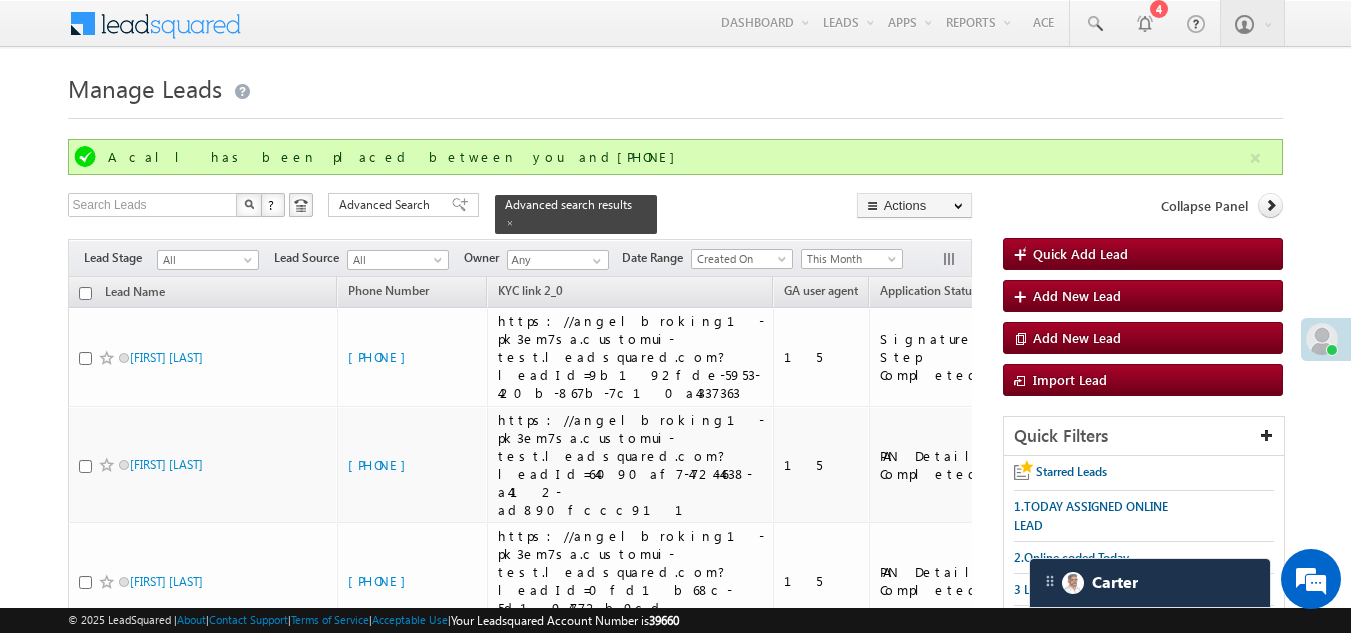 scroll, scrollTop: 3154, scrollLeft: 0, axis: vertical 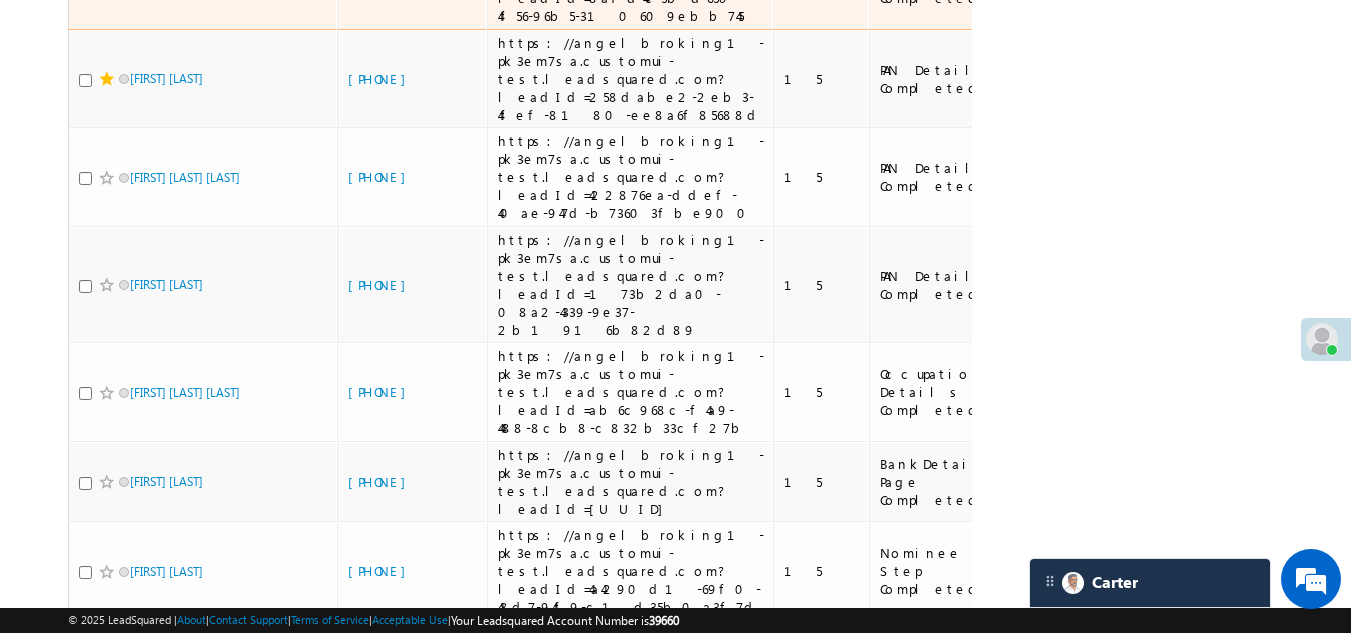 click on "[PHONE]" at bounding box center [382, -21] 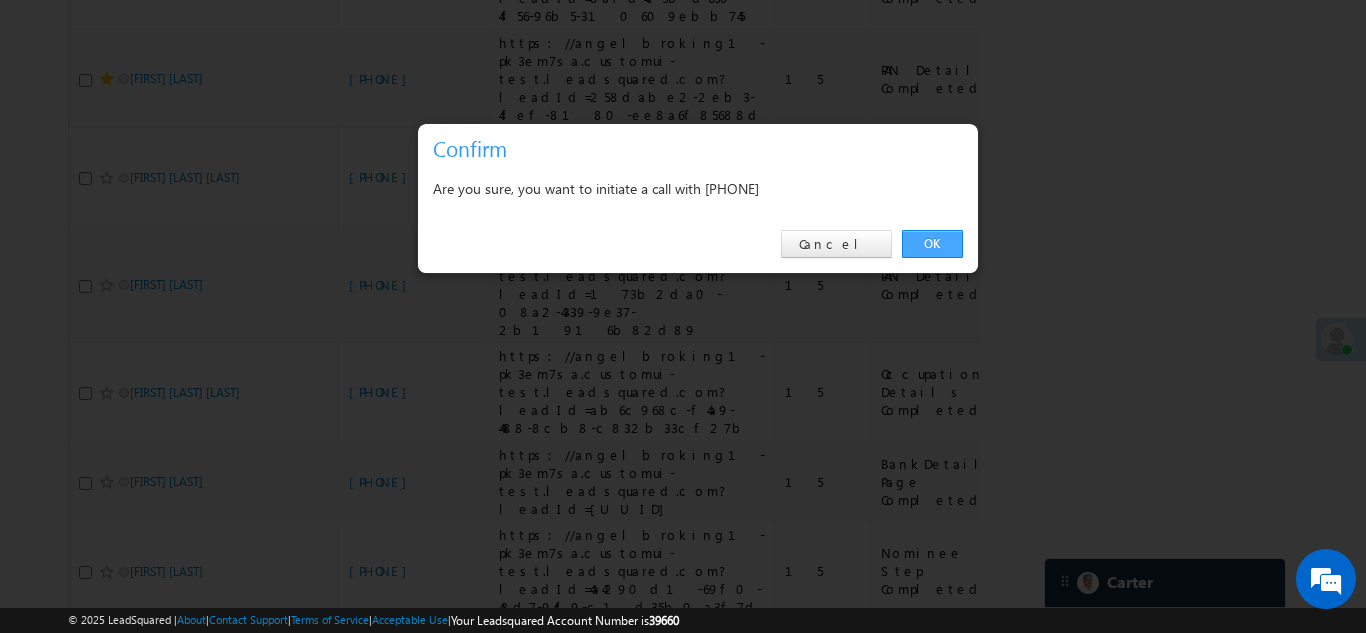 click on "OK" at bounding box center [932, 244] 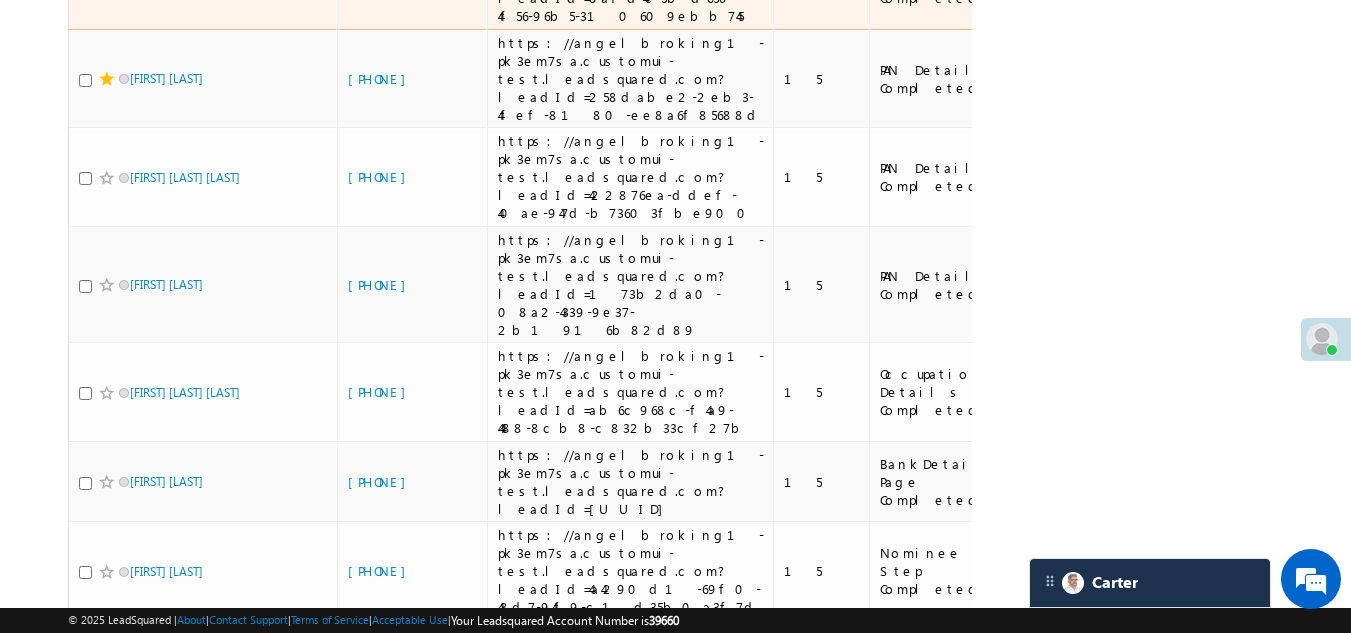 click on "[FIRST] [LAST]" at bounding box center (203, -20) 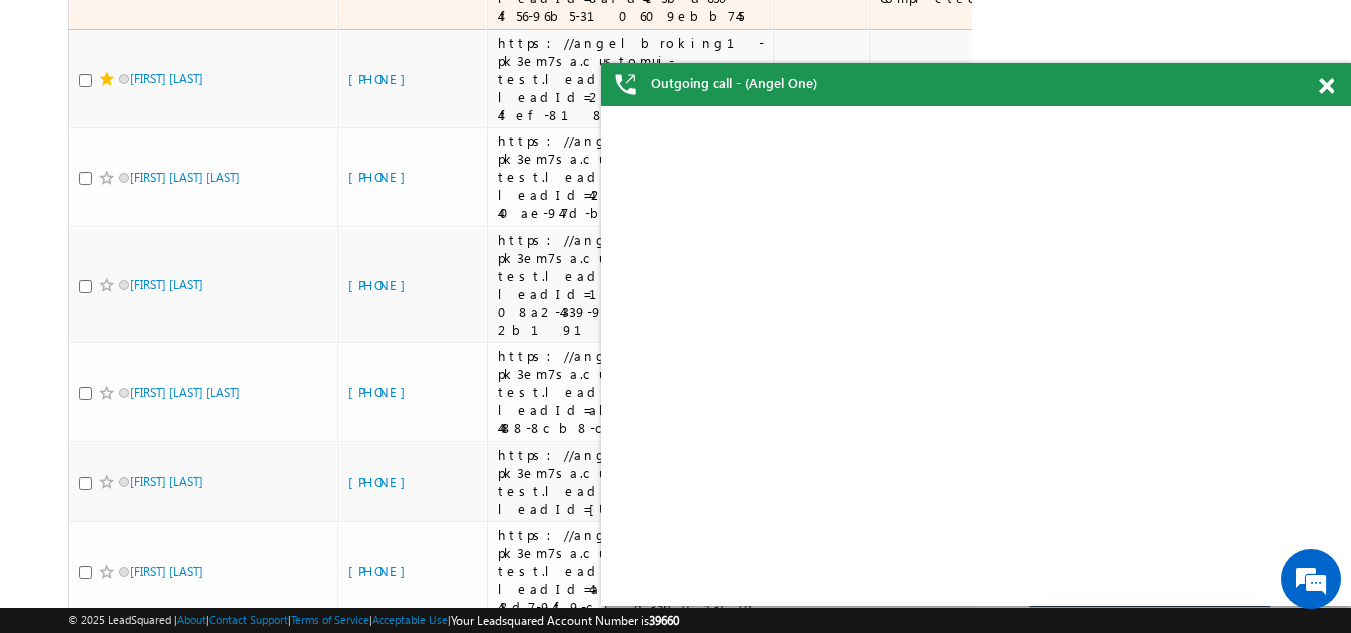 click at bounding box center [85, -19] 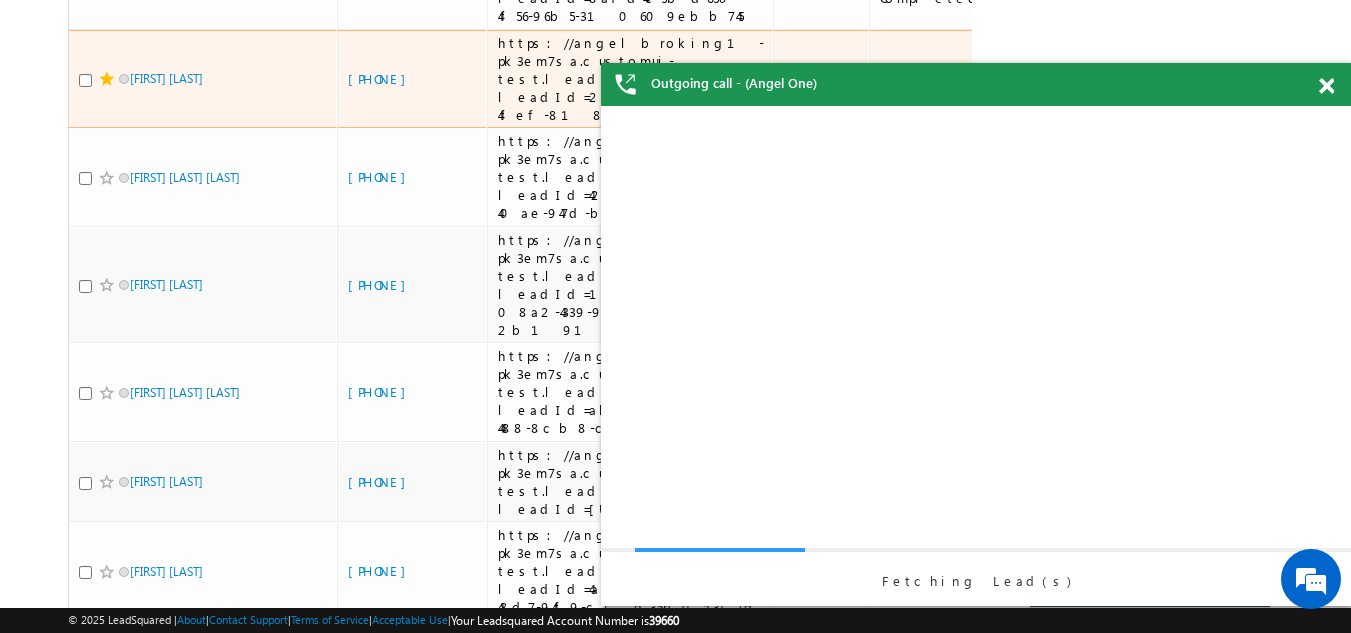 scroll, scrollTop: 0, scrollLeft: 0, axis: both 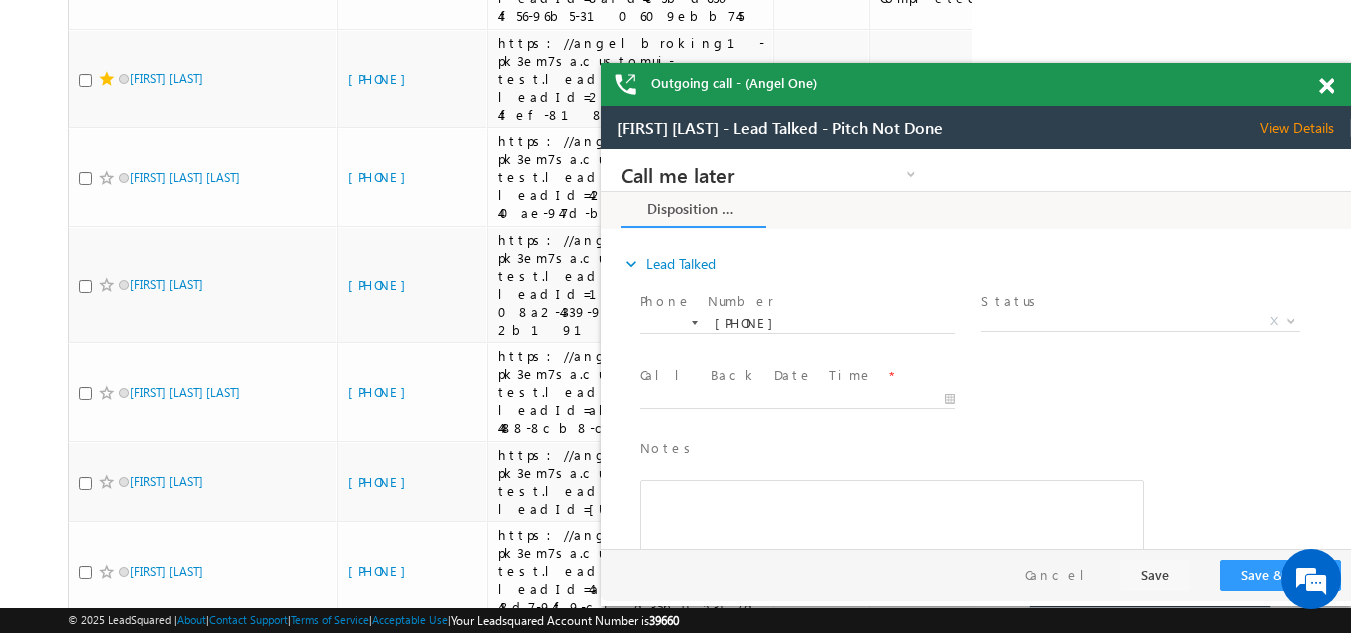 click at bounding box center [1326, 86] 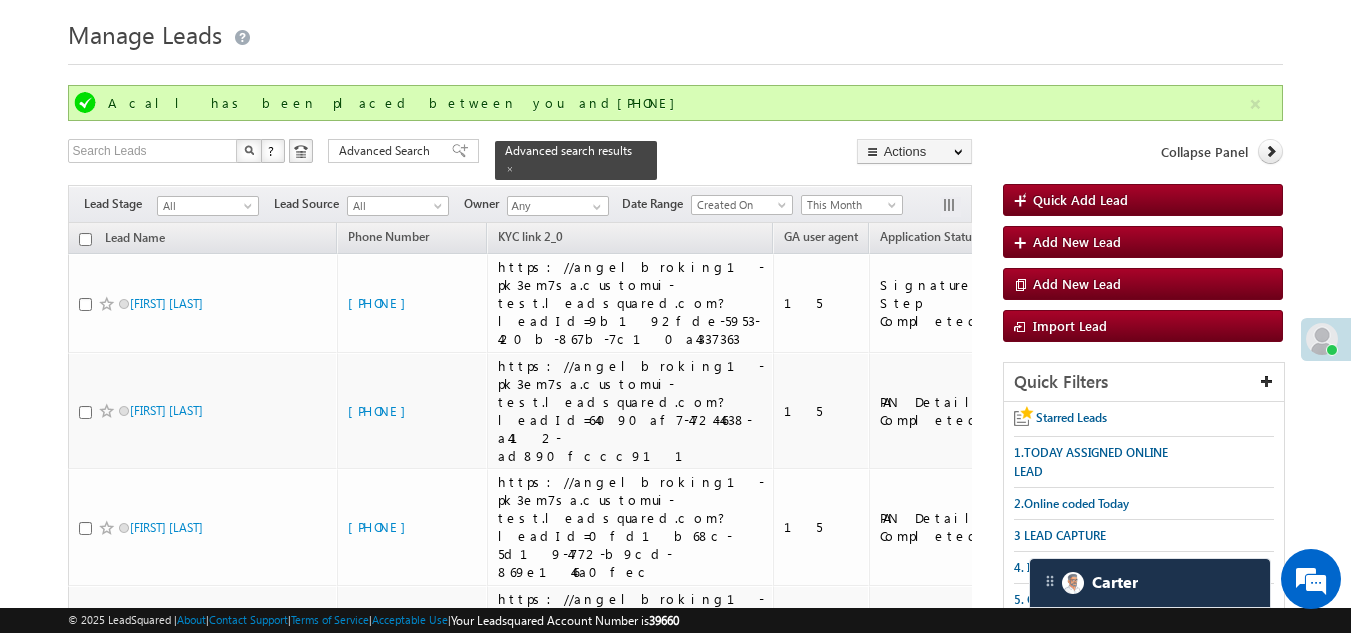 scroll, scrollTop: 554, scrollLeft: 0, axis: vertical 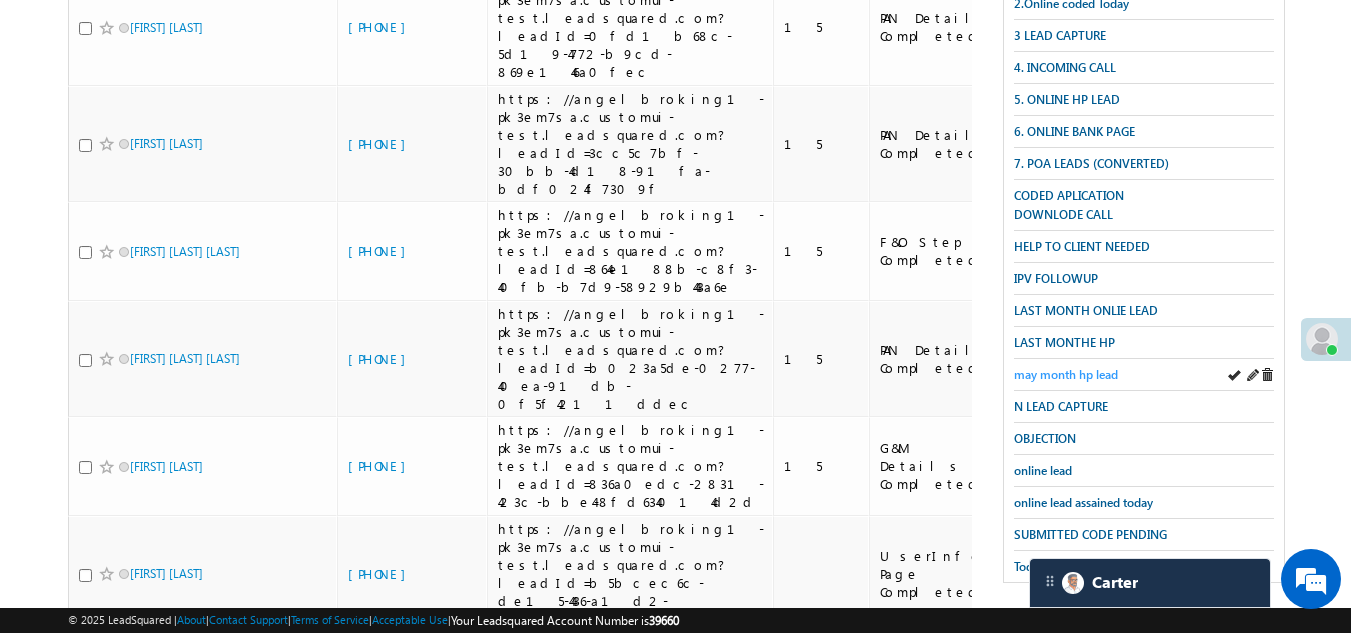 click on "may month hp lead" at bounding box center [1066, 374] 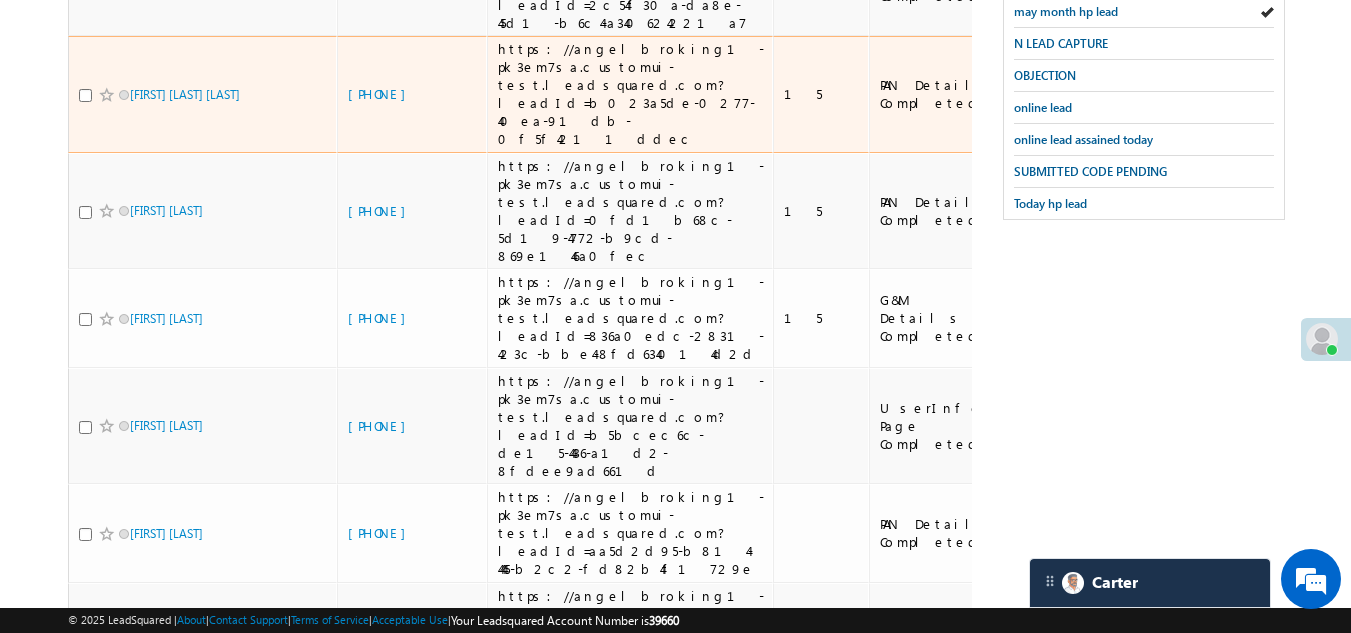 scroll, scrollTop: 954, scrollLeft: 0, axis: vertical 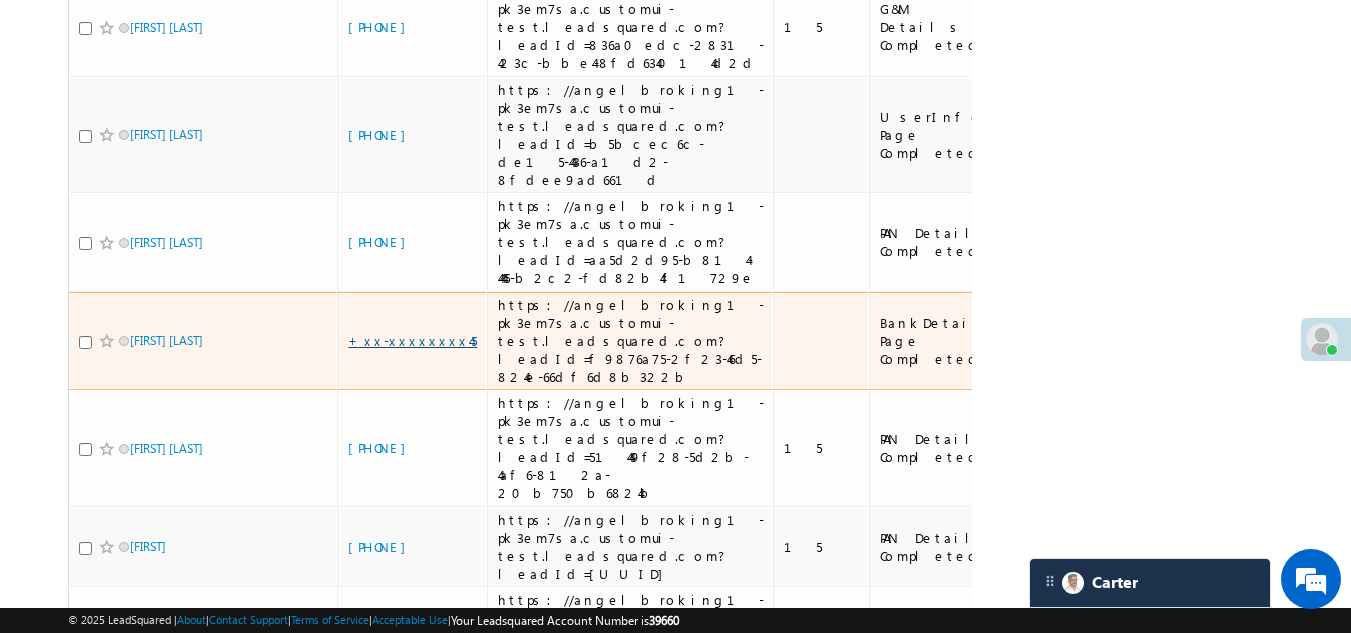 click on "+xx-xxxxxxxx45" at bounding box center [412, 340] 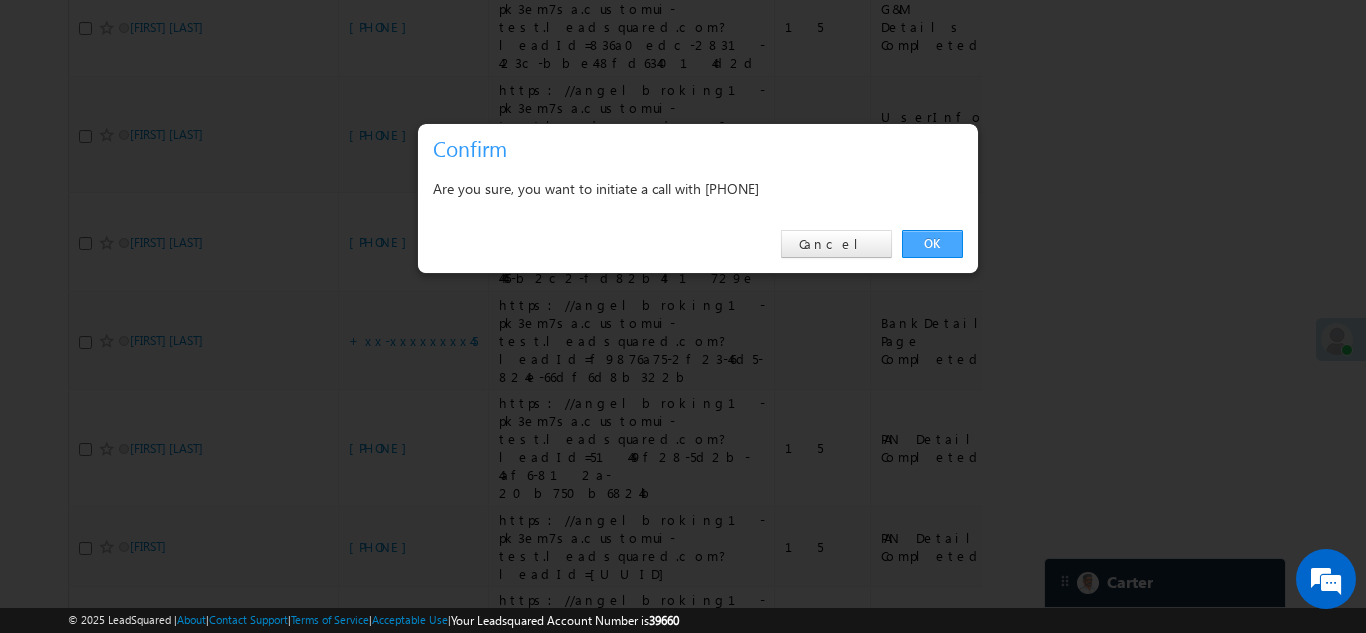 click on "OK" at bounding box center [932, 244] 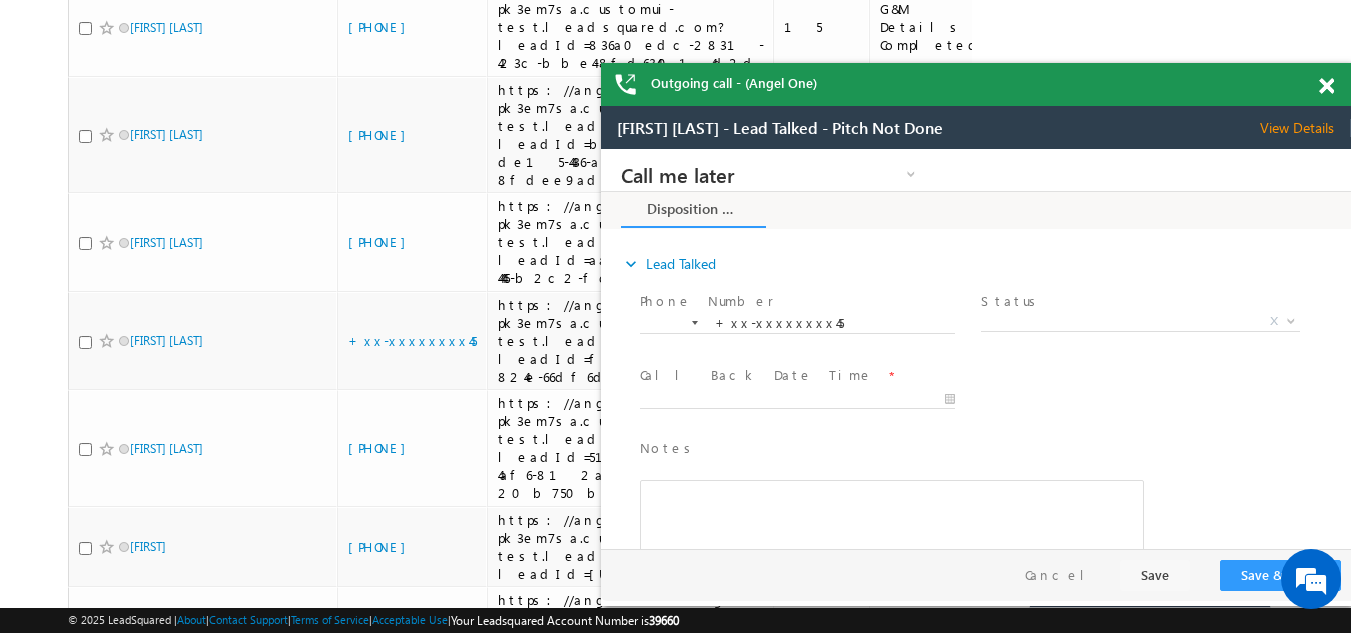 scroll, scrollTop: 0, scrollLeft: 0, axis: both 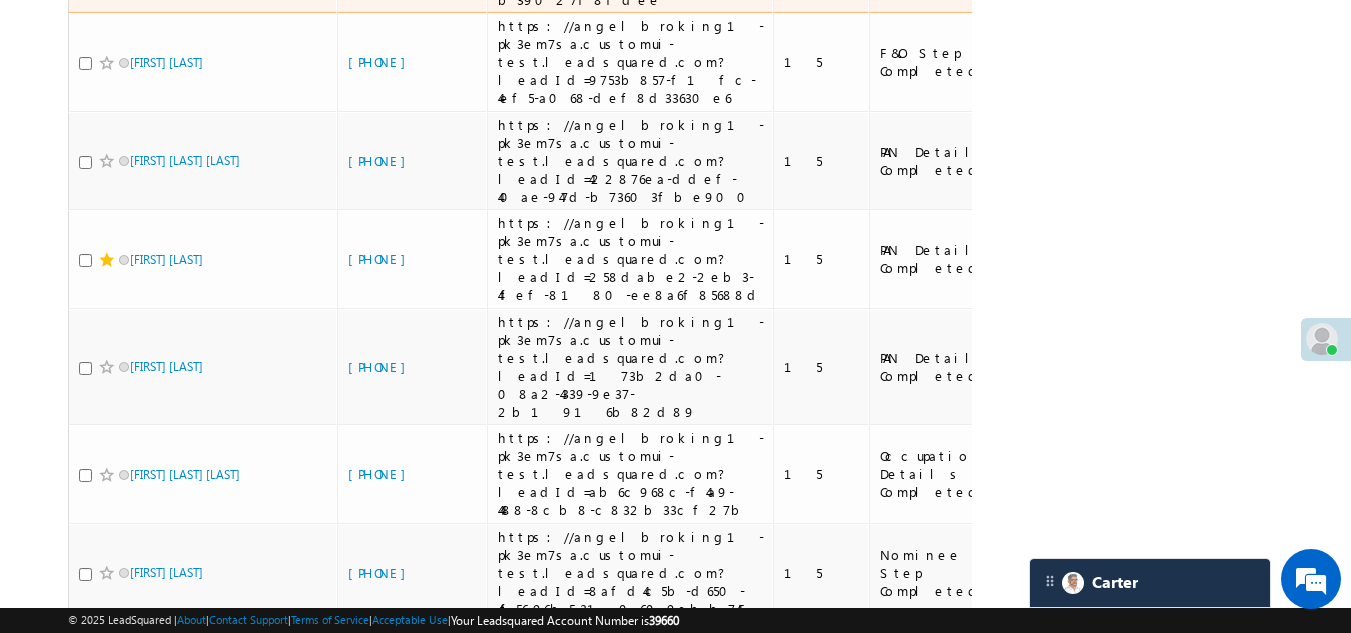 click on "[PHONE]" at bounding box center (382, -46) 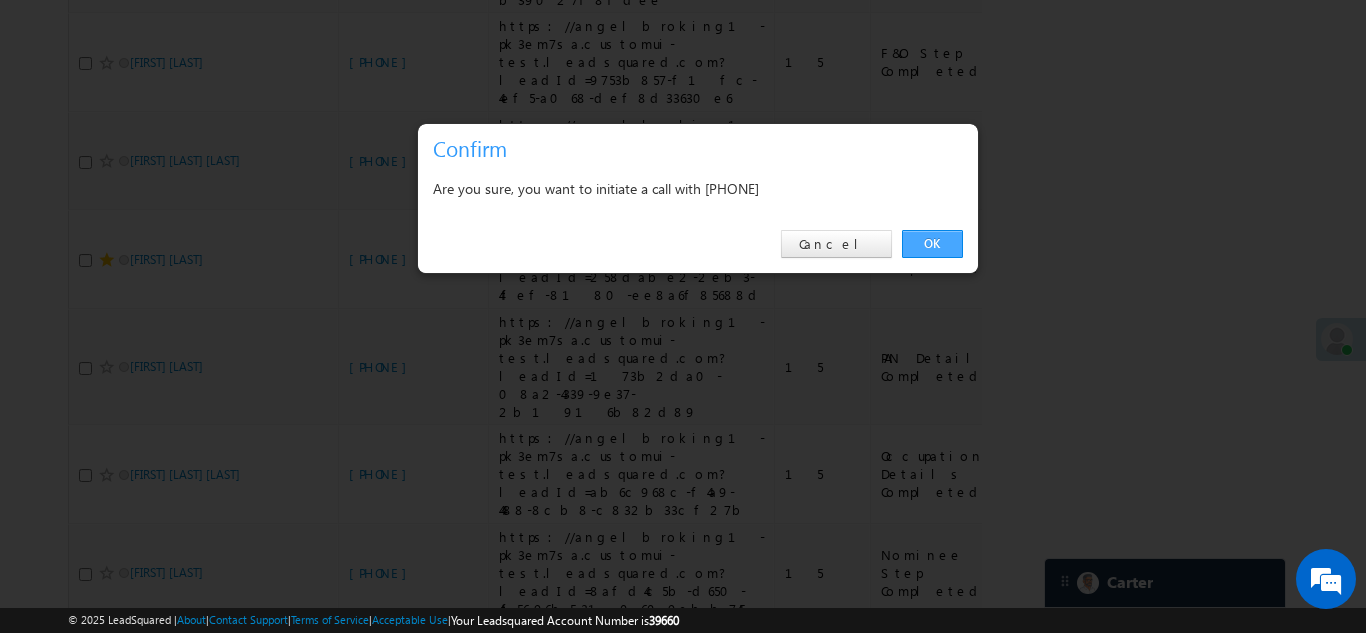 click on "OK" at bounding box center [932, 244] 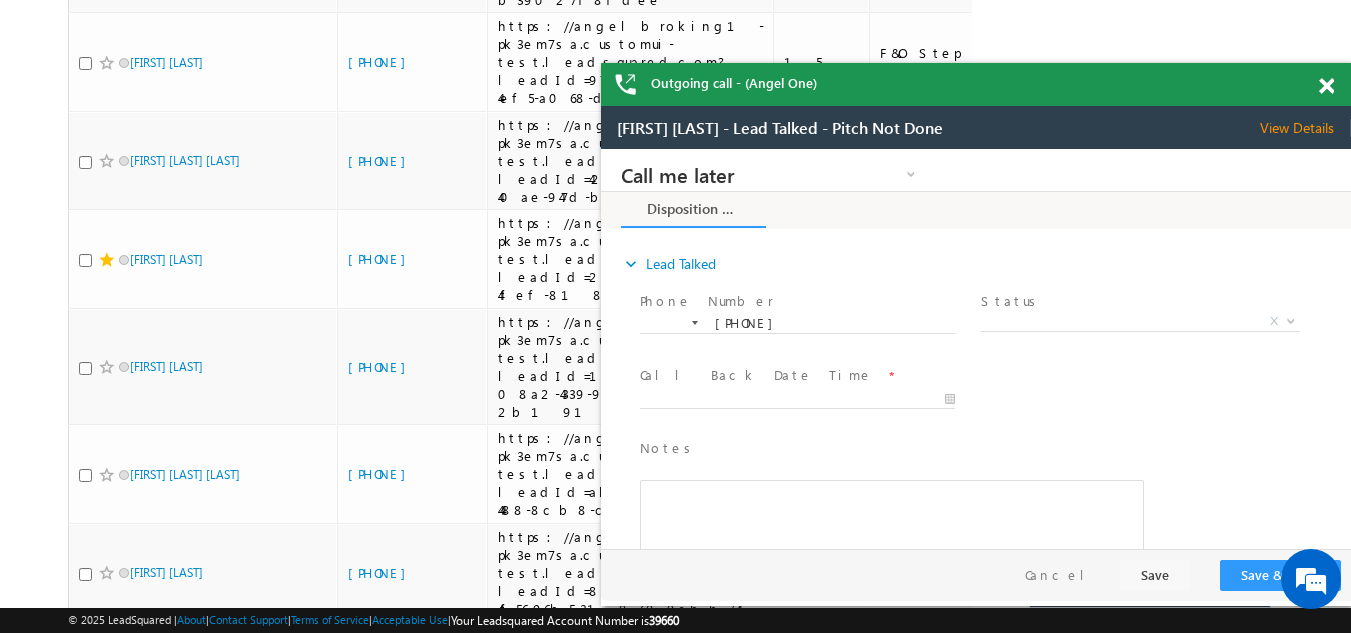 scroll, scrollTop: 0, scrollLeft: 0, axis: both 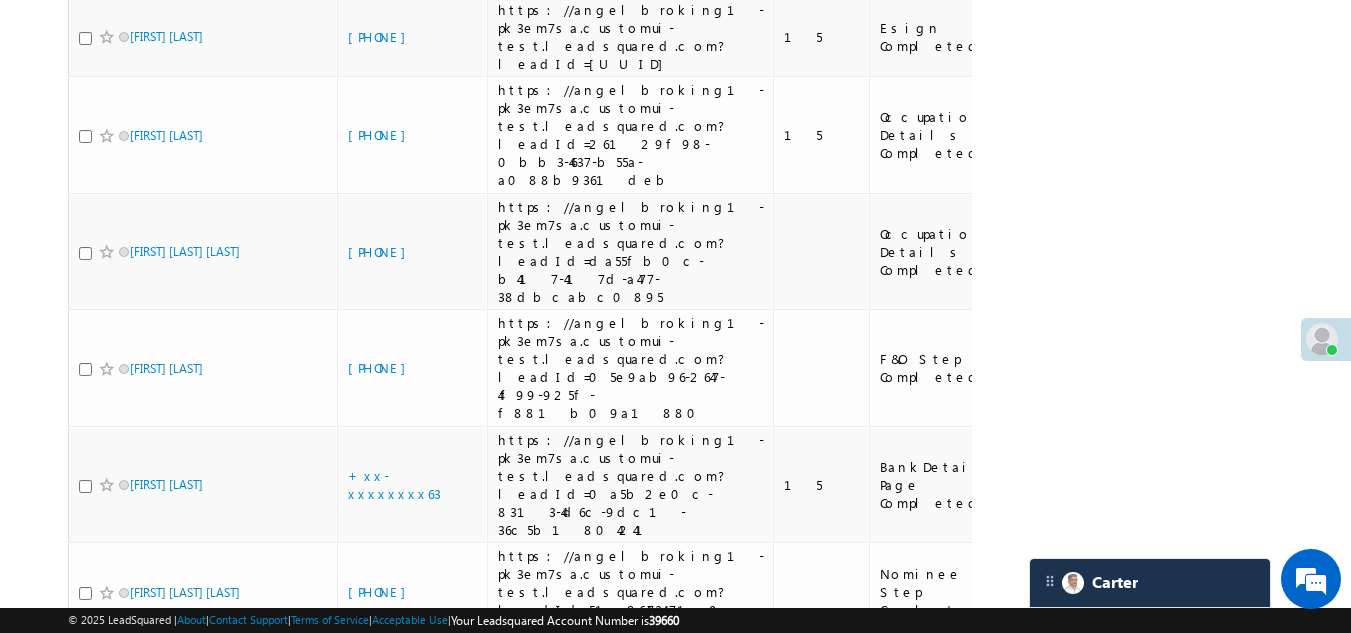click on "+xx-xxxxxxxx02" at bounding box center (405, -54) 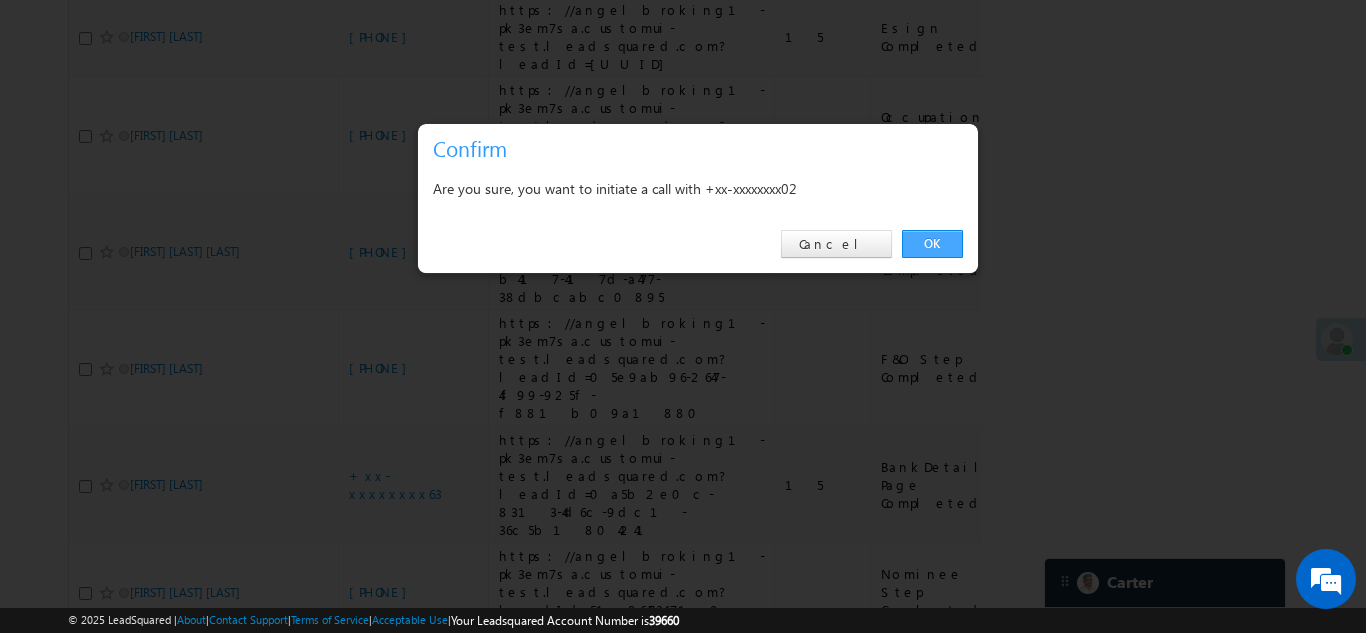 click on "OK" at bounding box center [932, 244] 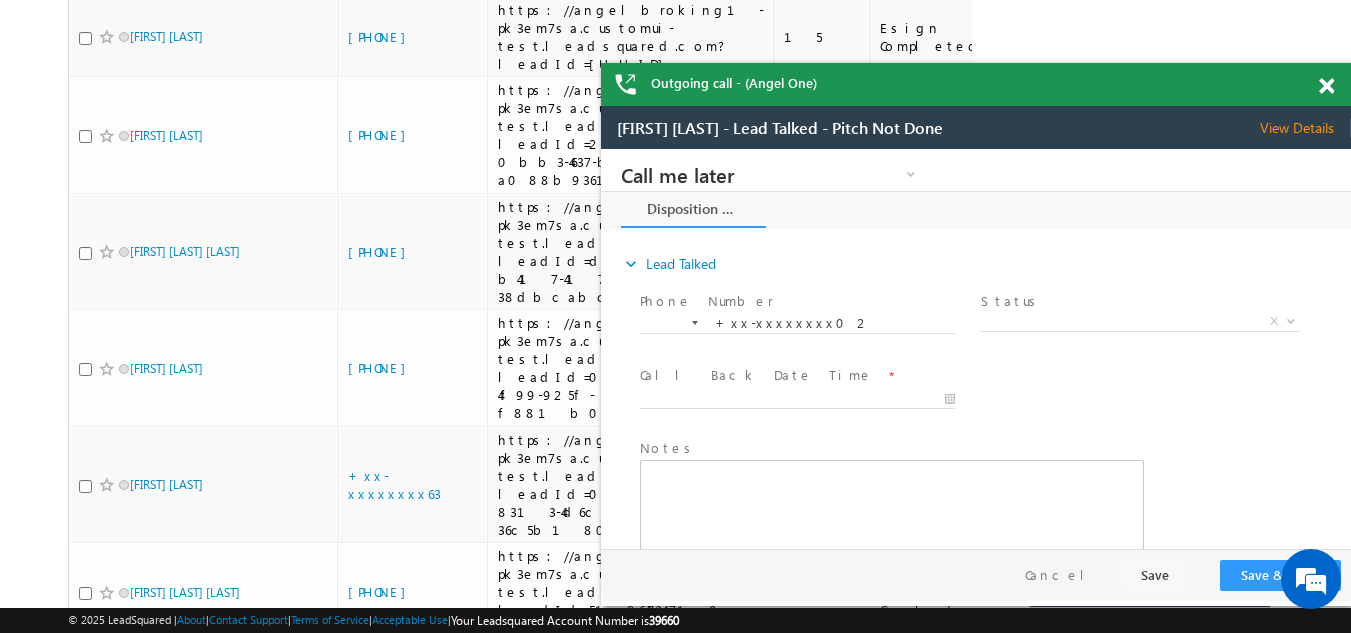 scroll, scrollTop: 0, scrollLeft: 0, axis: both 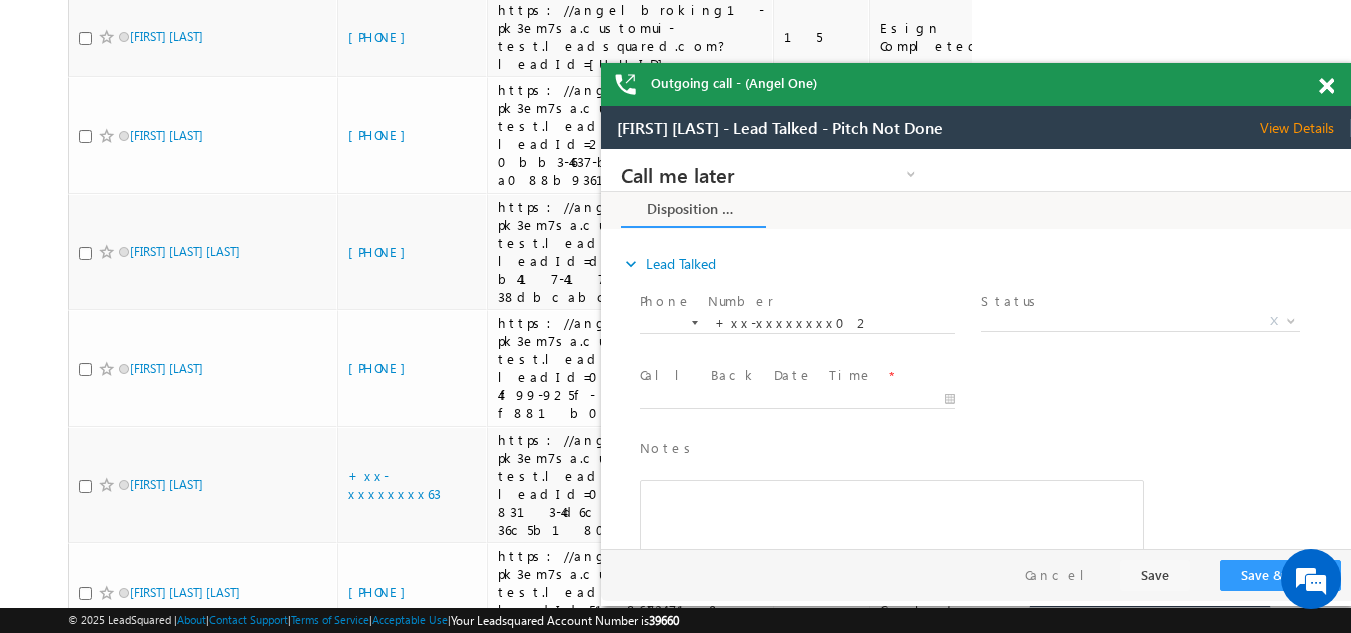 click on "View Details" at bounding box center [1305, 128] 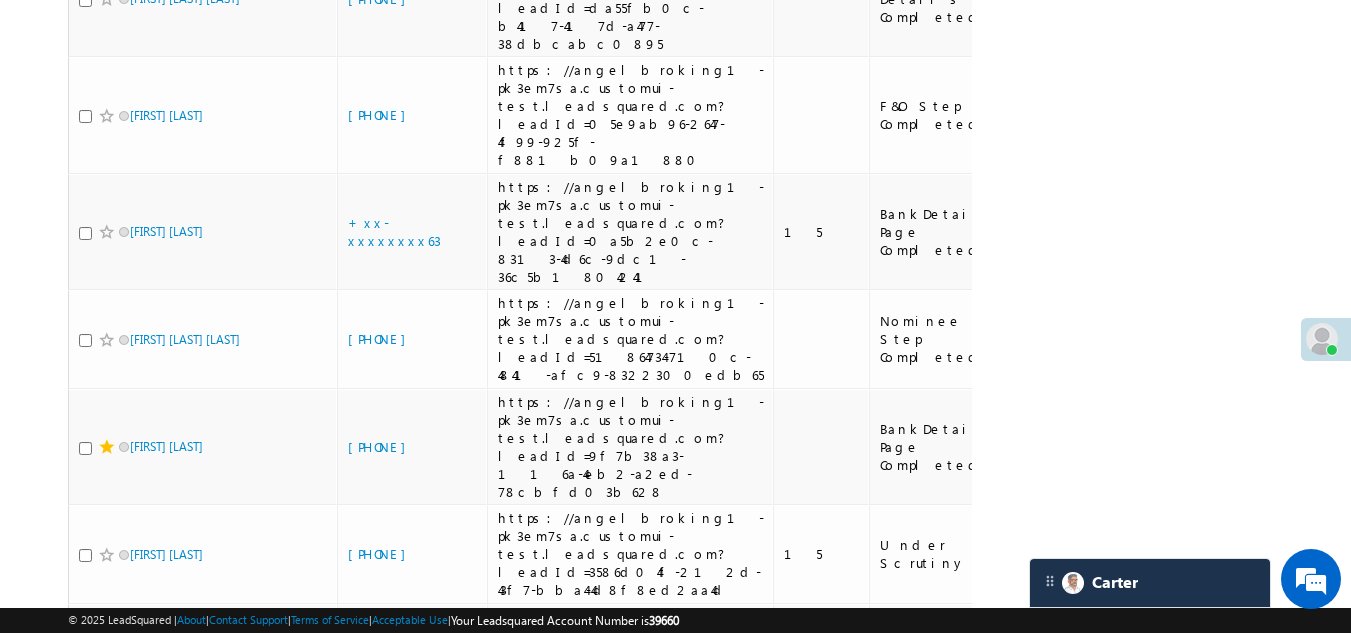 scroll, scrollTop: 4508, scrollLeft: 0, axis: vertical 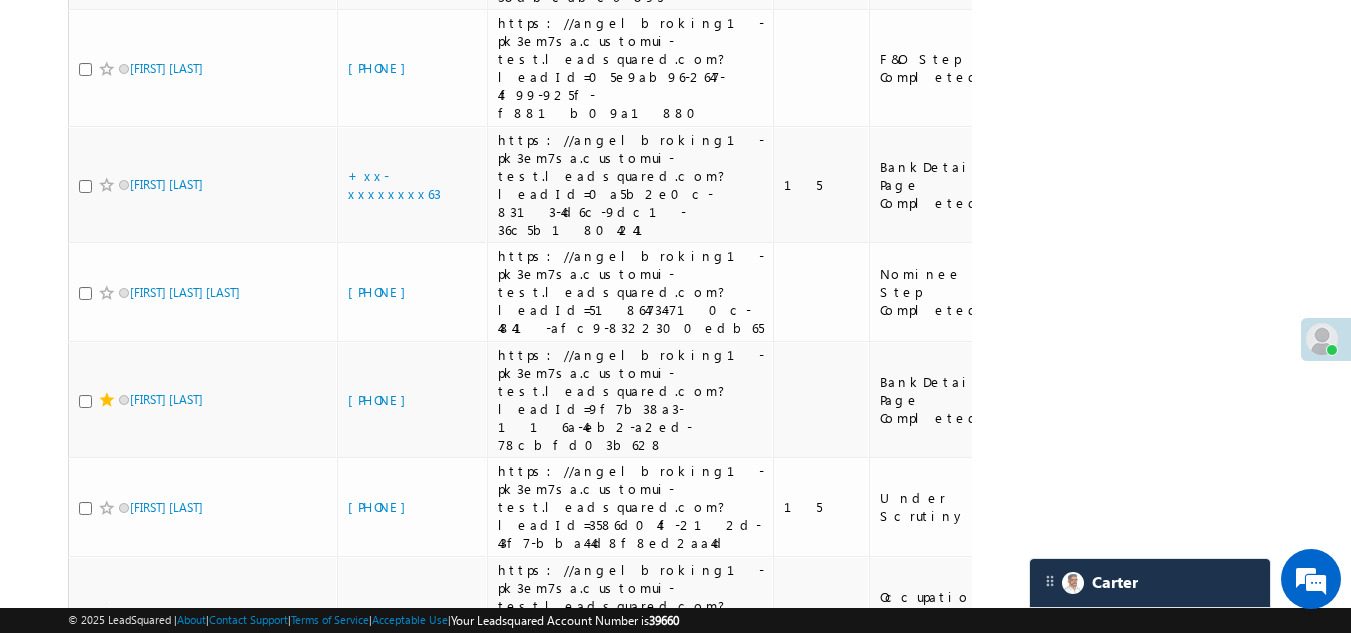 click on "[PHONE]" at bounding box center [382, -166] 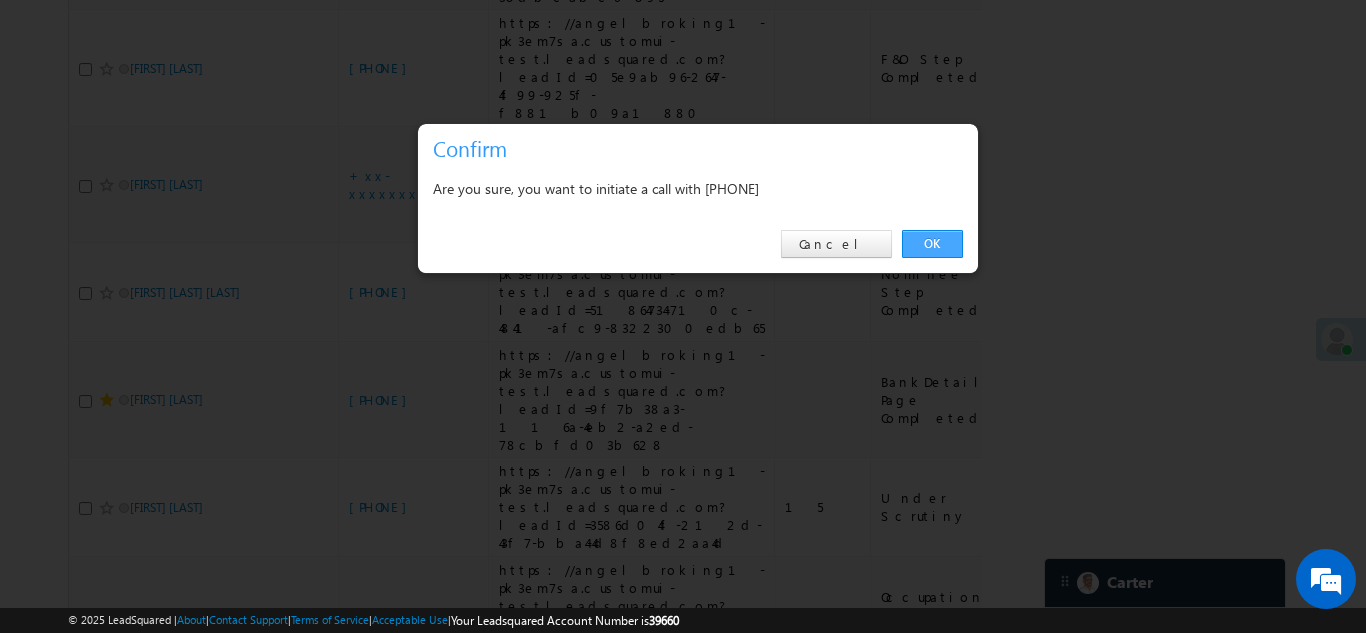 click on "OK" at bounding box center (932, 244) 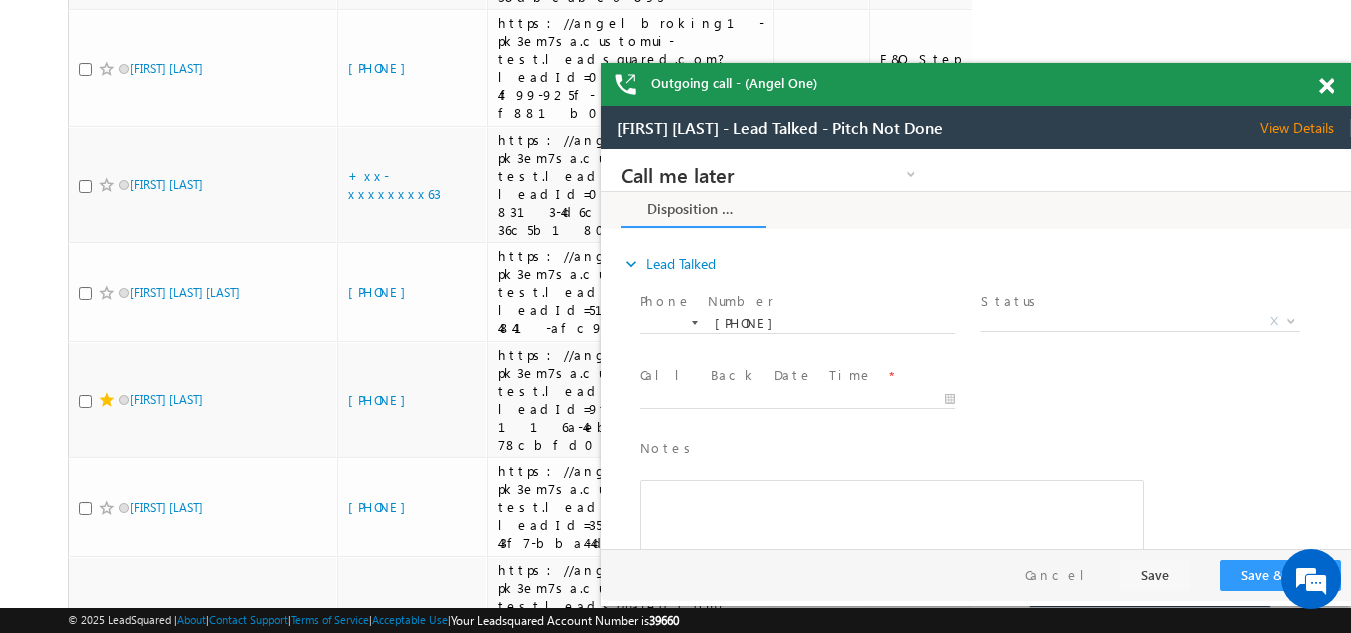 scroll, scrollTop: 0, scrollLeft: 0, axis: both 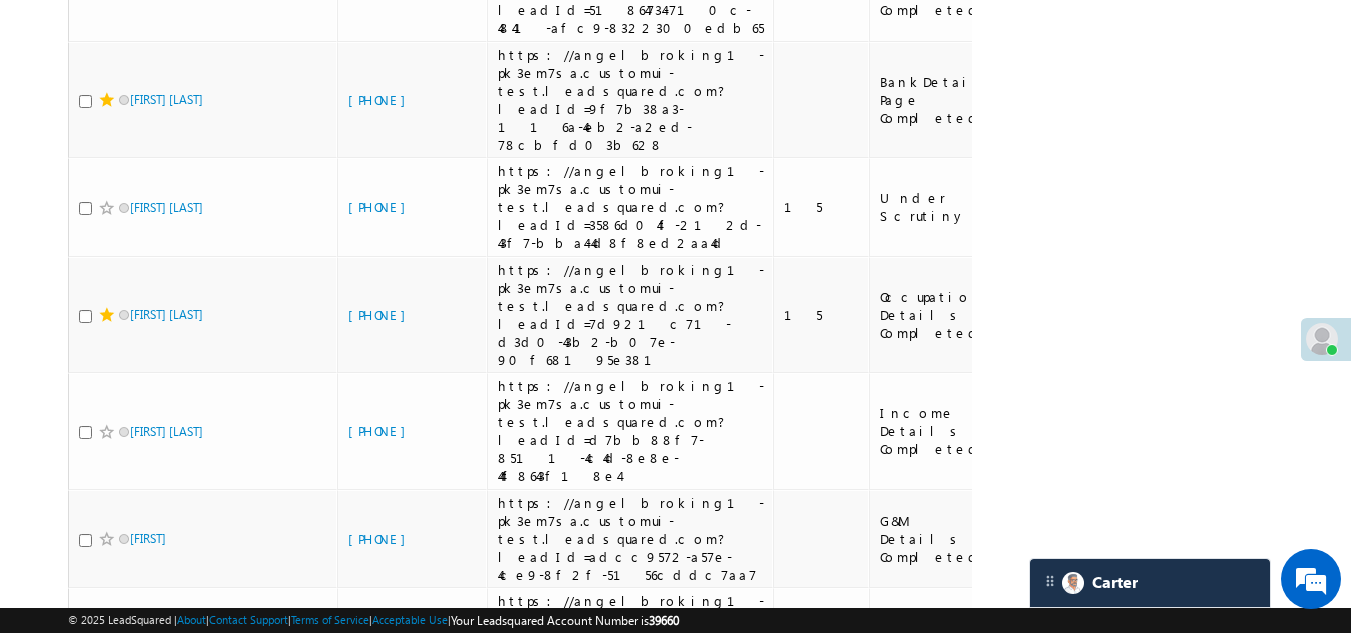 click on "[PHONE]" at bounding box center [382, -233] 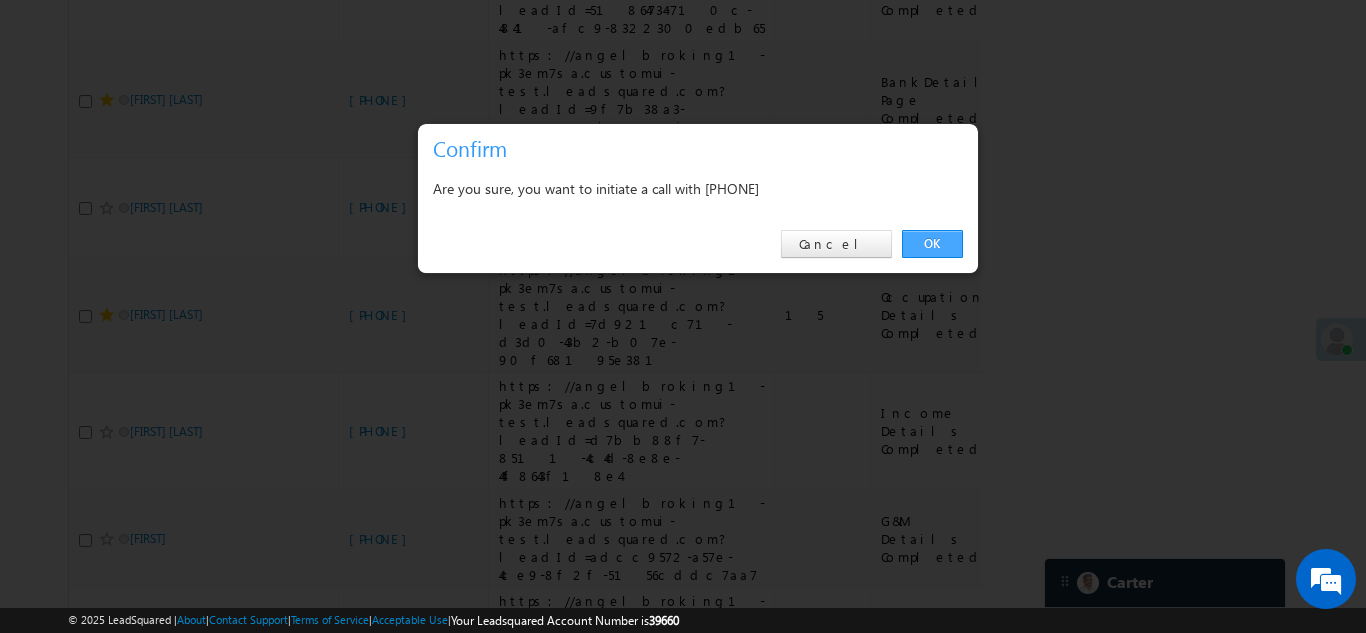 click on "OK" at bounding box center [932, 244] 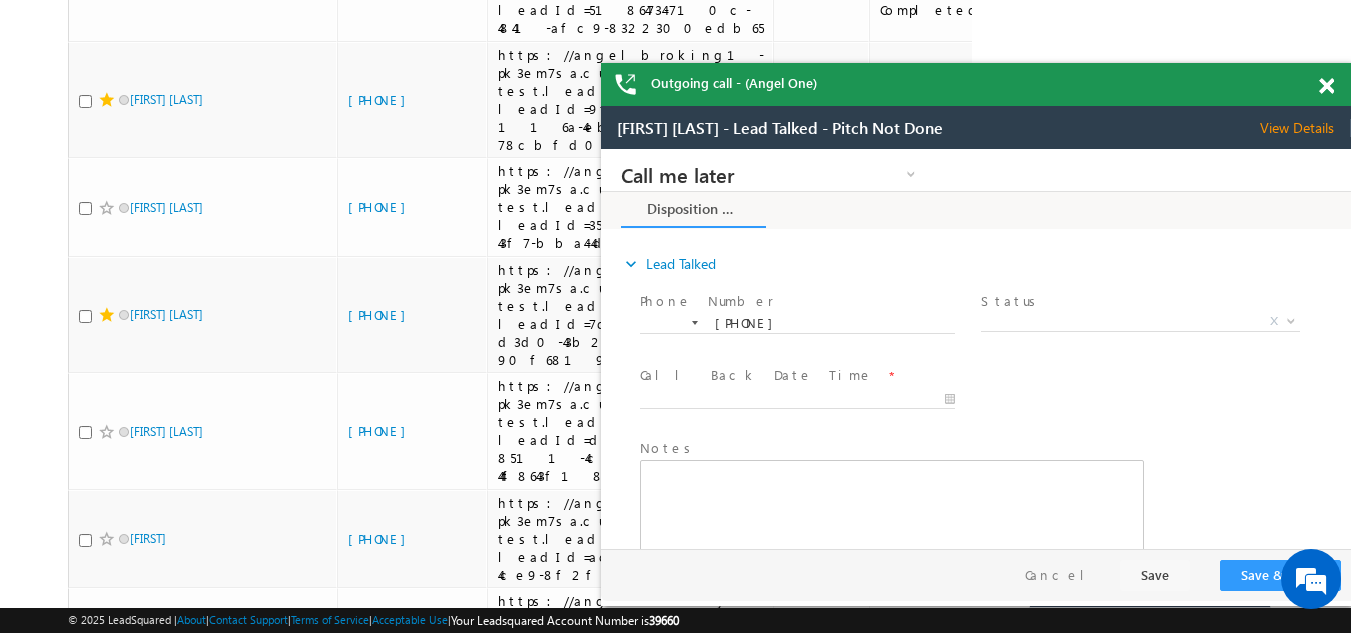 scroll, scrollTop: 0, scrollLeft: 0, axis: both 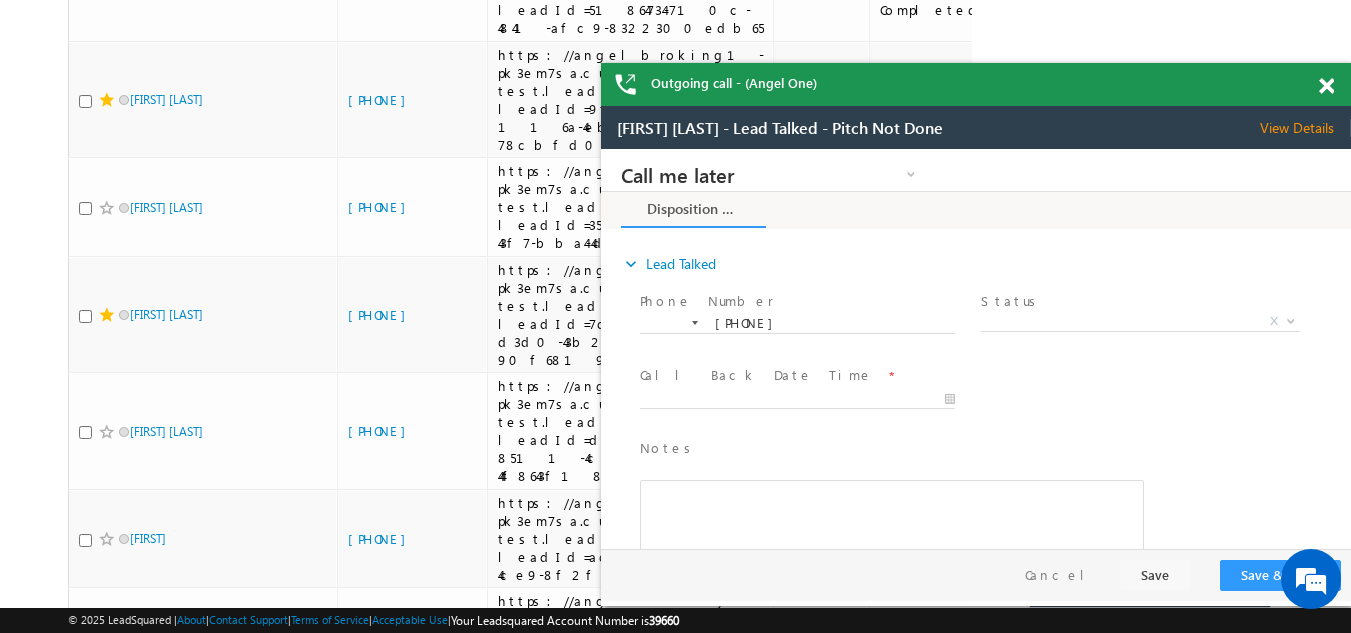 click at bounding box center [1326, 86] 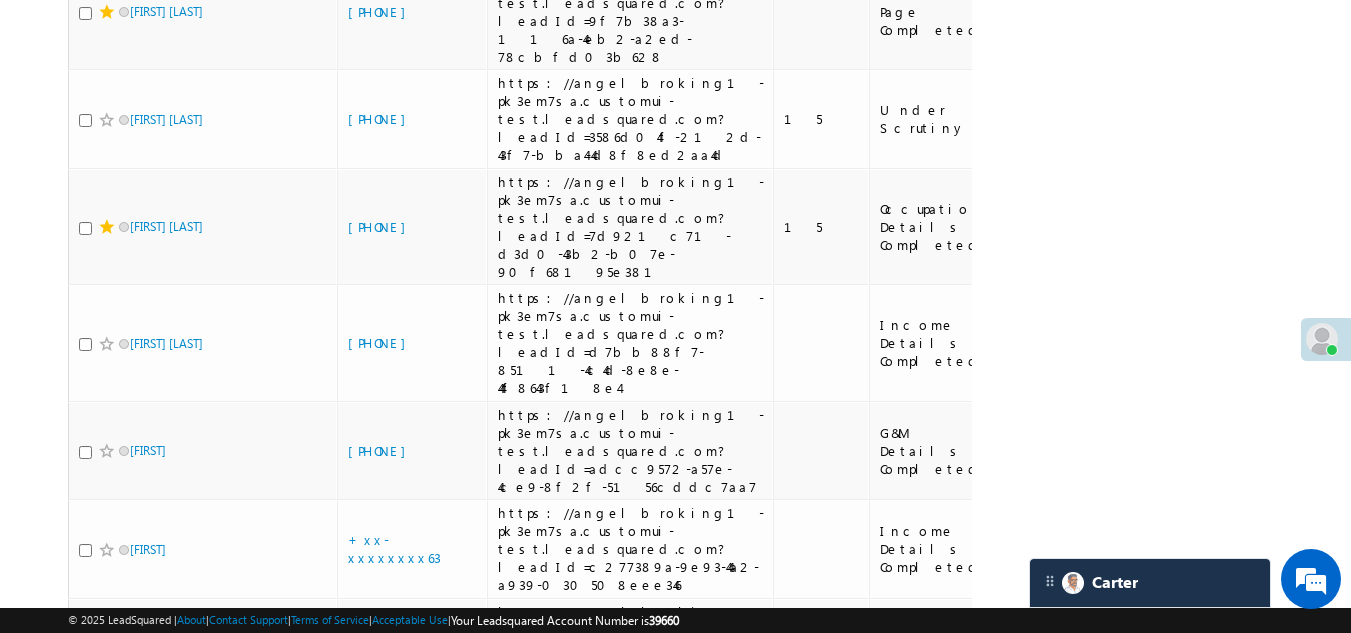 scroll, scrollTop: 4908, scrollLeft: 0, axis: vertical 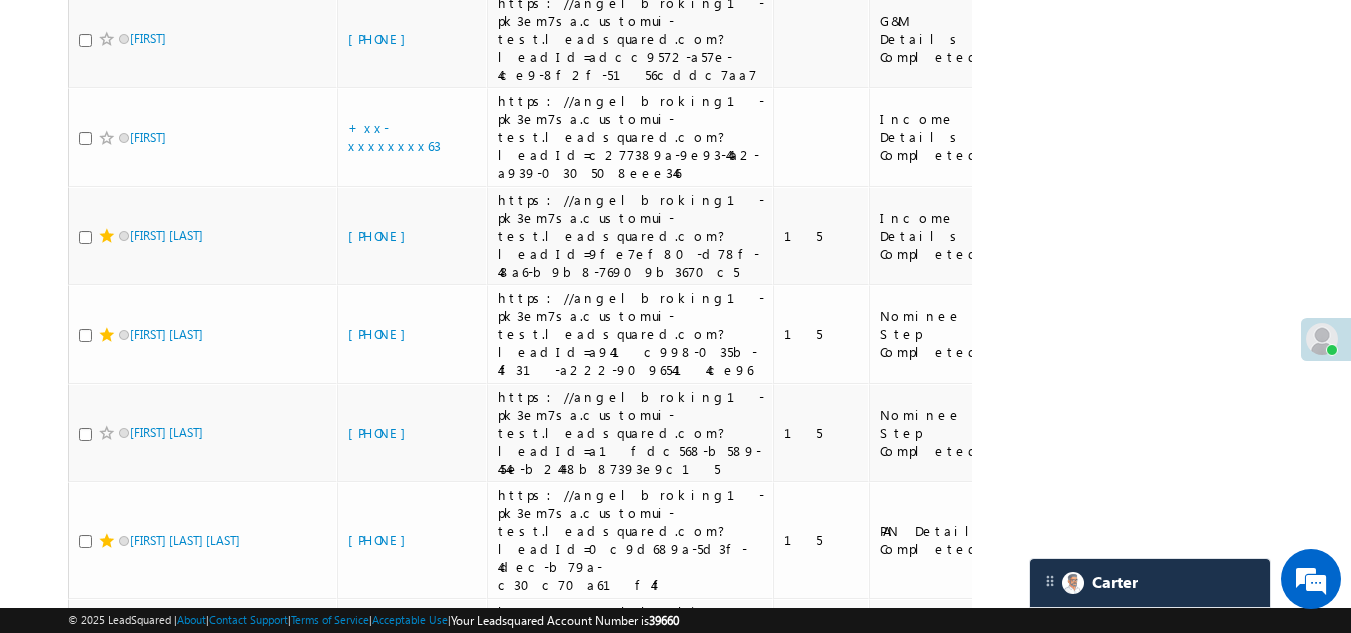 click on "[PHONE]" at bounding box center (382, -186) 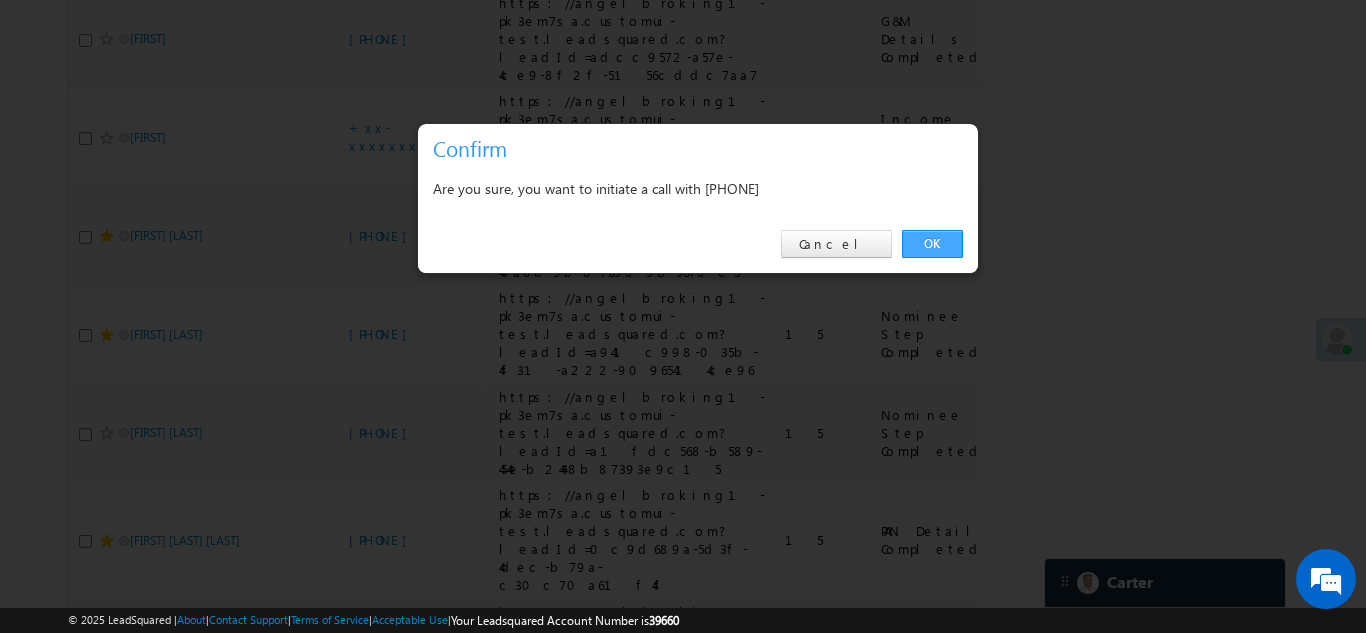 click on "OK" at bounding box center [932, 244] 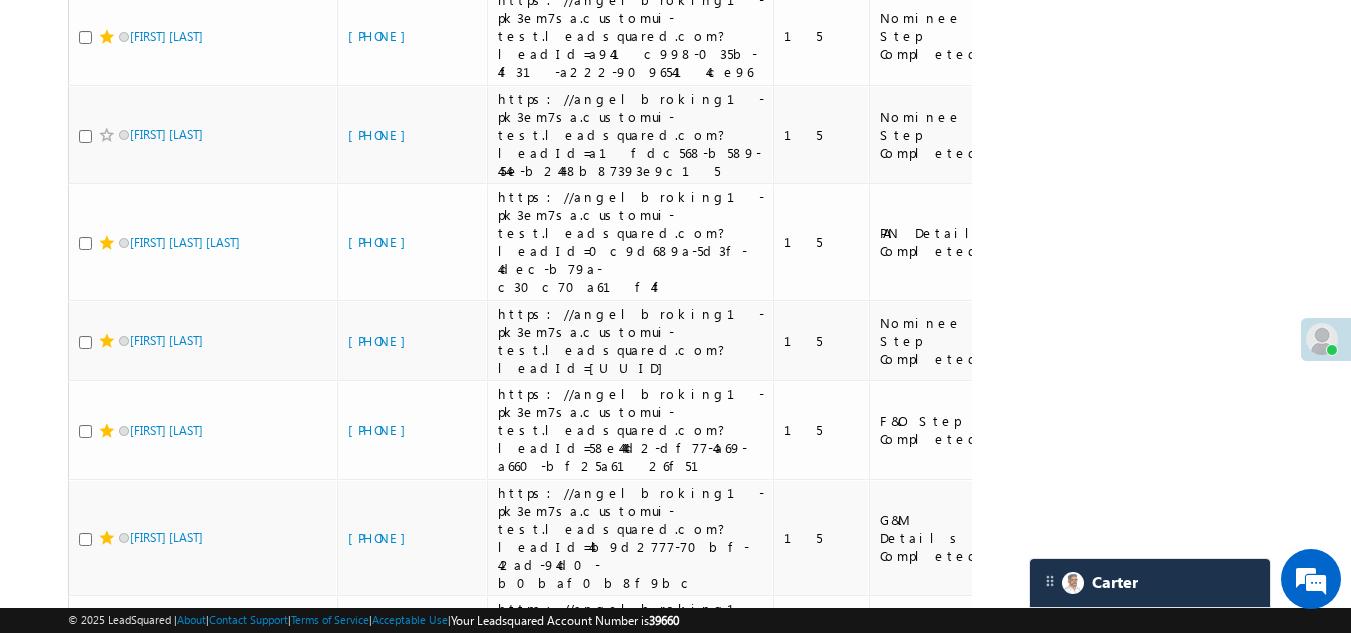scroll, scrollTop: 5608, scrollLeft: 0, axis: vertical 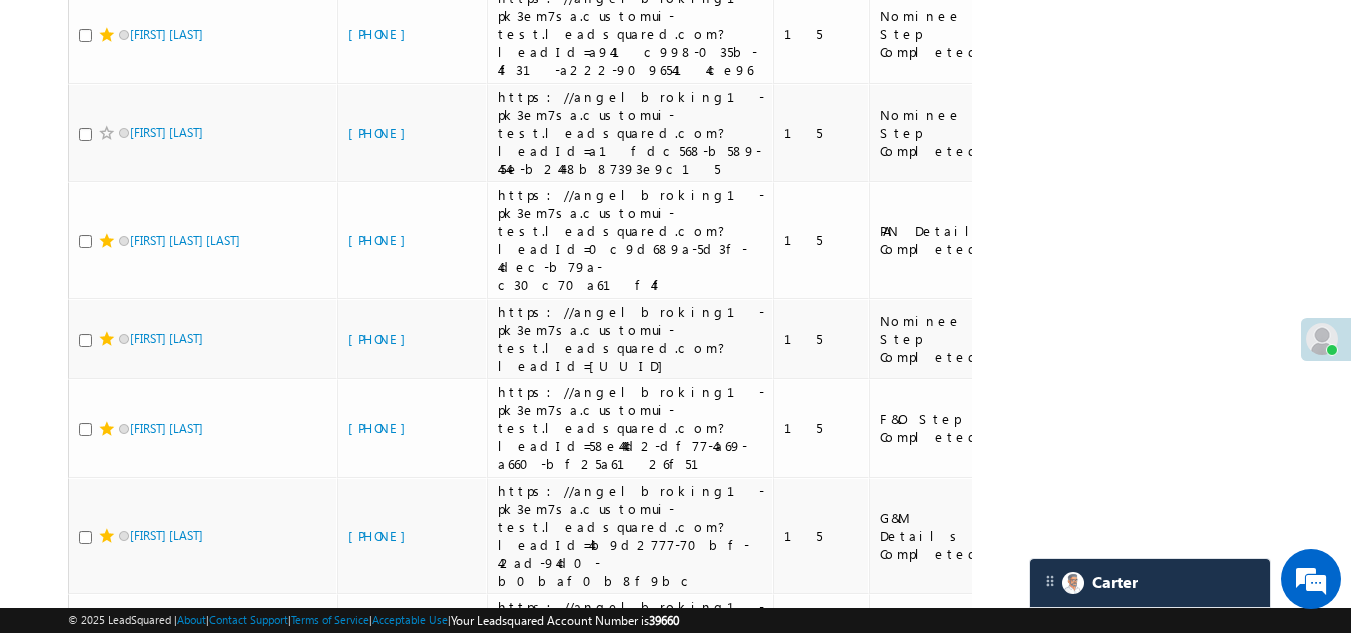 click on "[PHONE]" at bounding box center (382, -65) 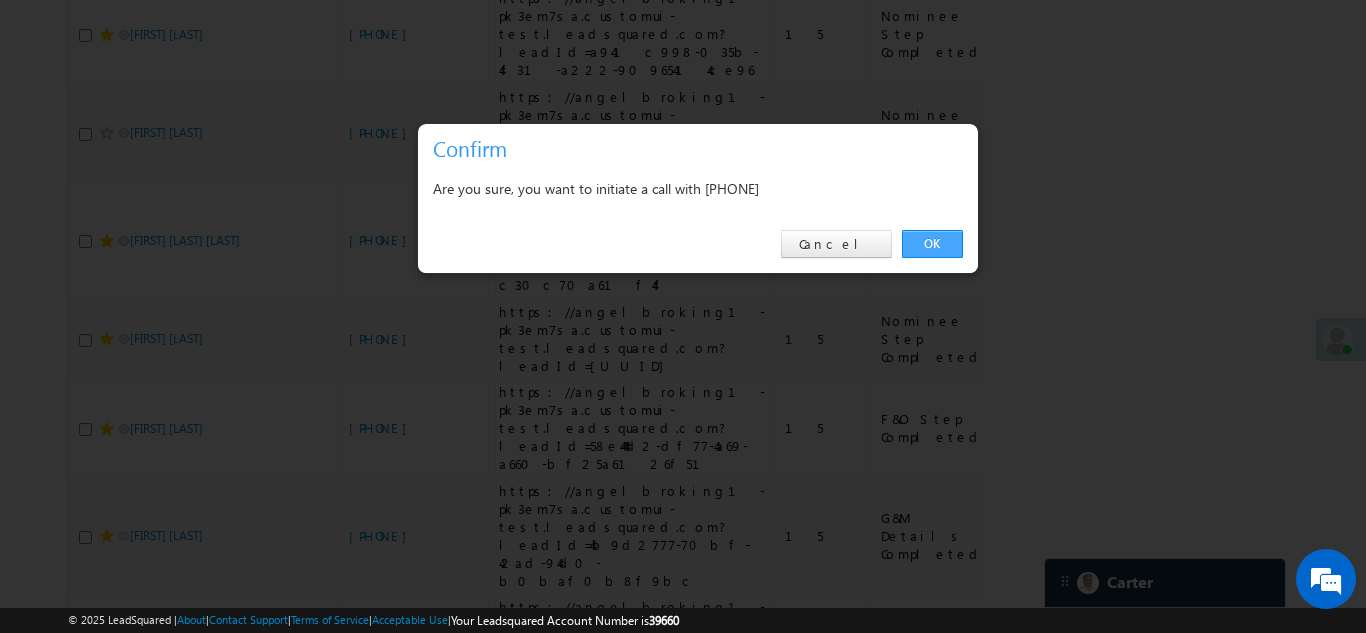 click on "OK" at bounding box center (932, 244) 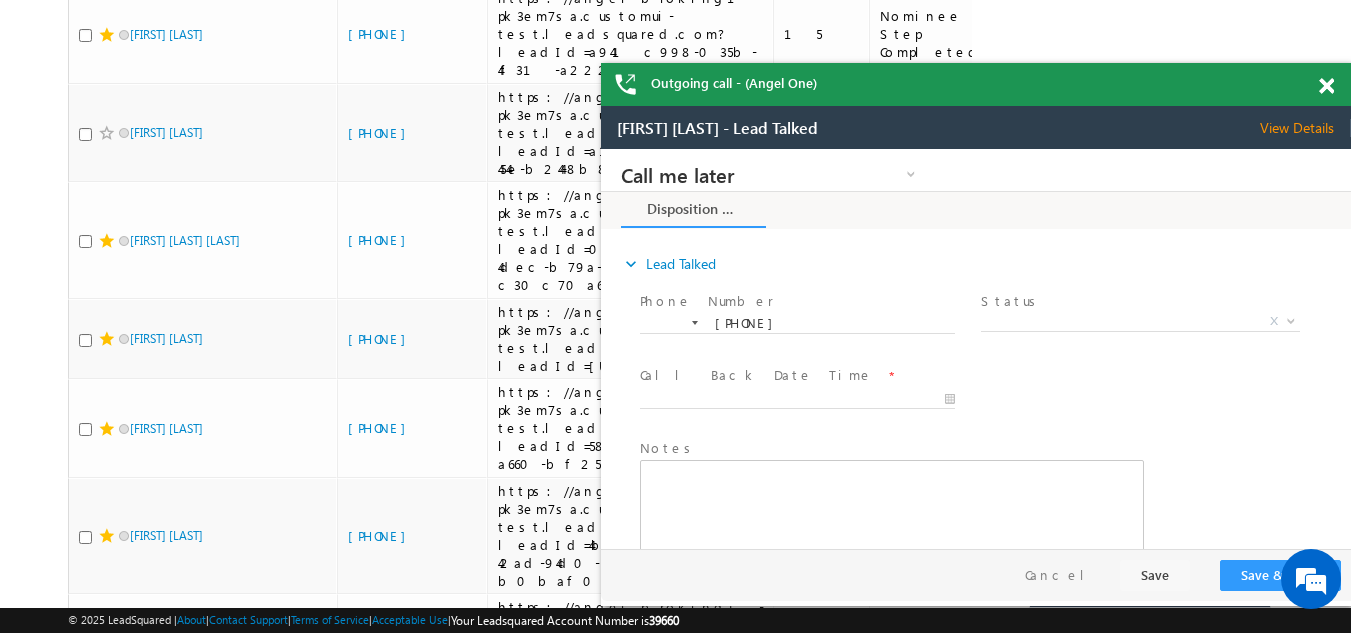 scroll, scrollTop: 0, scrollLeft: 0, axis: both 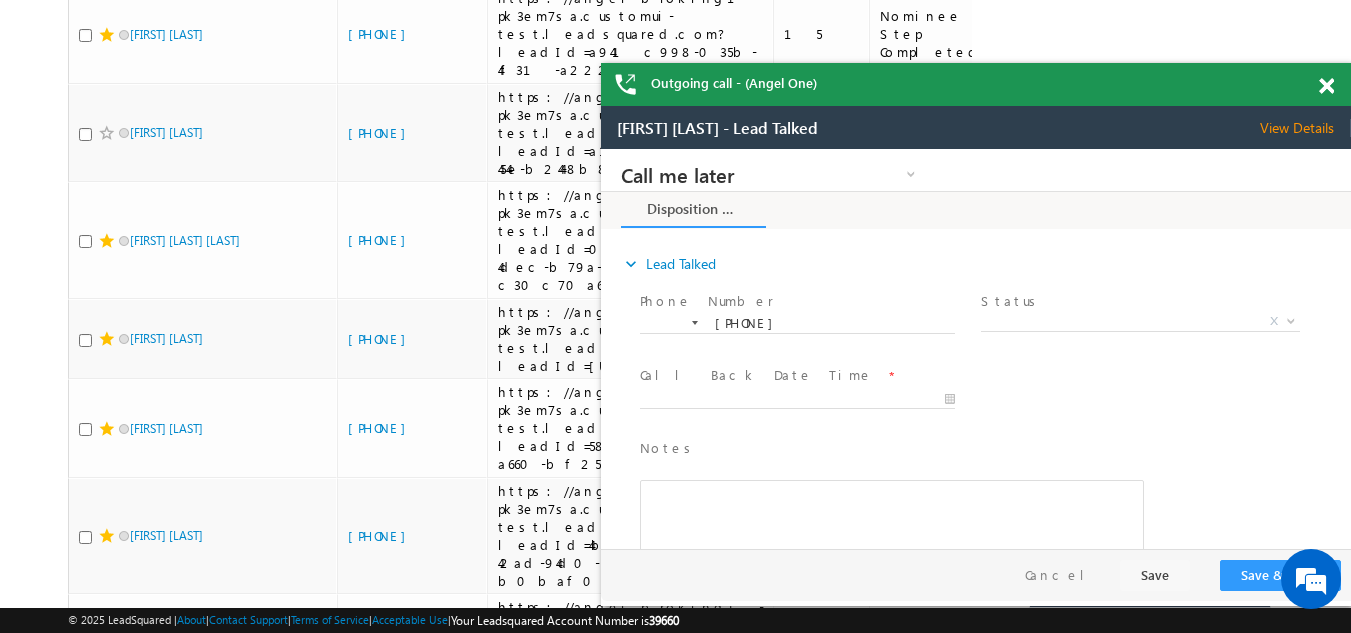 click at bounding box center [1326, 86] 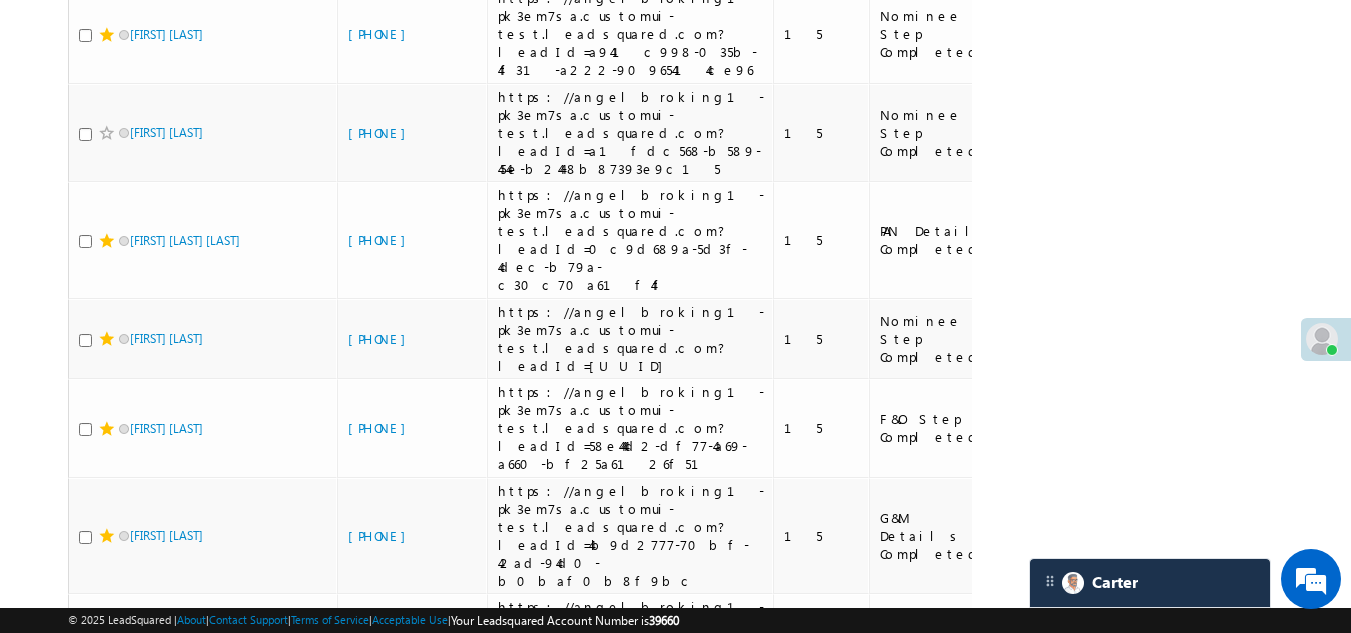 click on "[PHONE]" at bounding box center (382, -262) 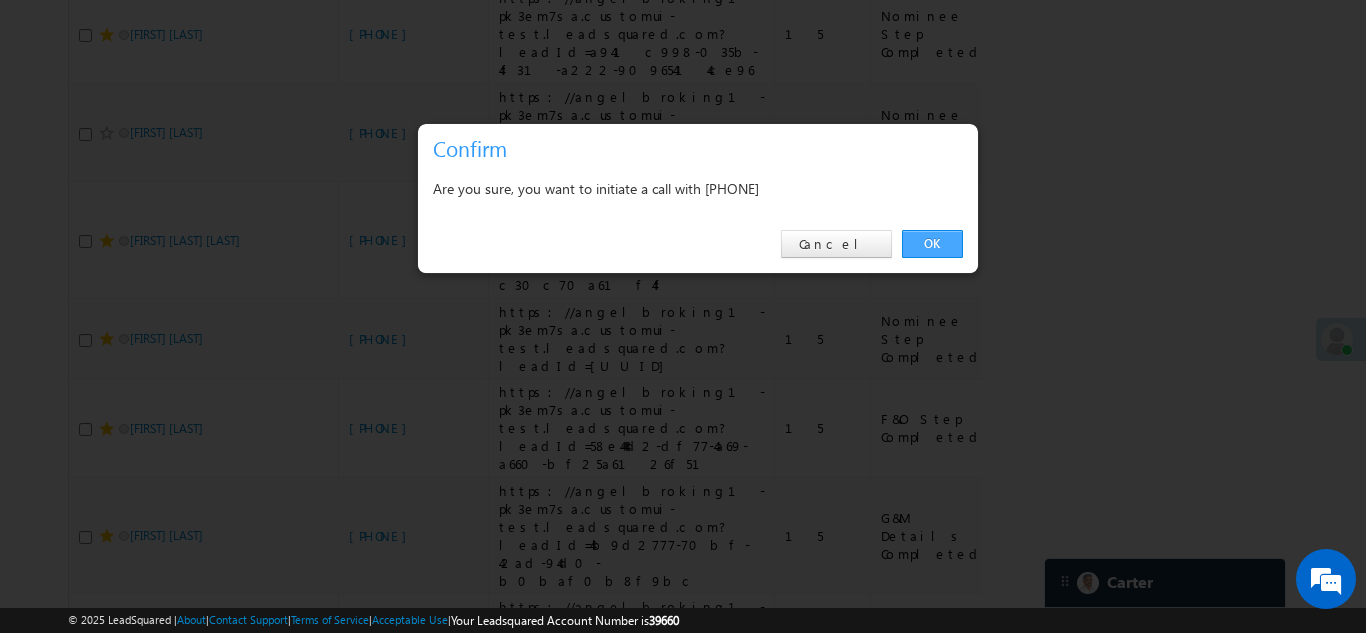 click on "OK" at bounding box center (932, 244) 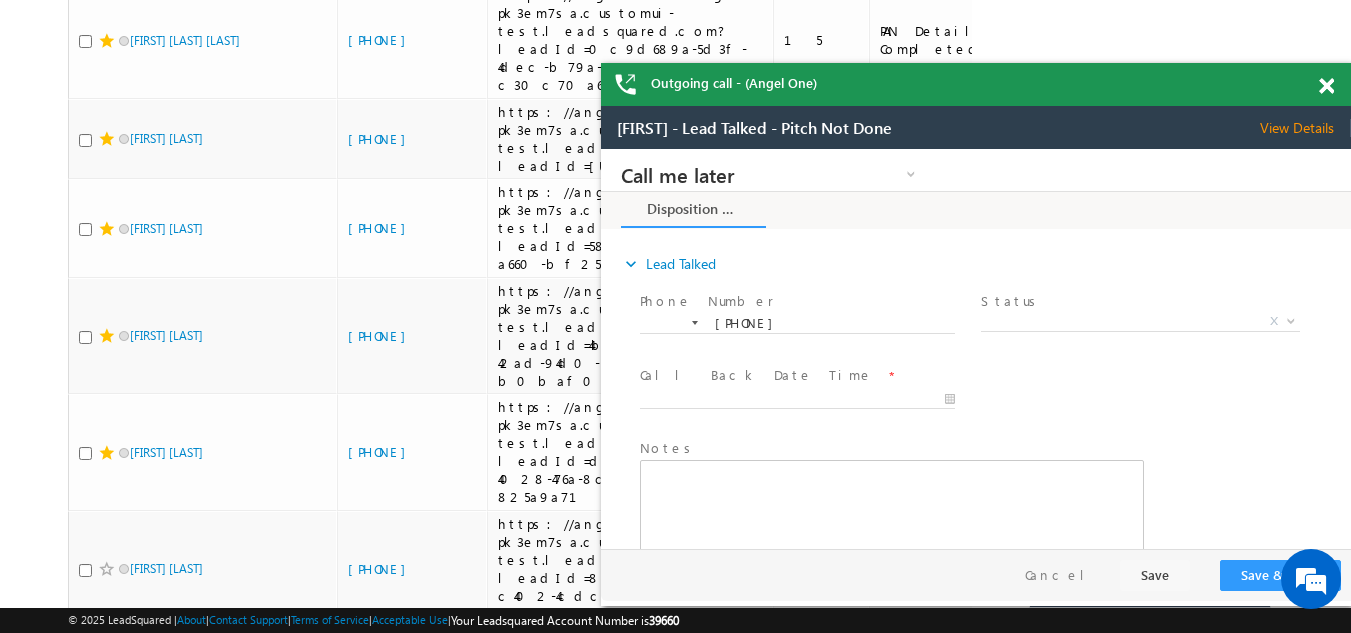 scroll, scrollTop: 0, scrollLeft: 0, axis: both 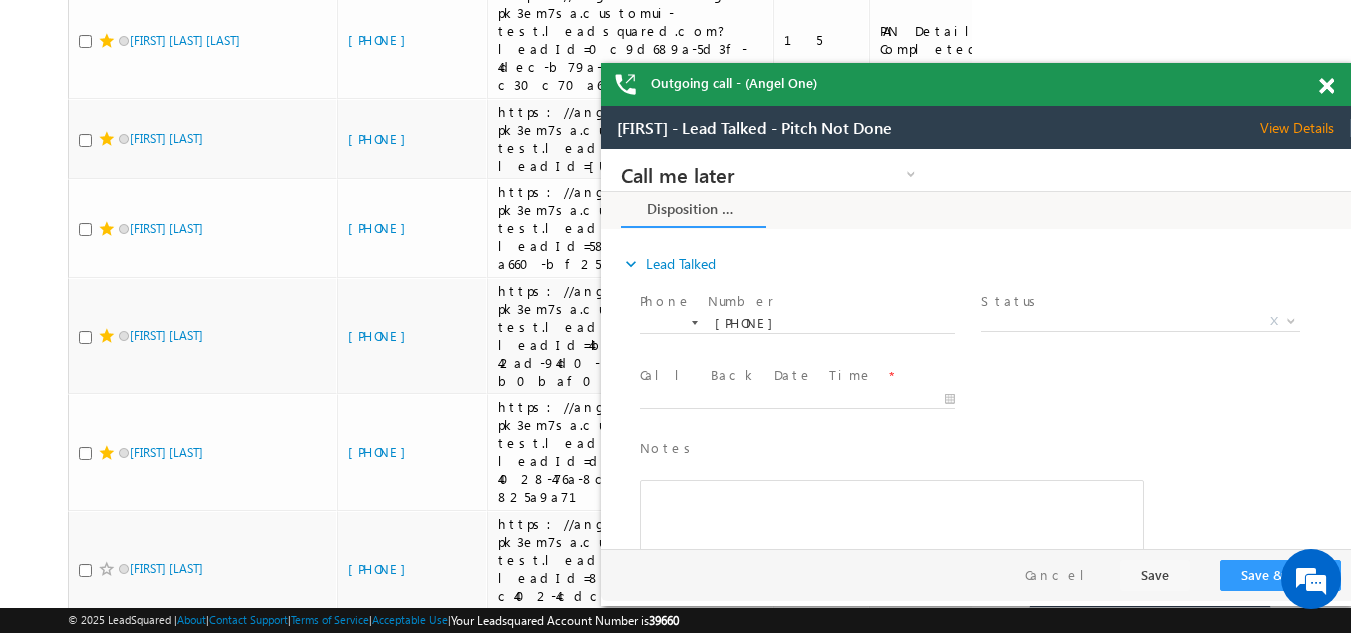 click at bounding box center [1326, 86] 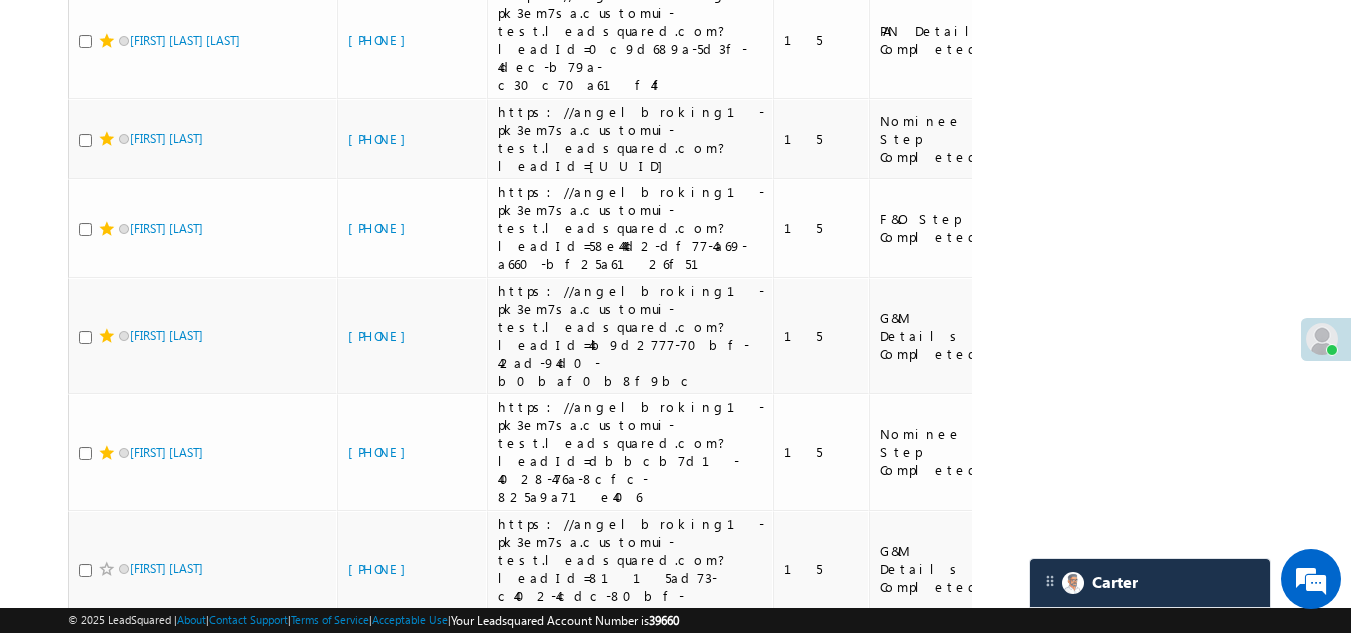 click on "[PHONE]" at bounding box center [382, -167] 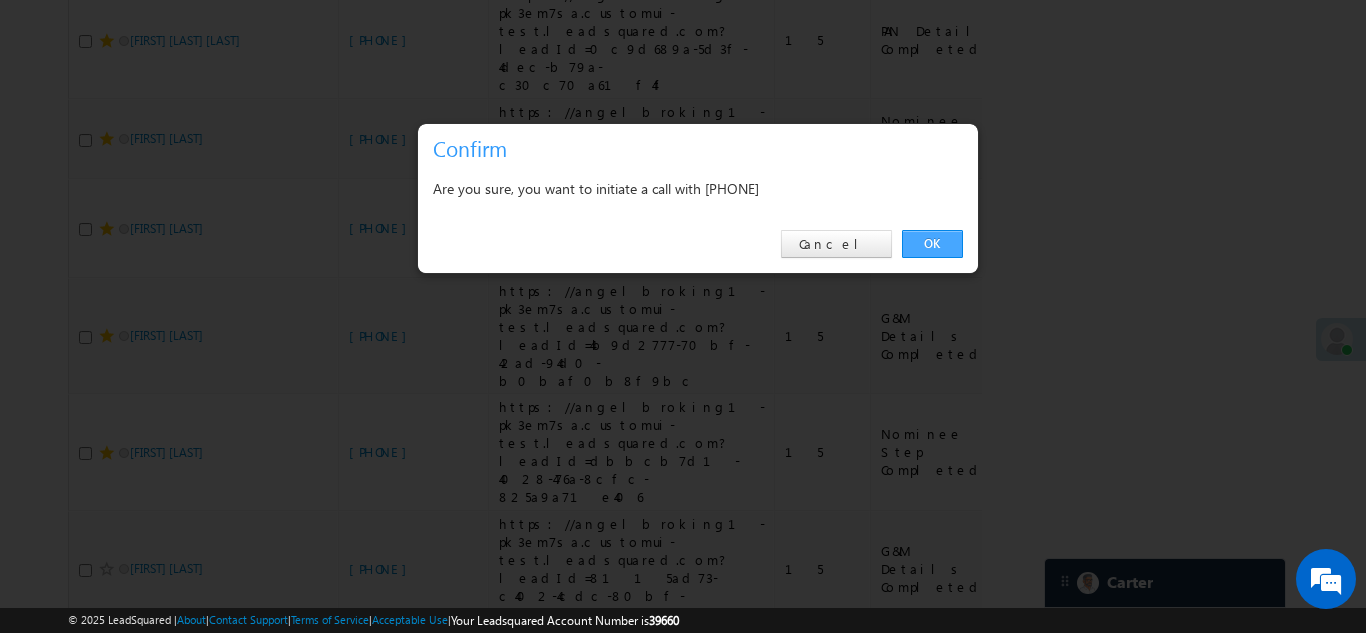 click on "OK" at bounding box center (932, 244) 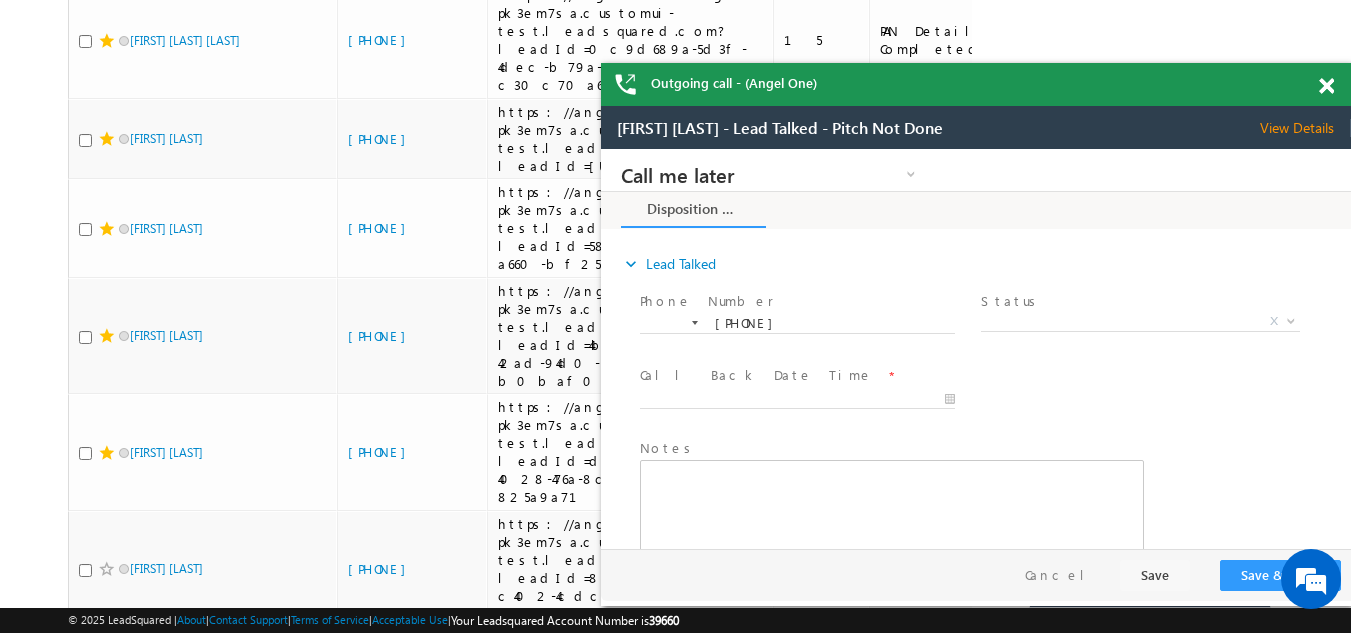 scroll, scrollTop: 0, scrollLeft: 0, axis: both 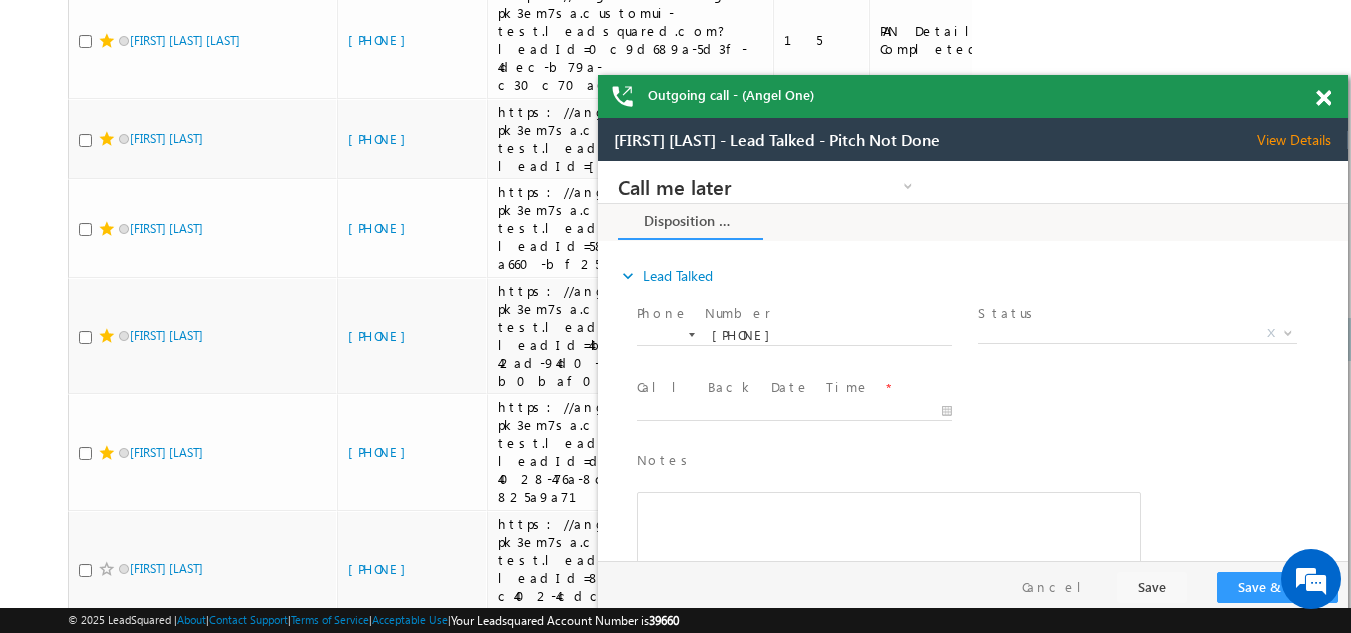 click at bounding box center (1334, 94) 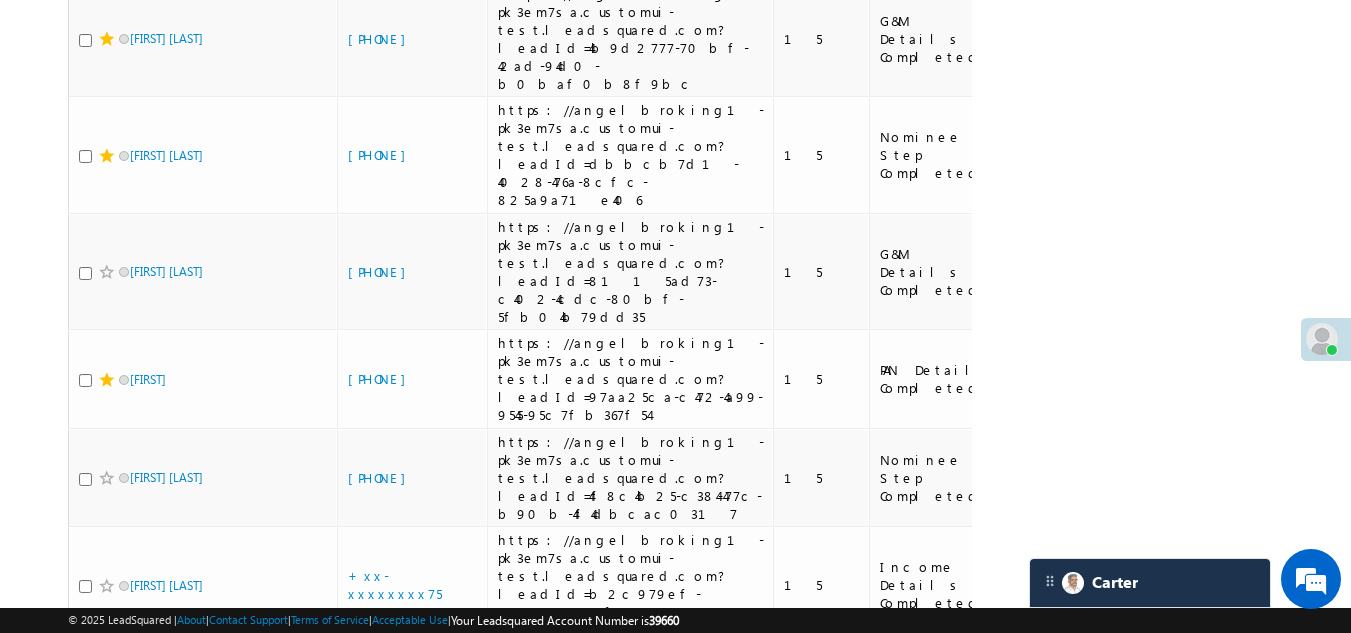 scroll, scrollTop: 6108, scrollLeft: 0, axis: vertical 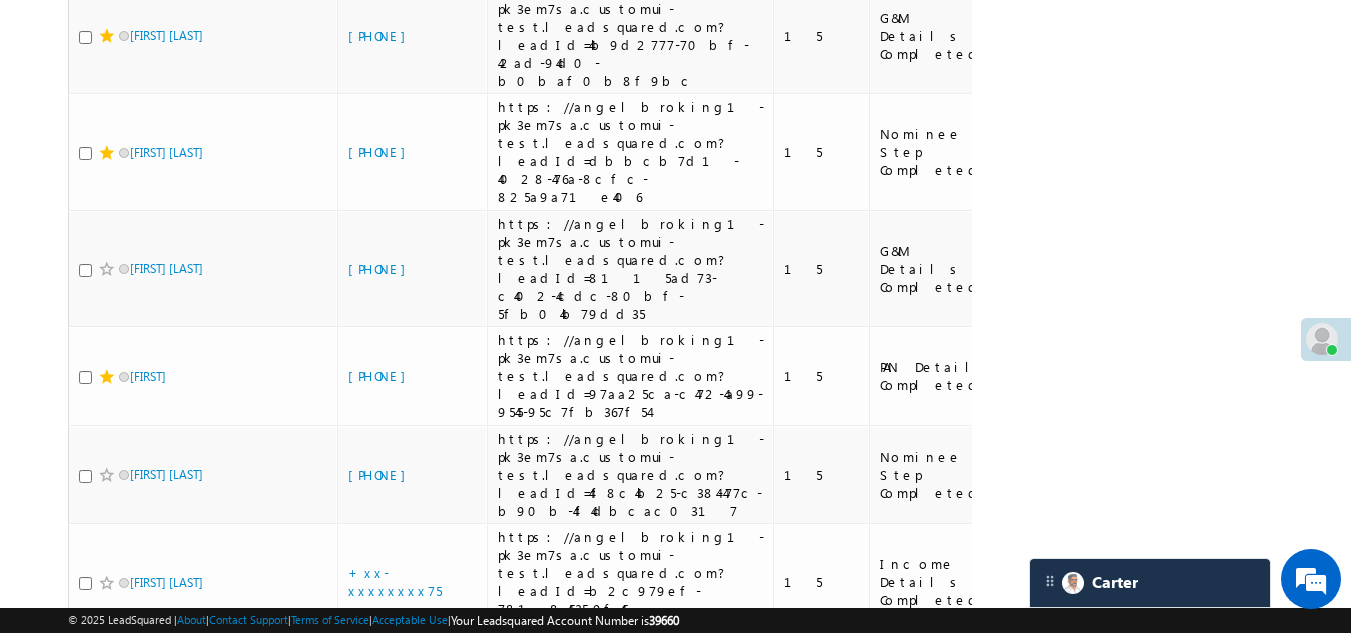 click on "[PHONE]" at bounding box center (382, -368) 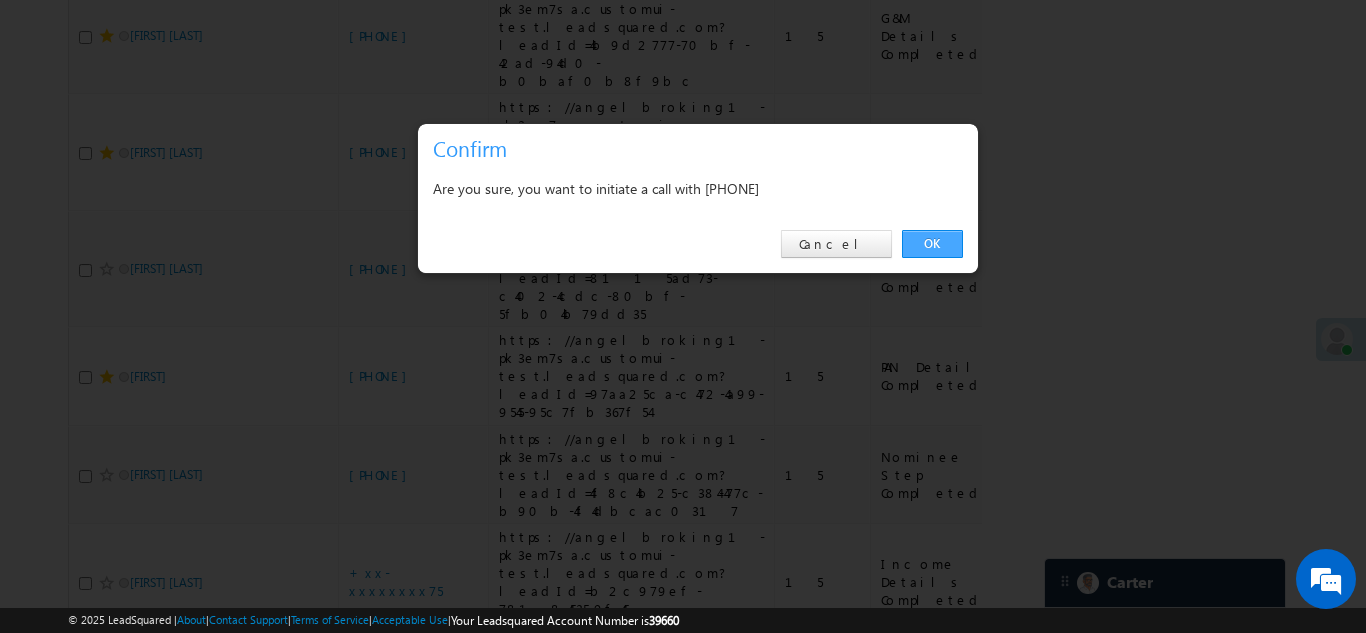 click on "OK" at bounding box center (932, 244) 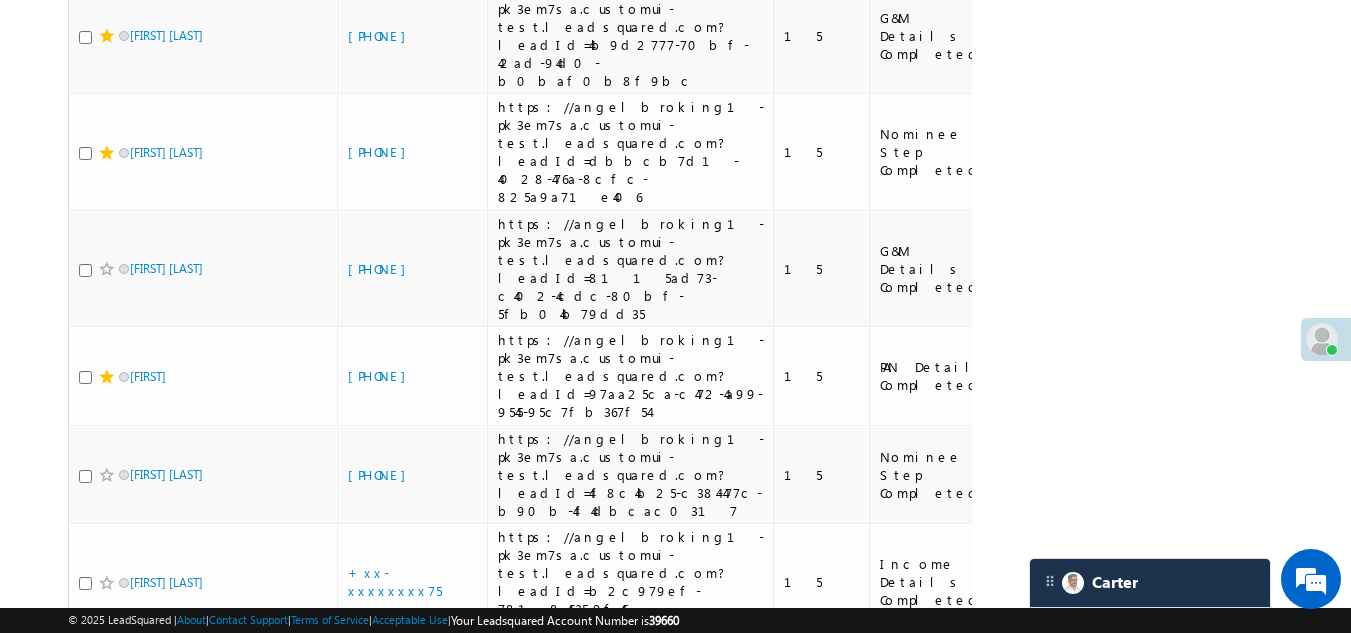 click at bounding box center (85, -366) 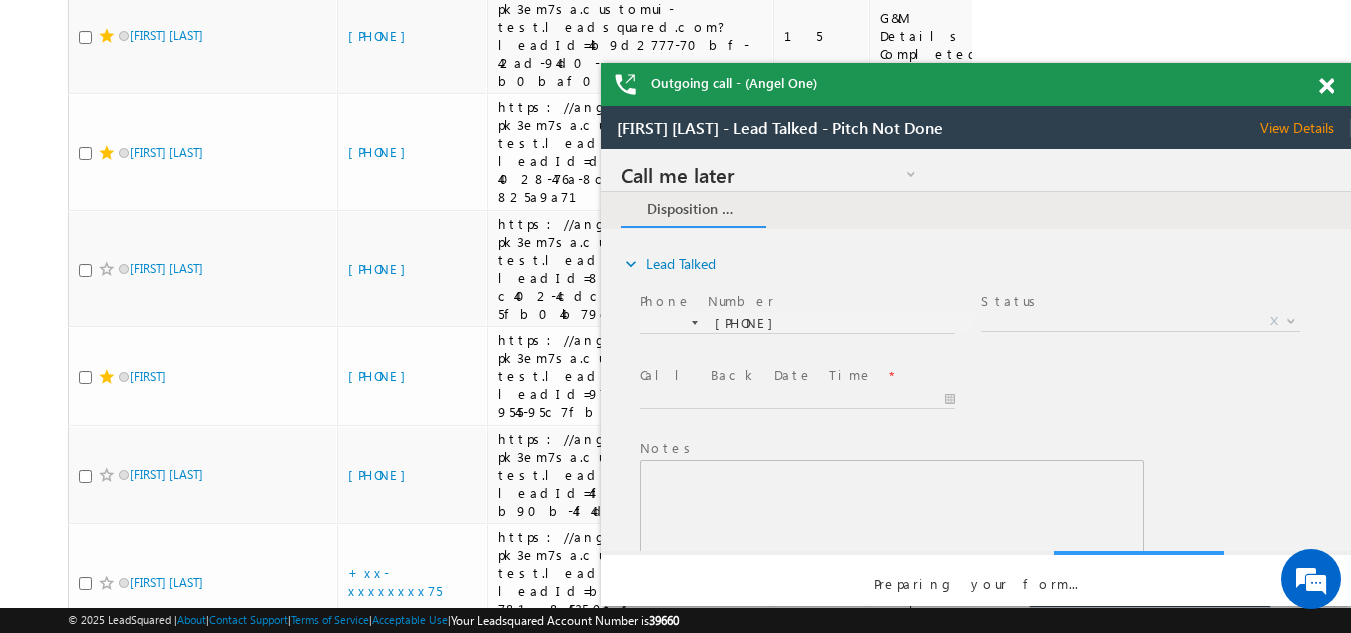 scroll, scrollTop: 0, scrollLeft: 0, axis: both 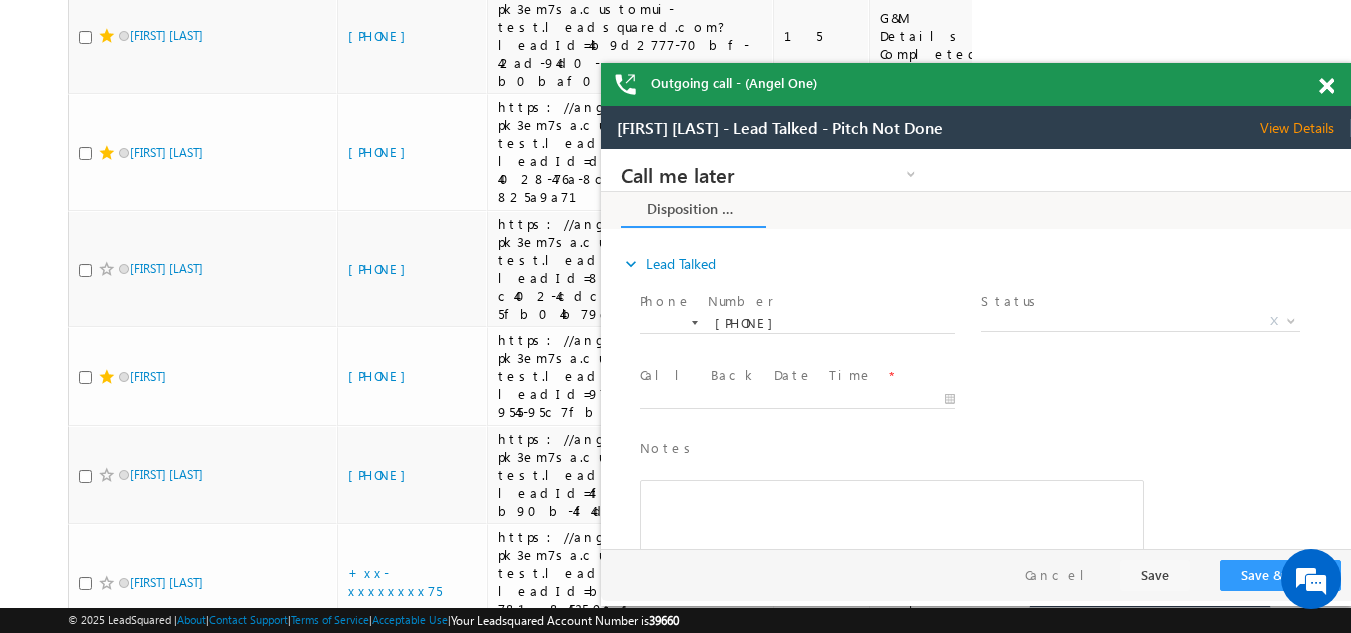 click at bounding box center [1326, 86] 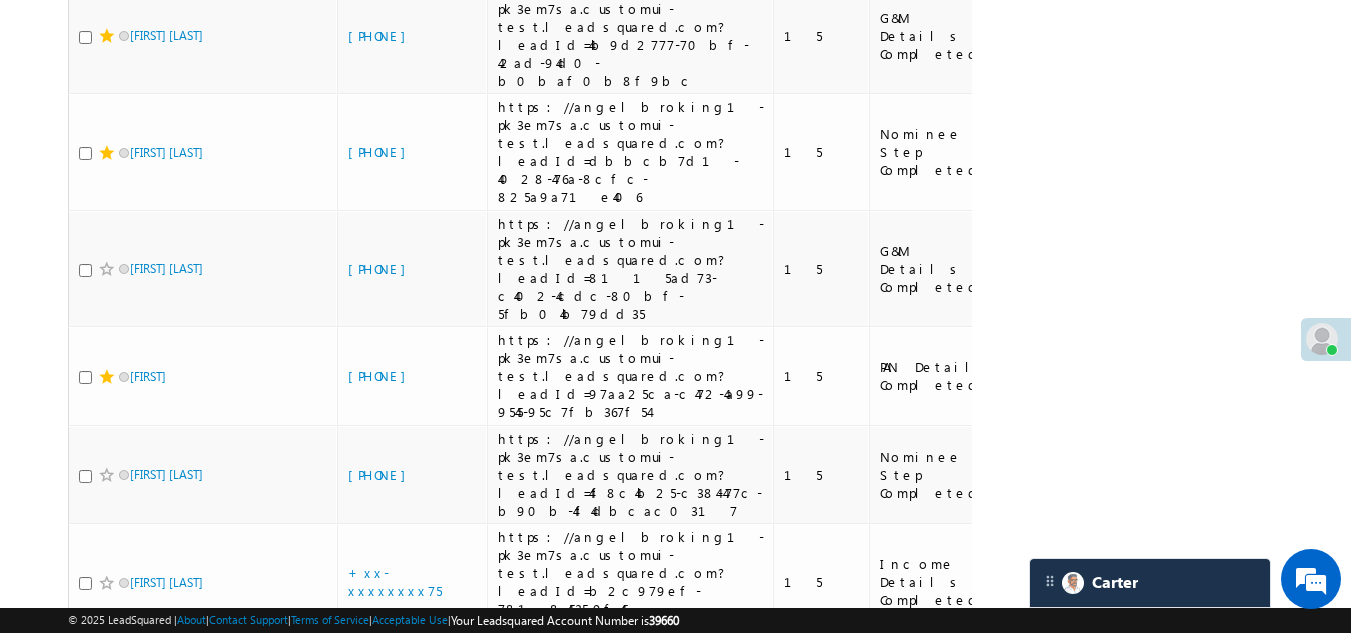 click on "[PHONE]" at bounding box center (382, -368) 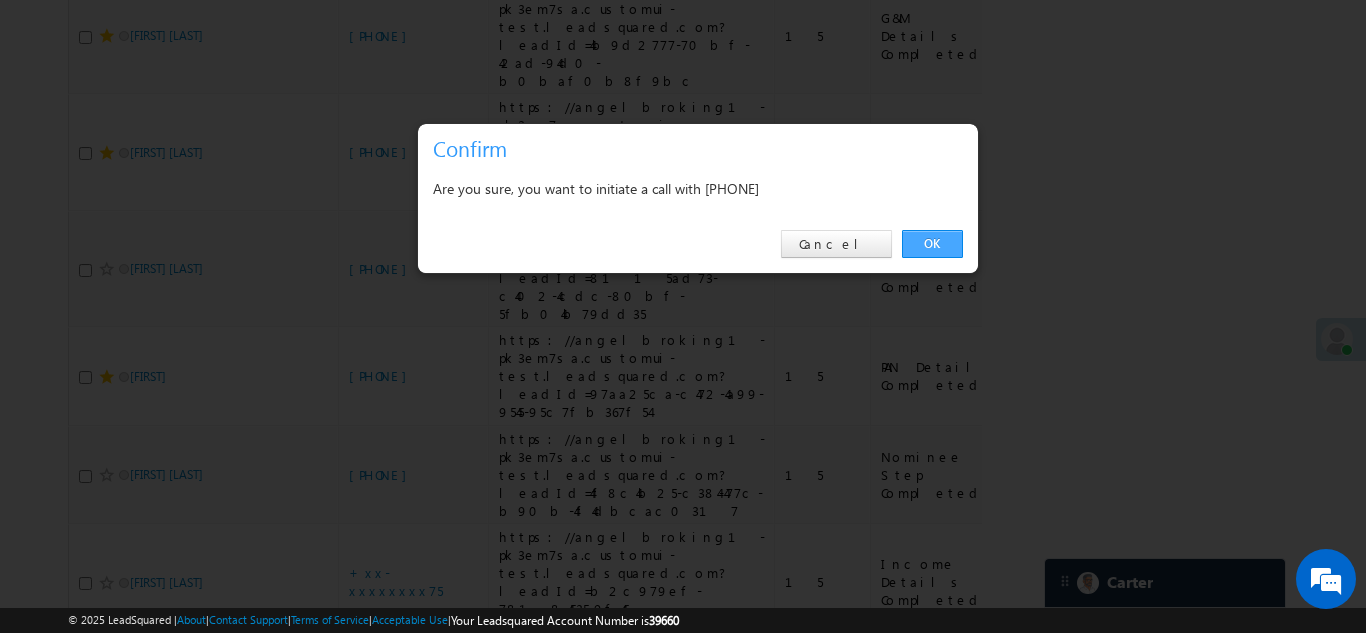 click on "OK" at bounding box center (932, 244) 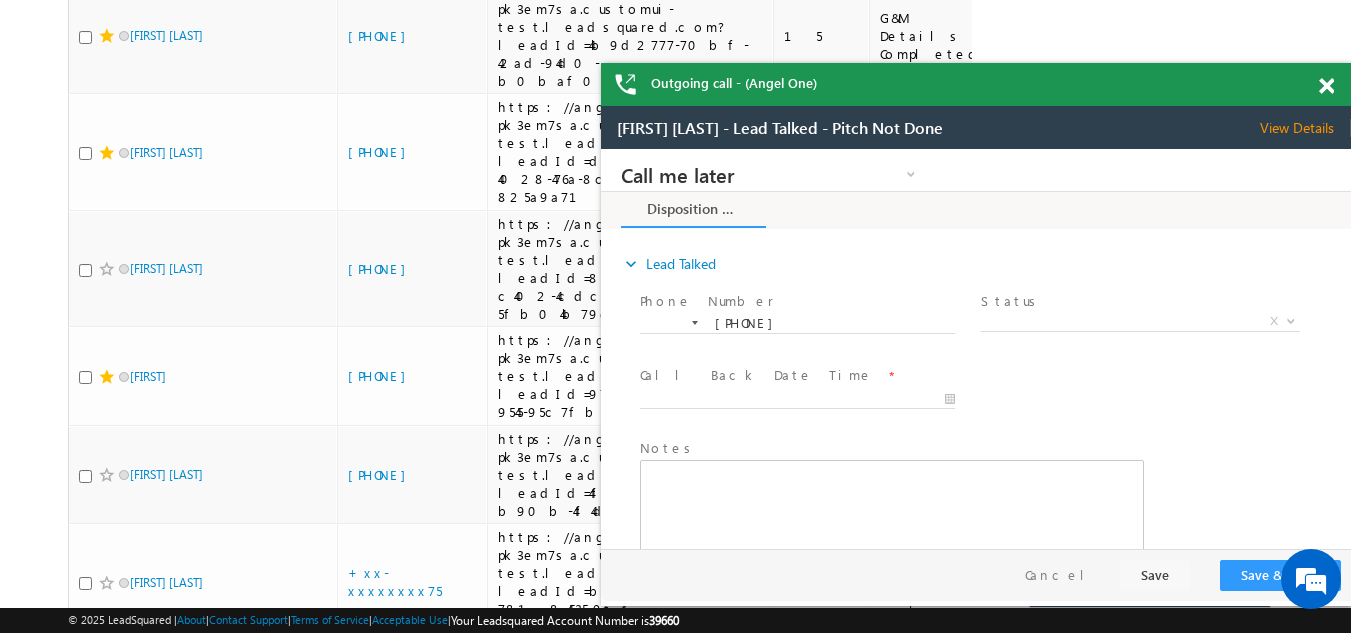 scroll, scrollTop: 0, scrollLeft: 0, axis: both 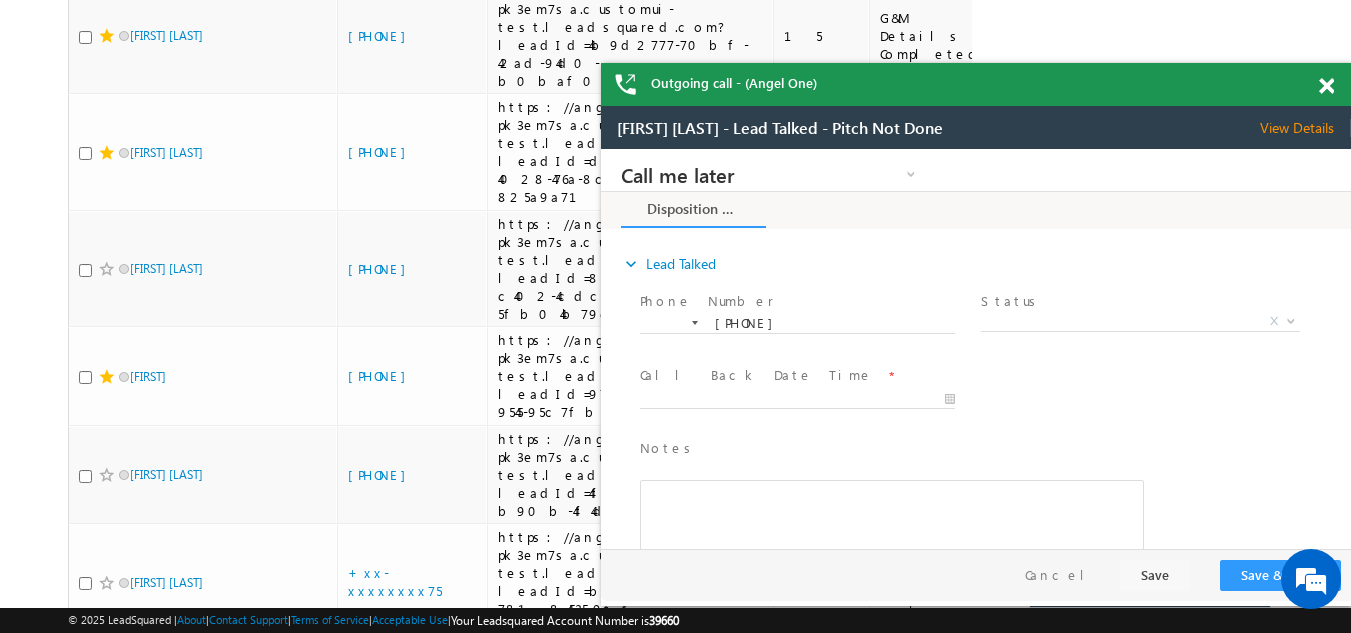 click at bounding box center [1326, 86] 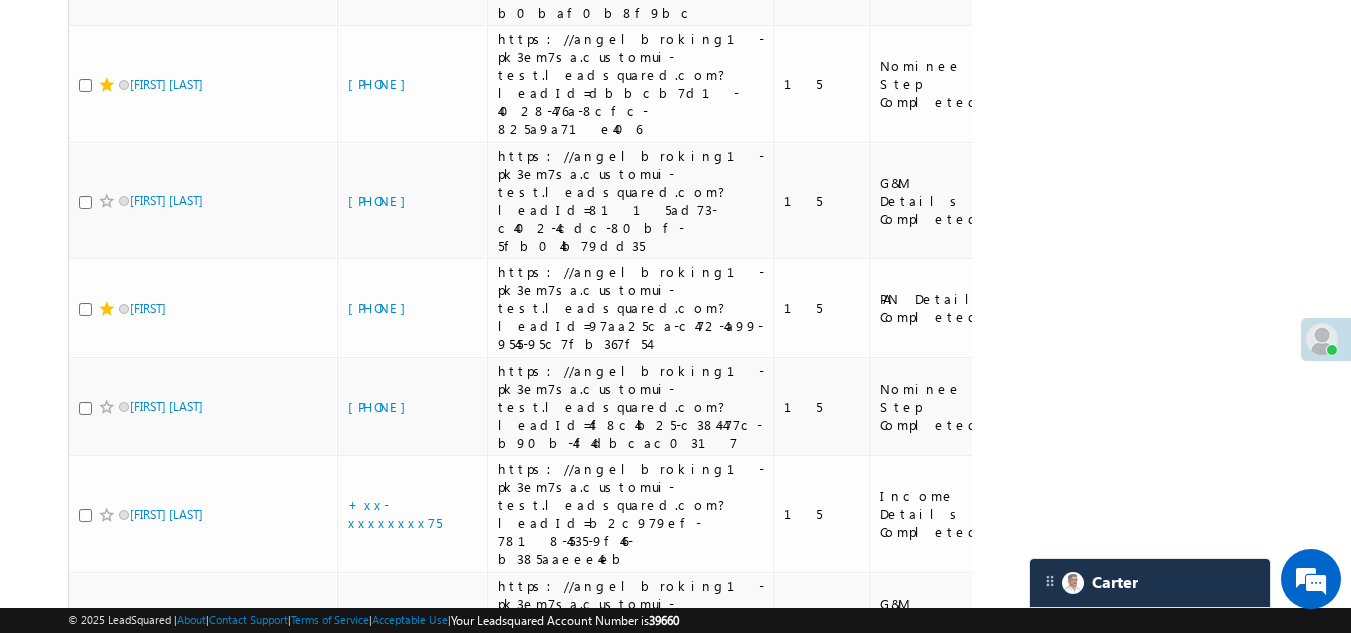 scroll, scrollTop: 6208, scrollLeft: 0, axis: vertical 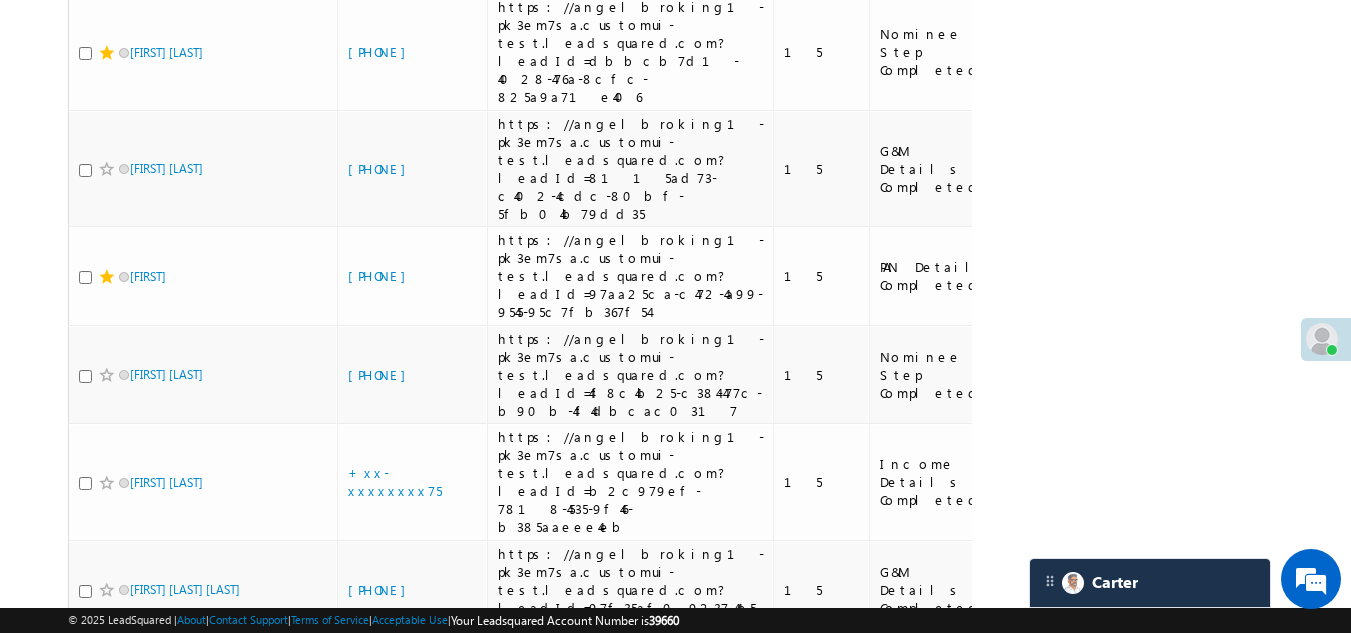 click on "[PHONE]" at bounding box center [382, -262] 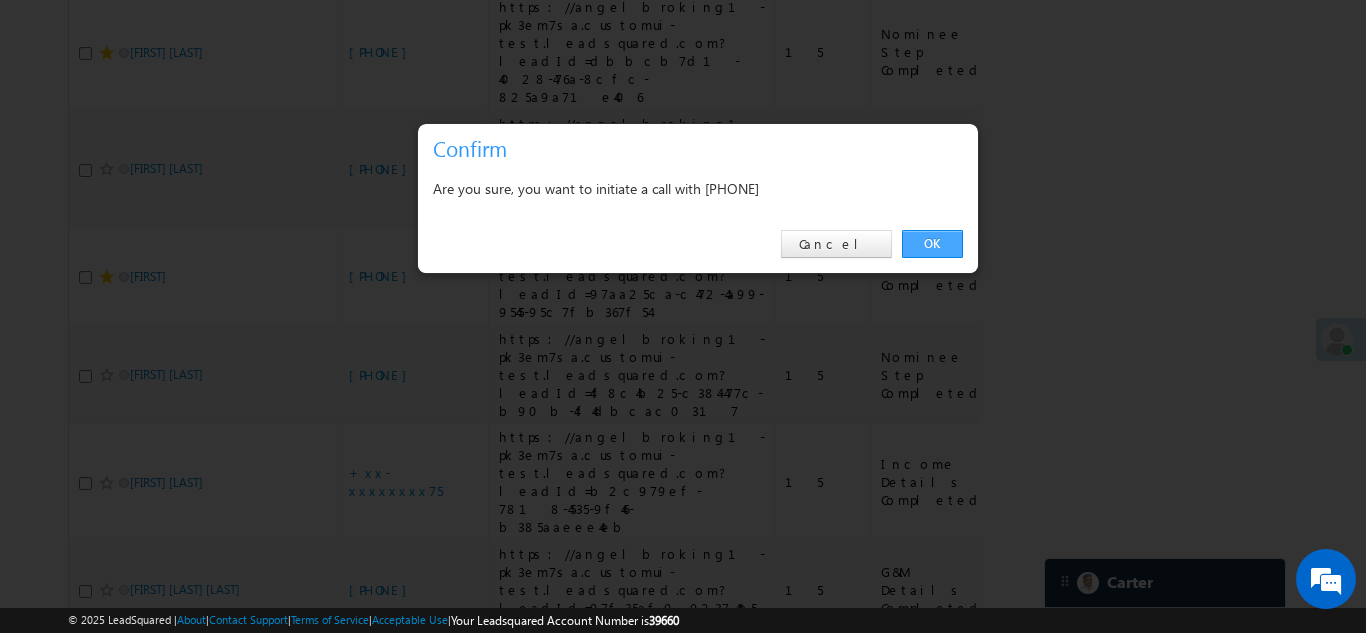 click on "OK" at bounding box center [932, 244] 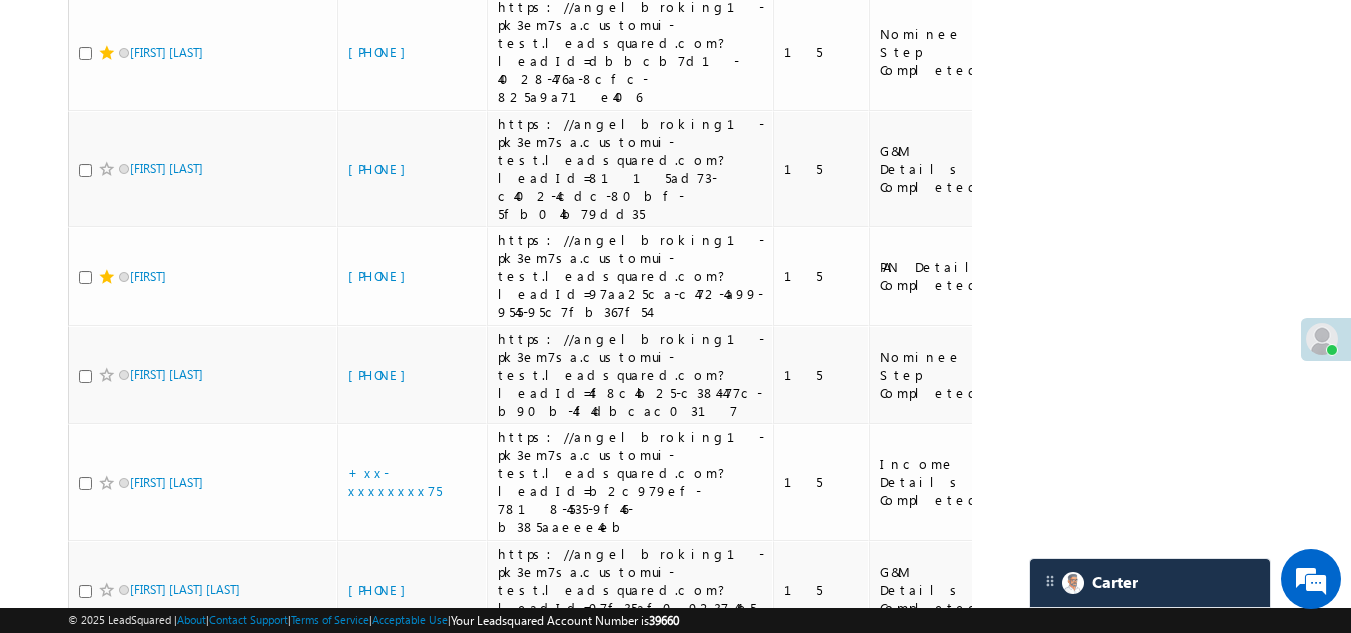 click on "[PHONE]" at bounding box center (382, -361) 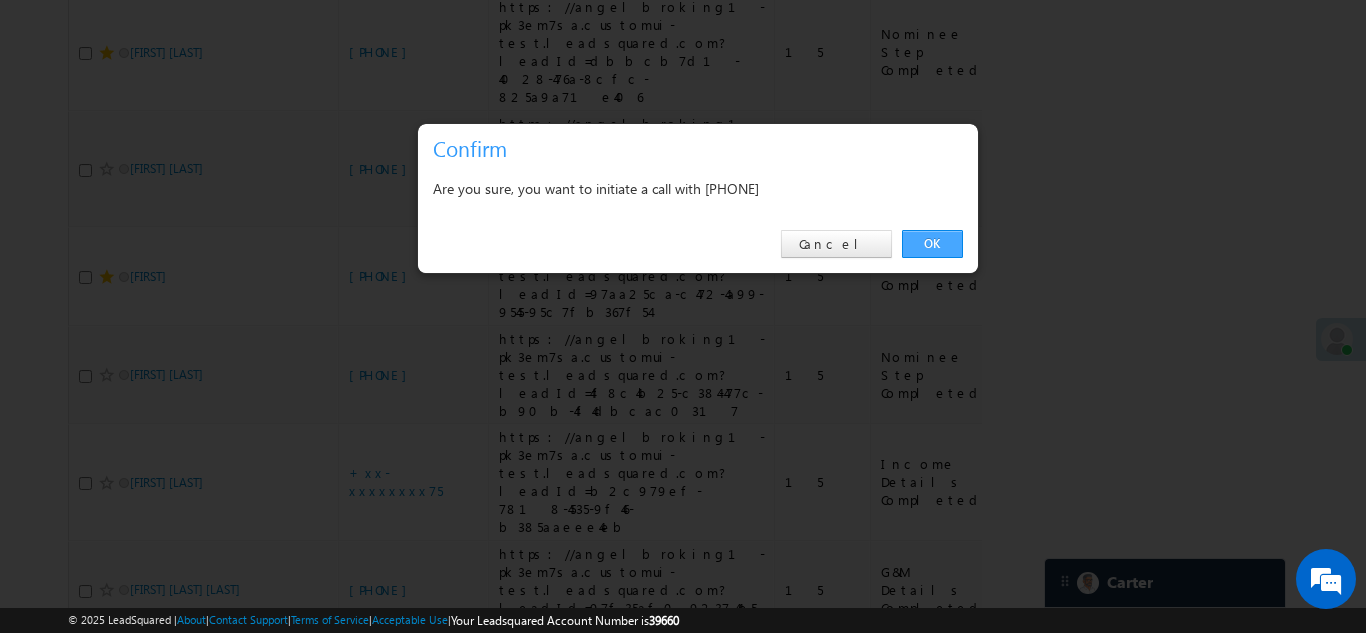 click on "OK" at bounding box center [932, 244] 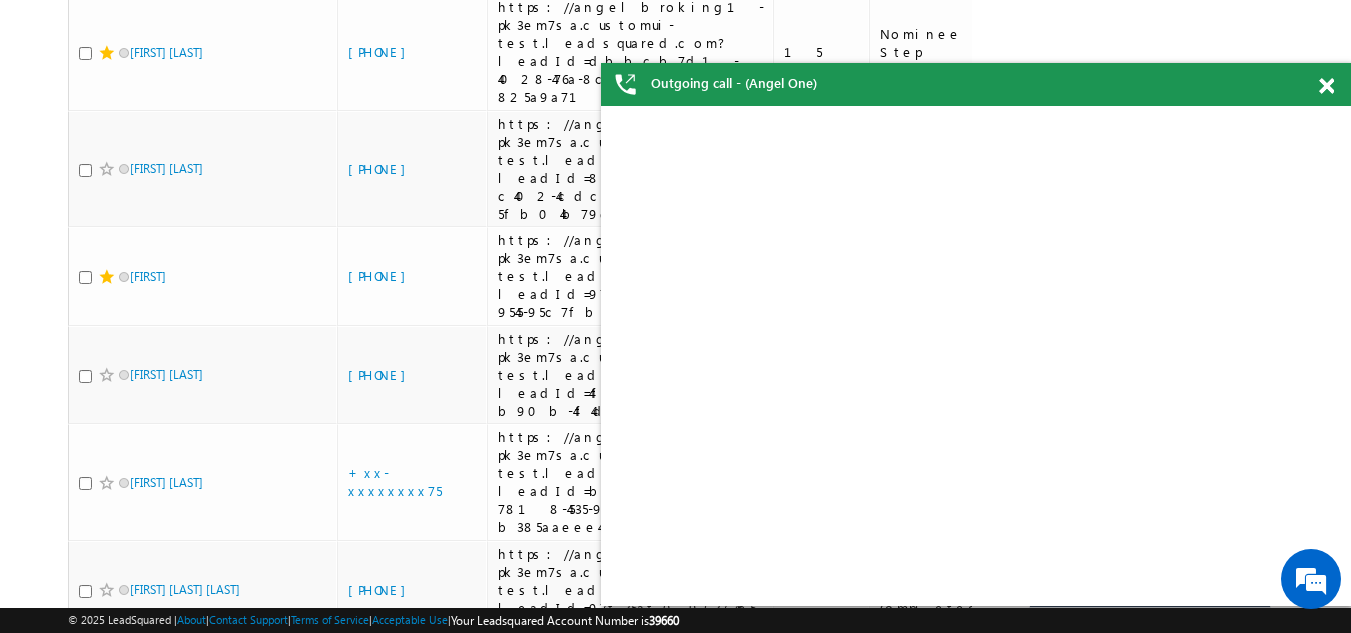 click on "[FIRST] [LAST] [LAST]" at bounding box center (203, -360) 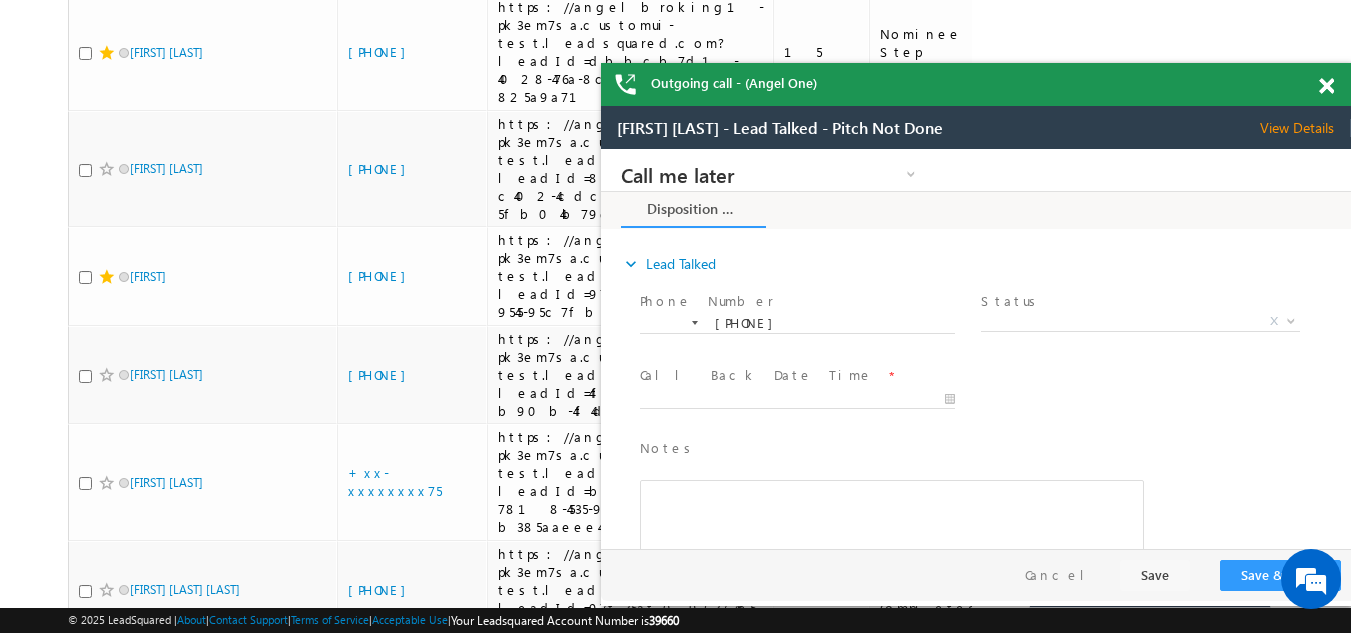 scroll, scrollTop: 0, scrollLeft: 0, axis: both 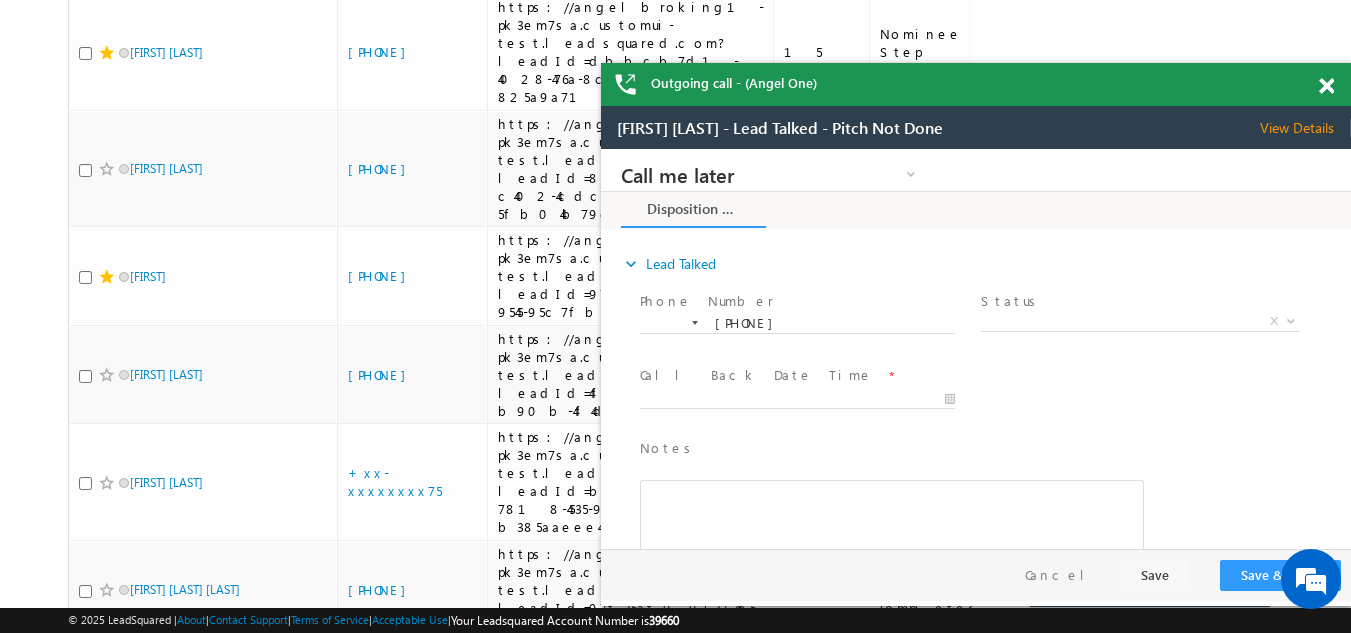 click at bounding box center (1326, 86) 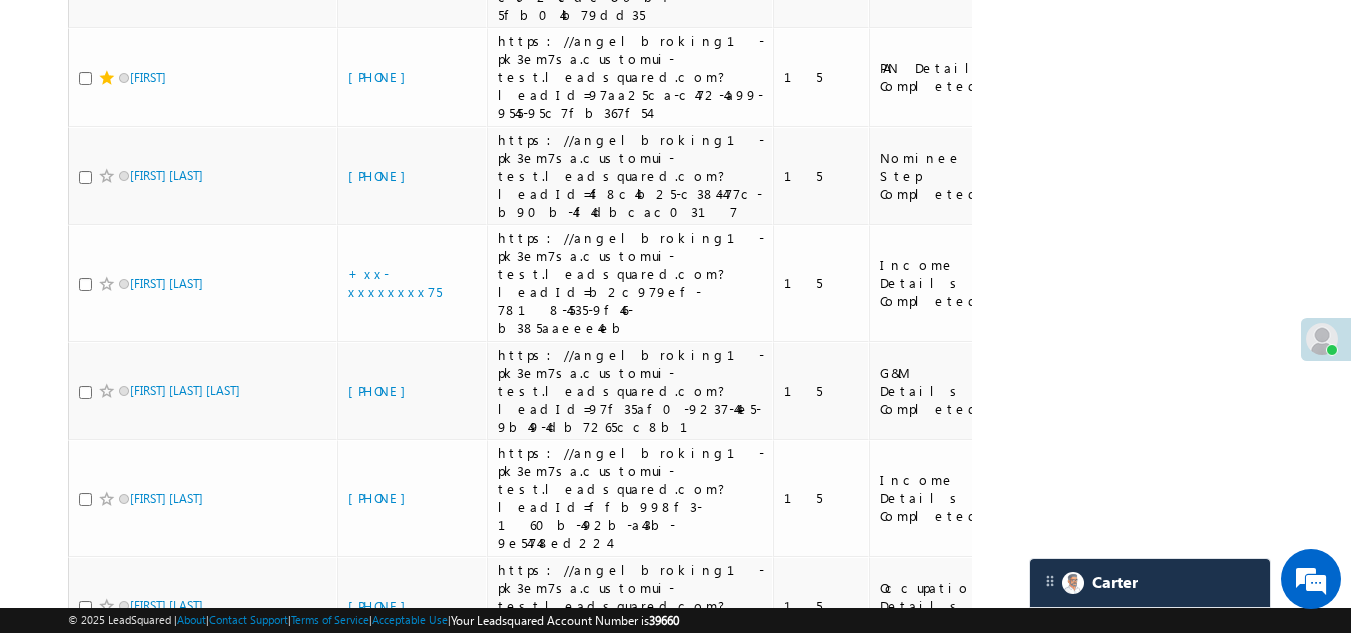 scroll, scrollTop: 6408, scrollLeft: 0, axis: vertical 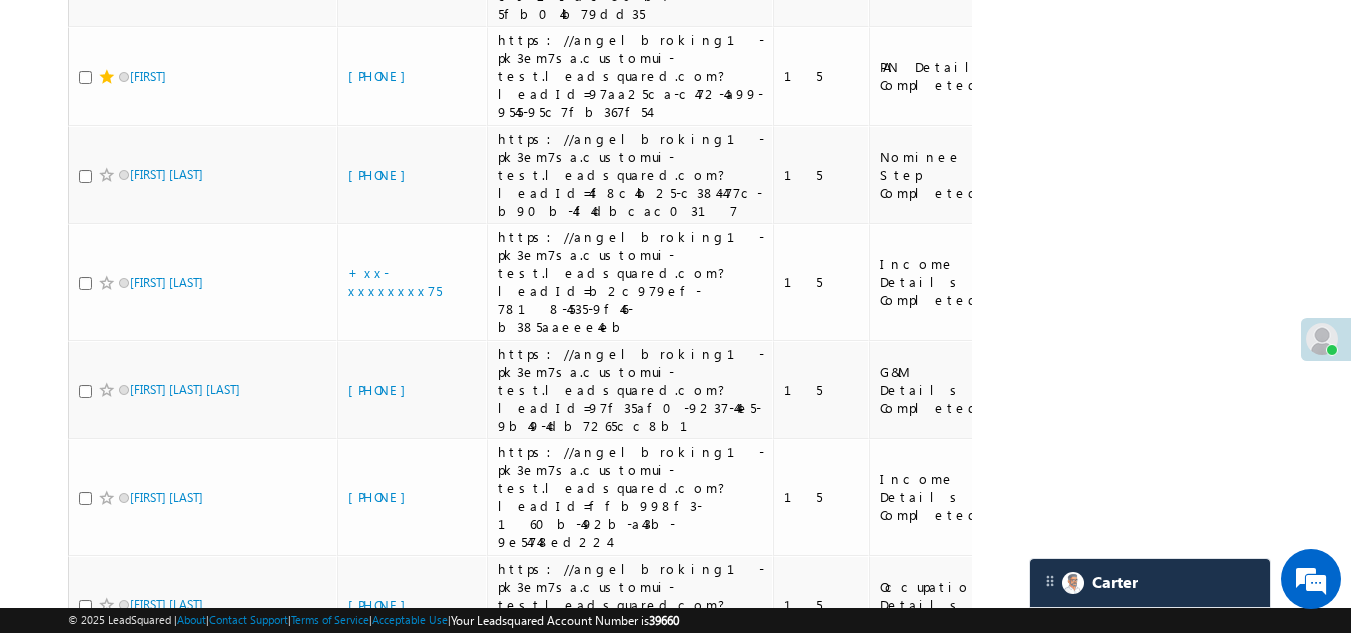 click on "[PHONE]" at bounding box center (382, -265) 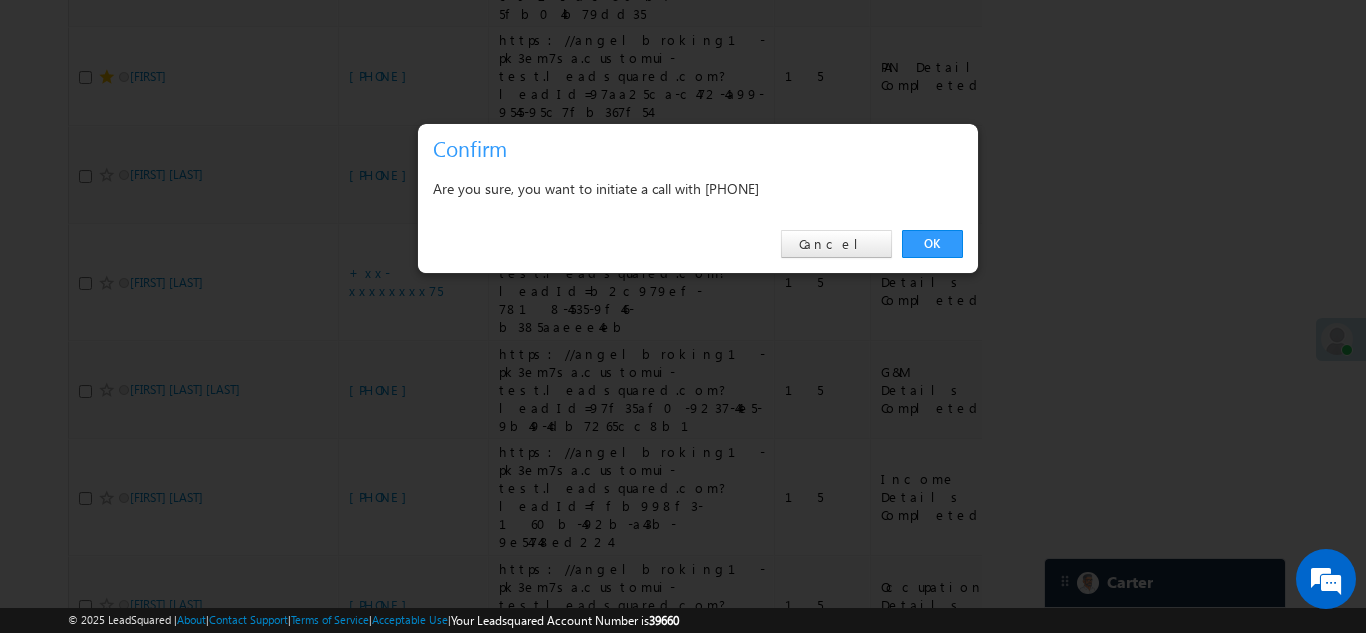 click on "OK" at bounding box center [932, 244] 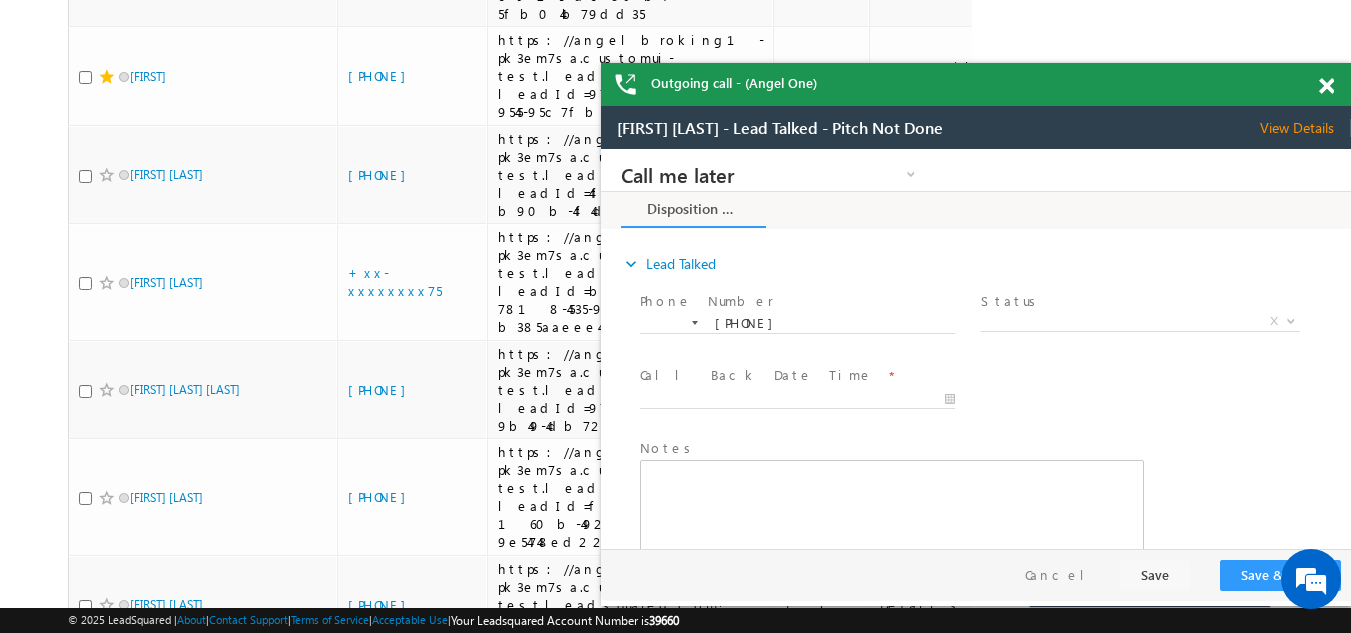 scroll, scrollTop: 0, scrollLeft: 0, axis: both 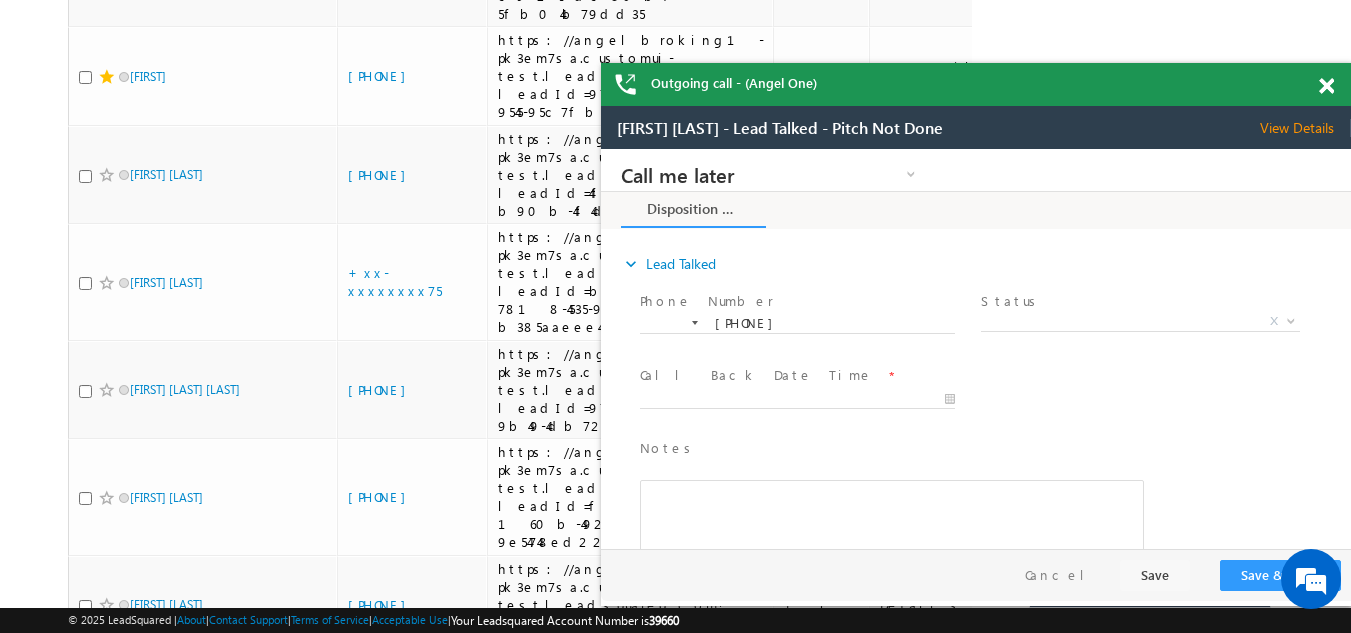 click at bounding box center [1326, 86] 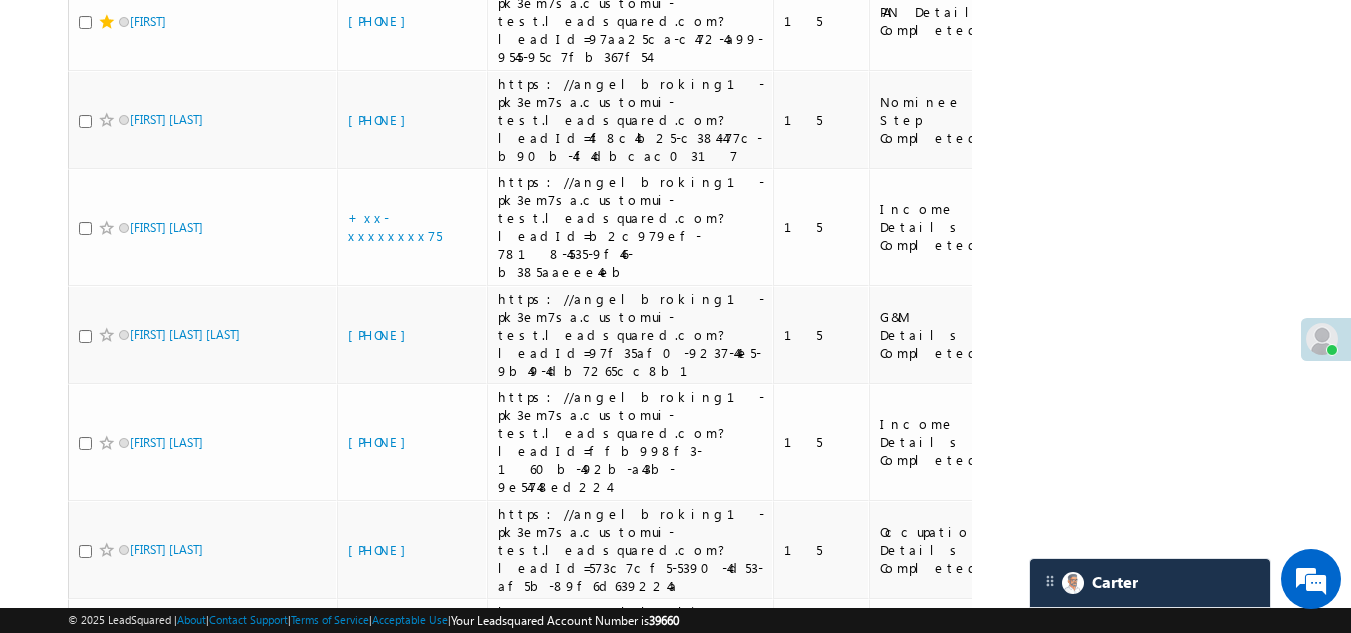 scroll, scrollTop: 6608, scrollLeft: 0, axis: vertical 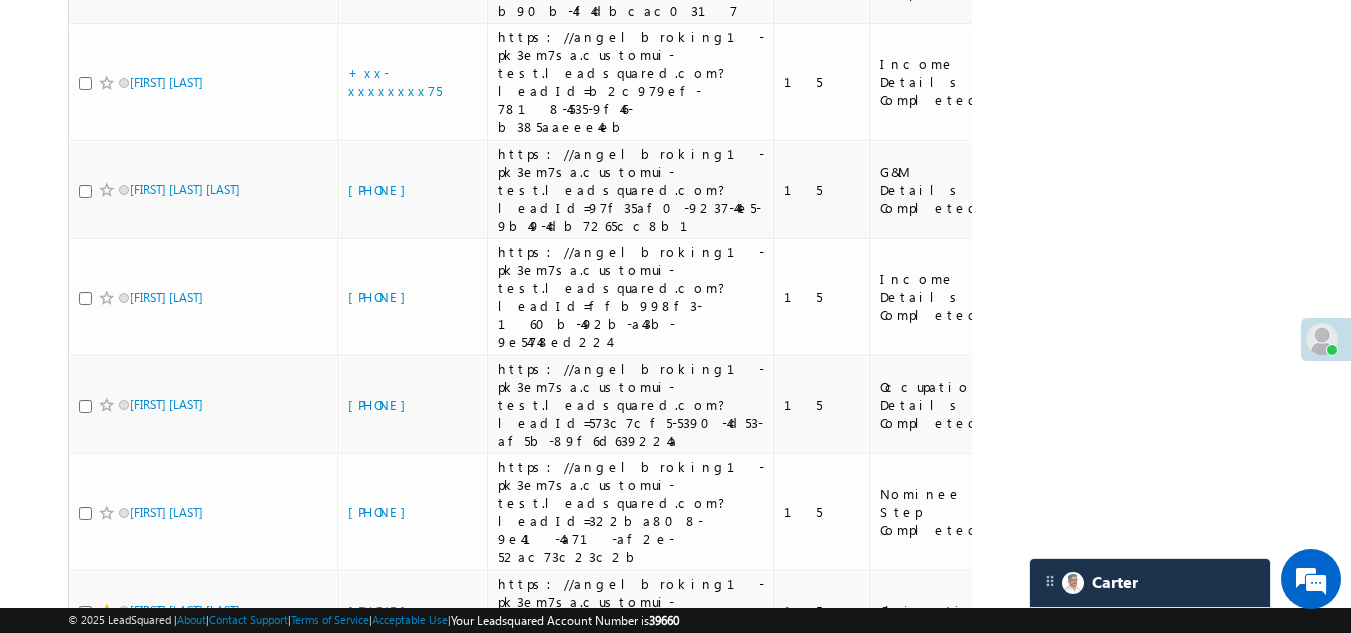 click on "[PHONE]" at bounding box center (382, -349) 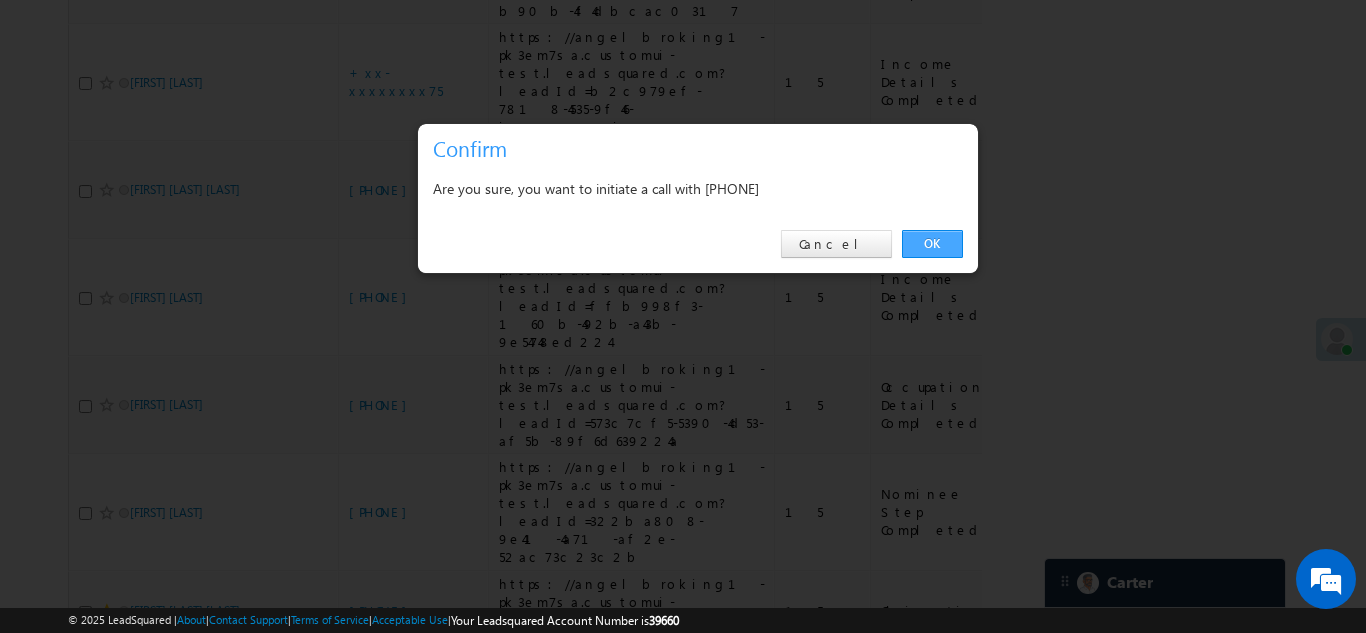 click on "OK" at bounding box center [932, 244] 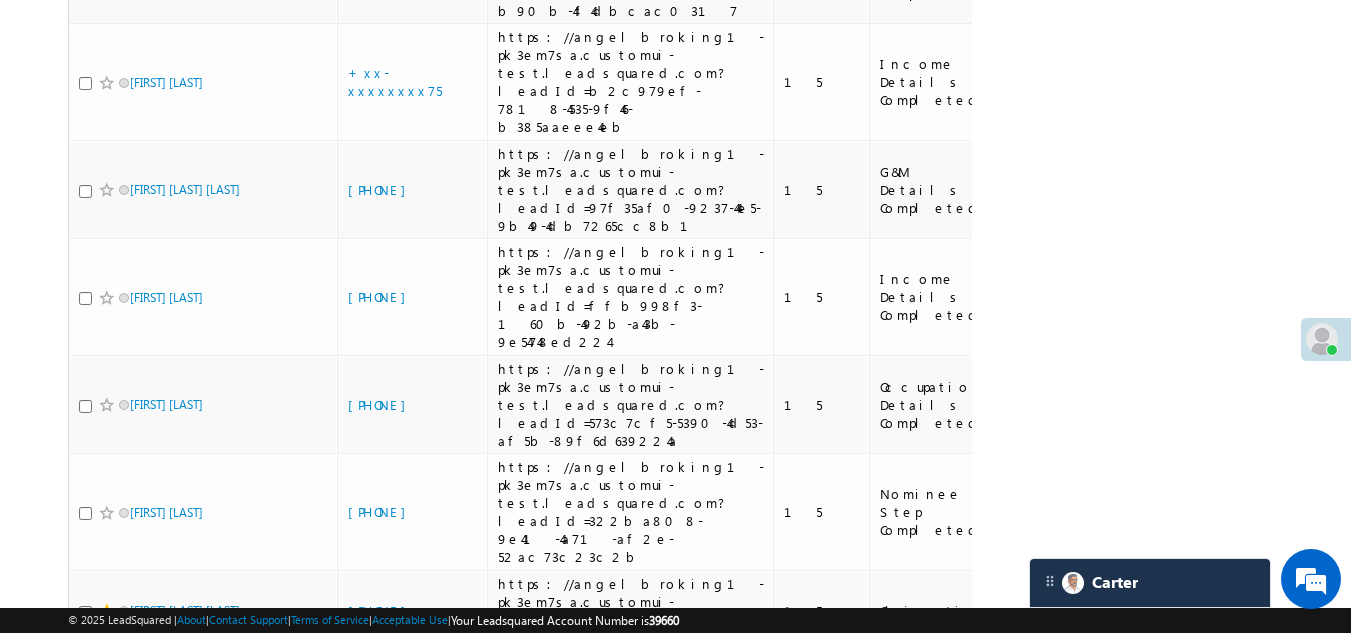 click at bounding box center (85, -347) 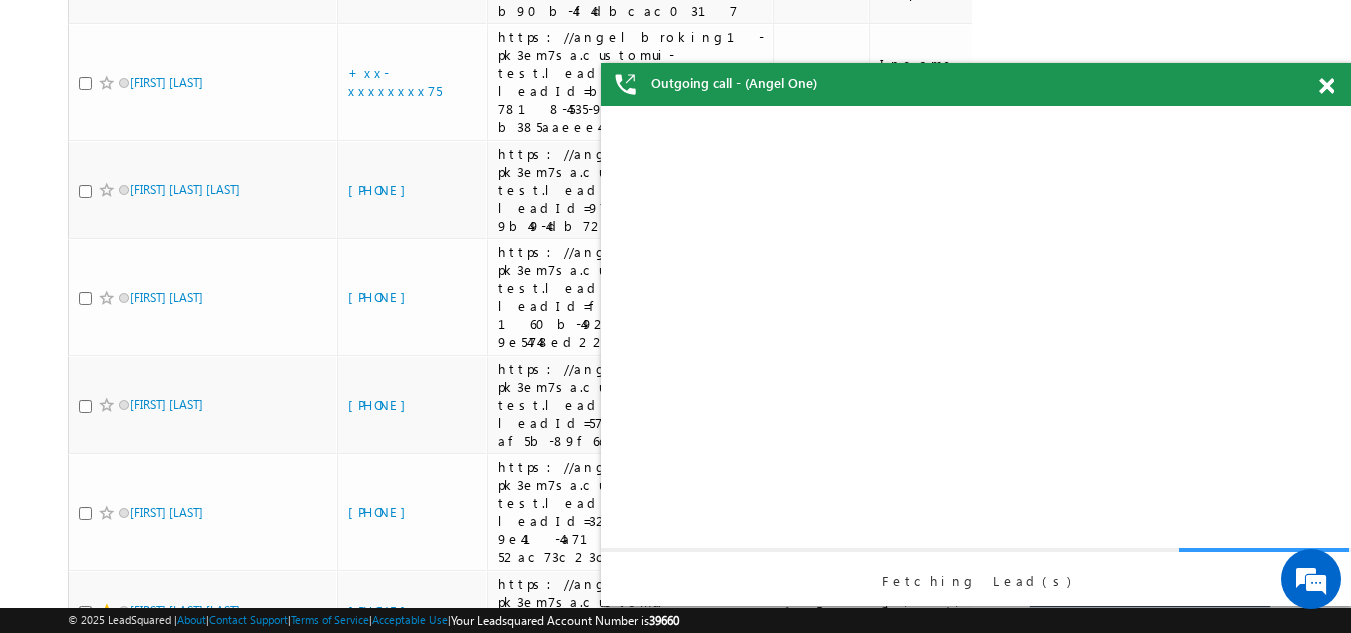 scroll, scrollTop: 0, scrollLeft: 0, axis: both 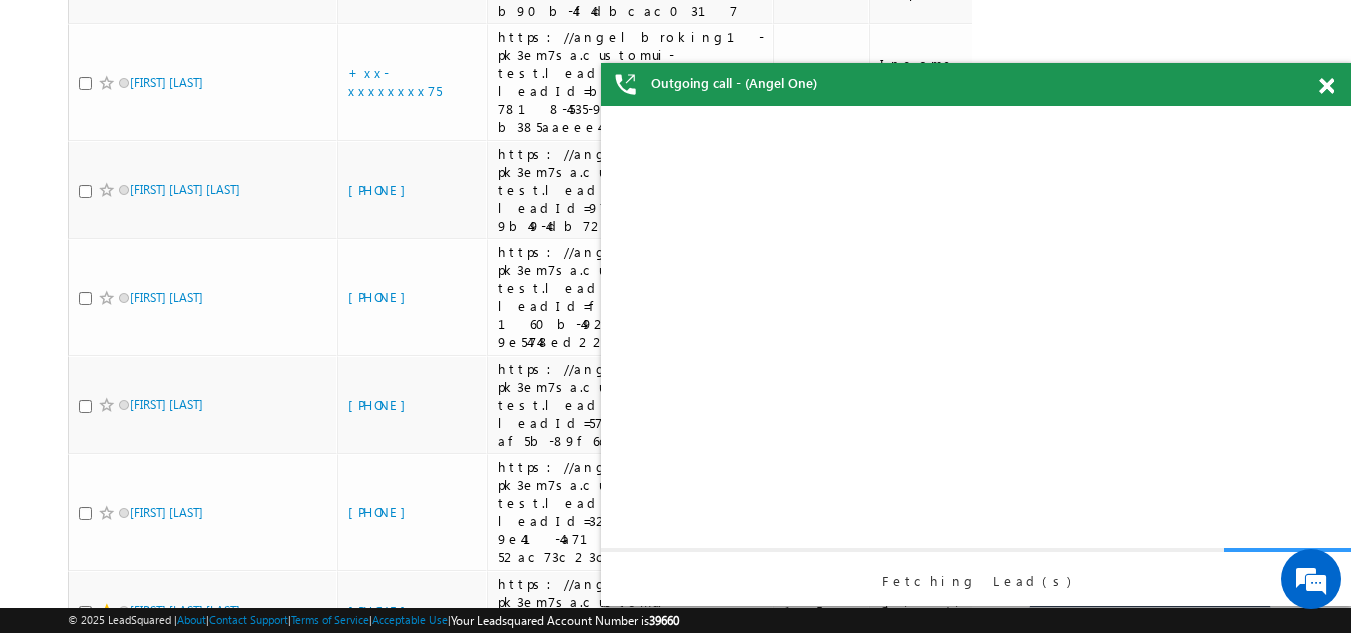 click at bounding box center (85, -463) 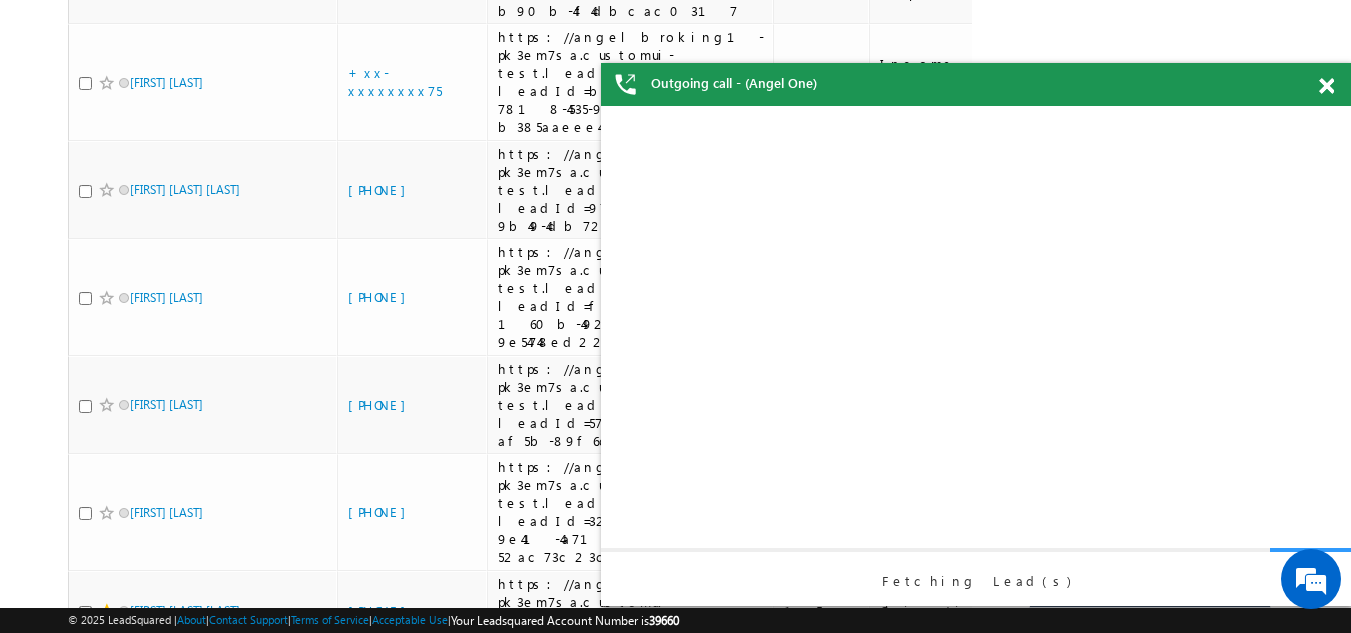checkbox on "true" 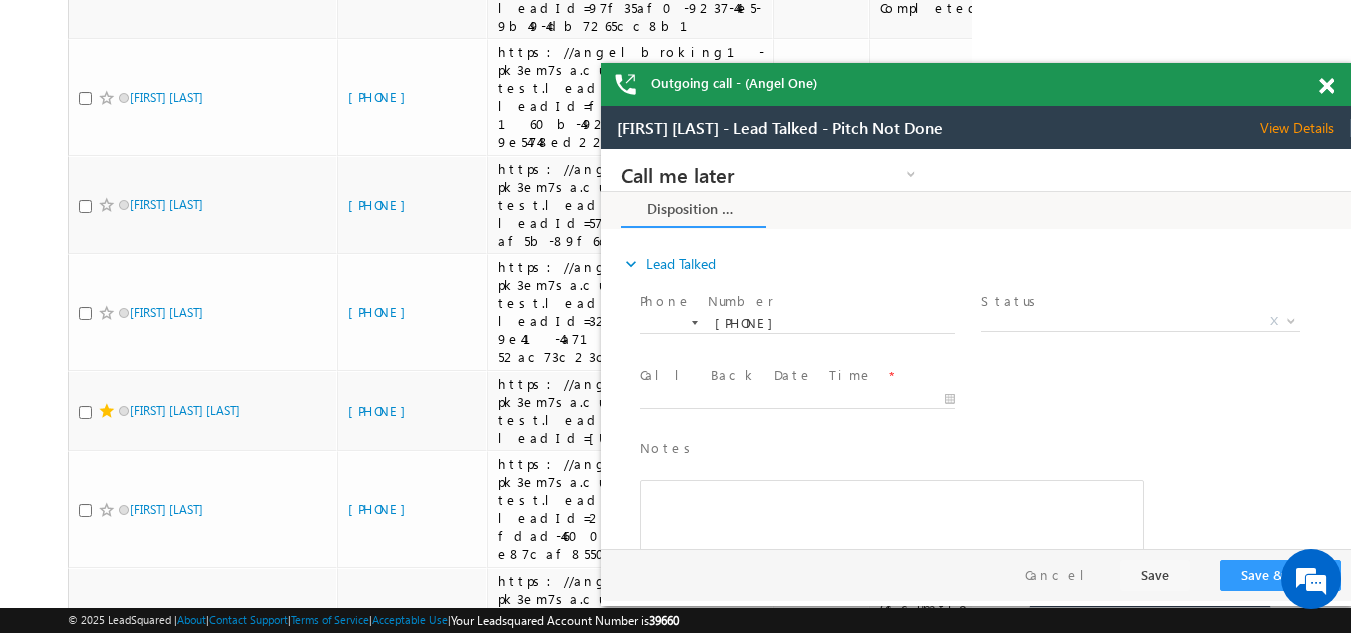 scroll, scrollTop: 0, scrollLeft: 0, axis: both 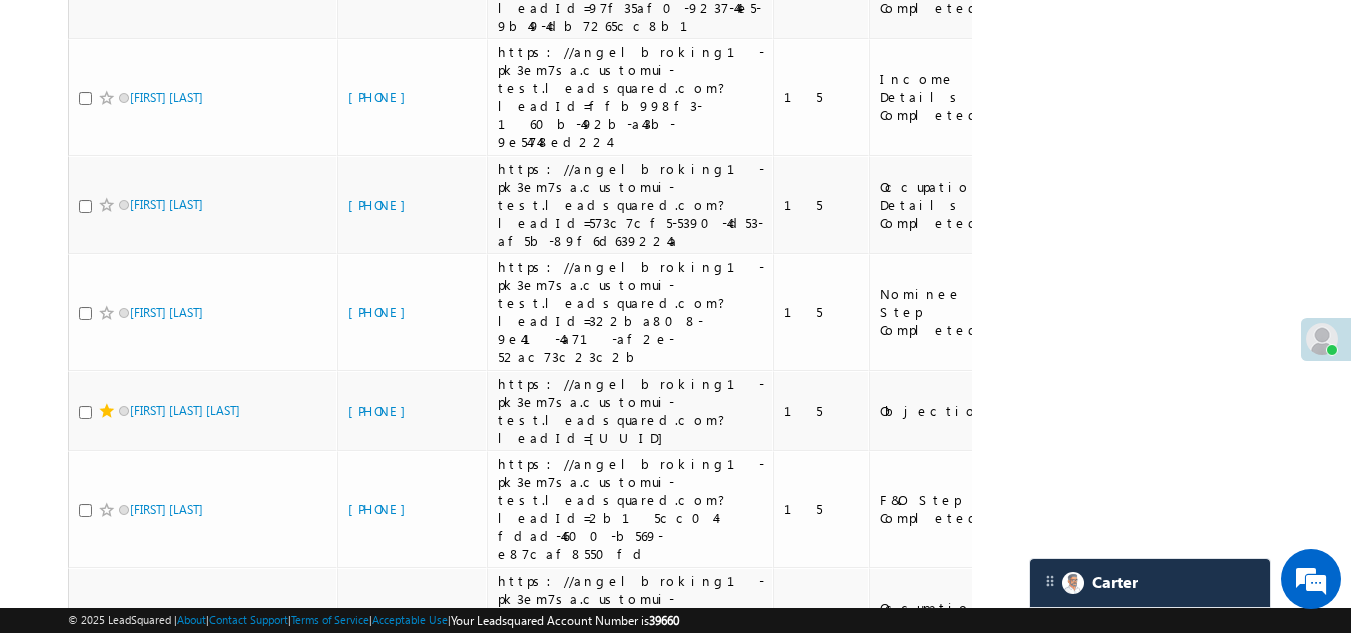 click on "[PHONE]" at bounding box center (382, -432) 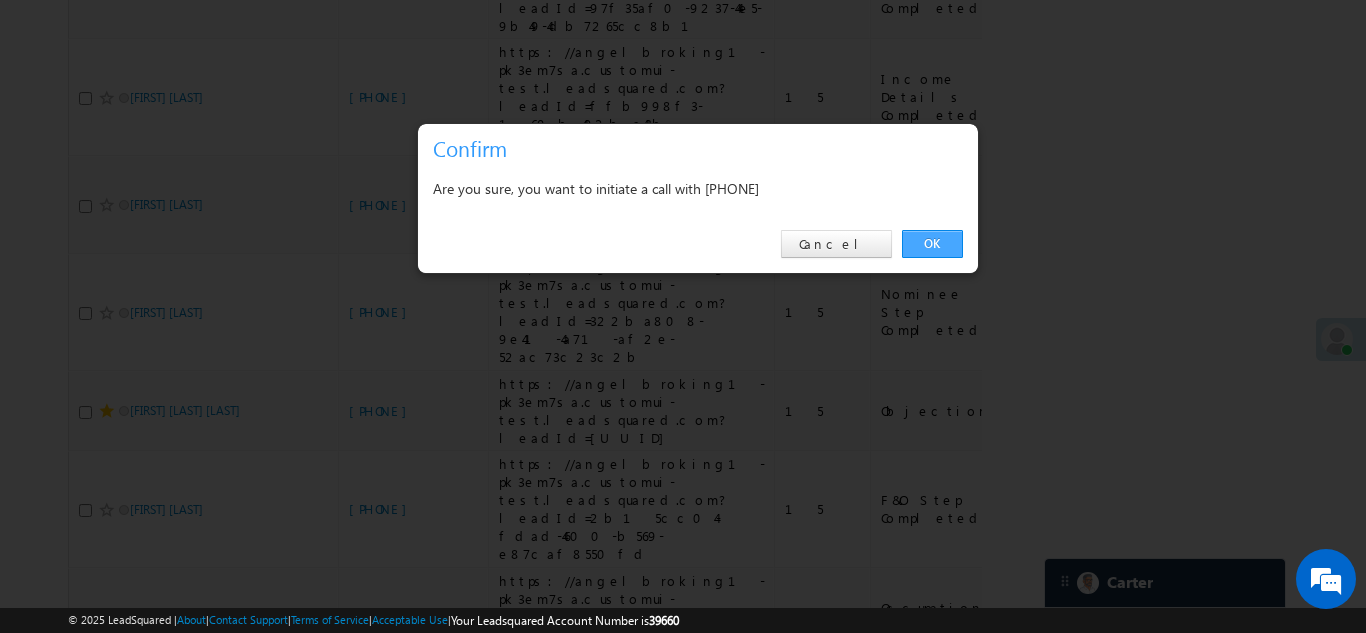 click on "OK" at bounding box center (932, 244) 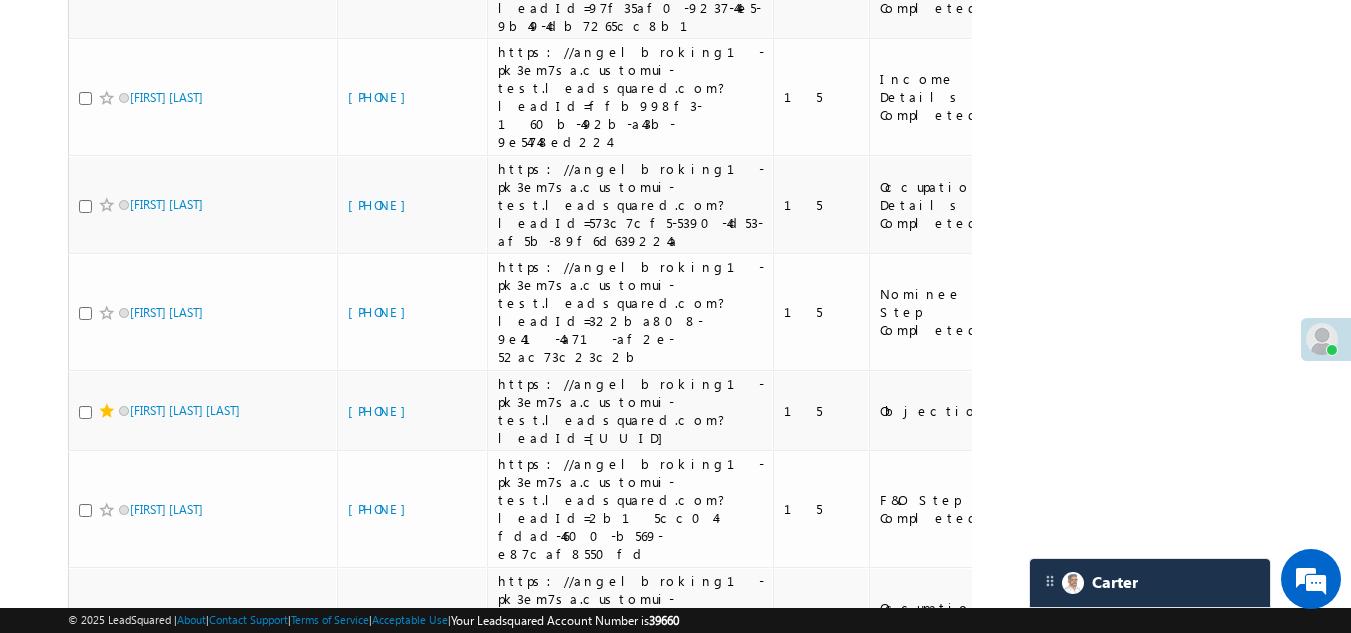 click at bounding box center [85, -430] 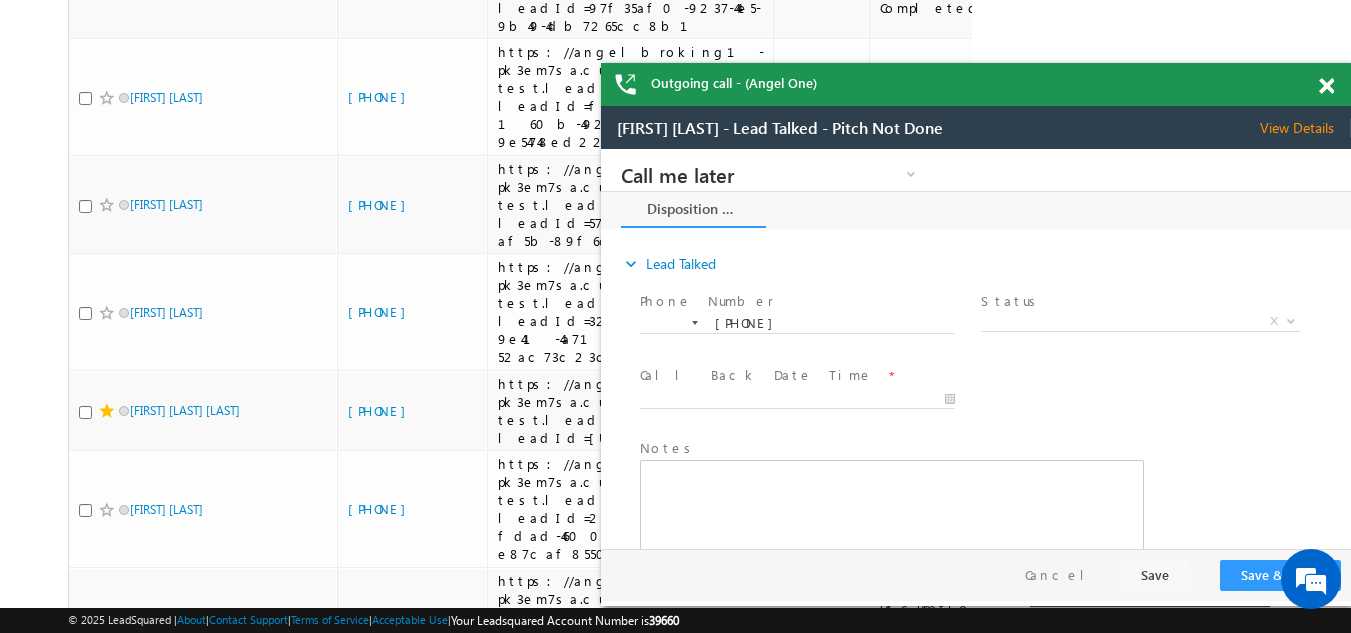 scroll, scrollTop: 0, scrollLeft: 0, axis: both 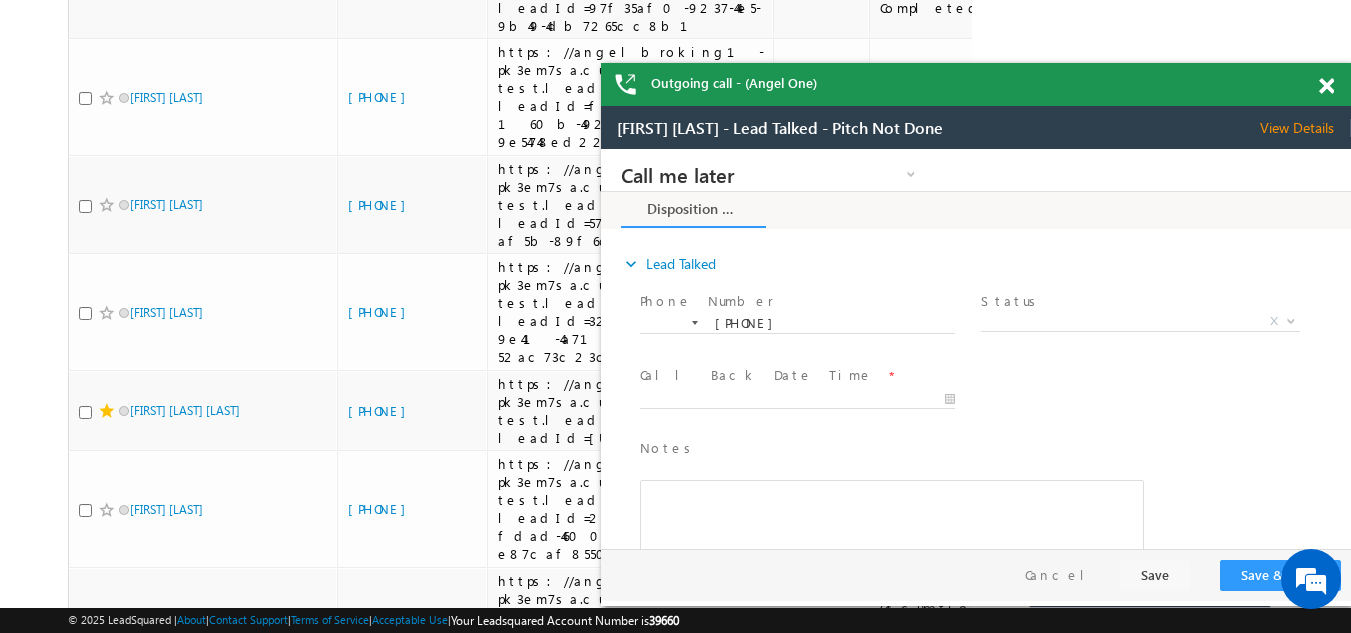 click at bounding box center [1326, 86] 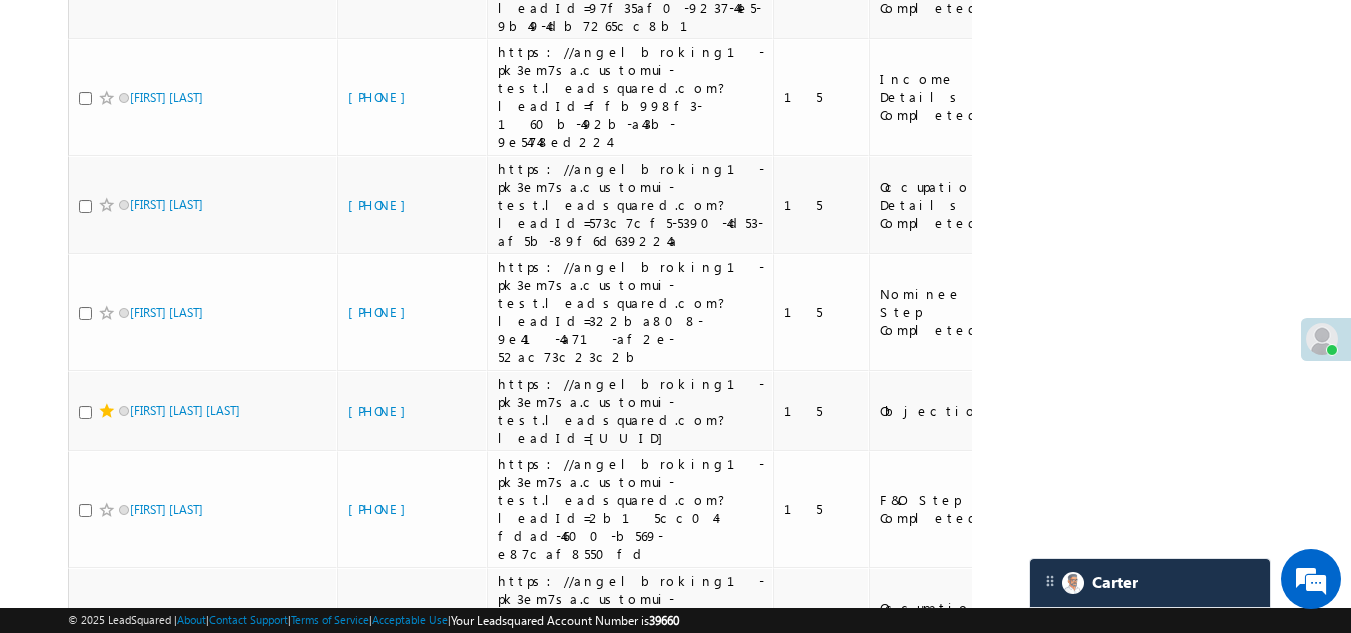 click on "[PHONE]" at bounding box center [382, -325] 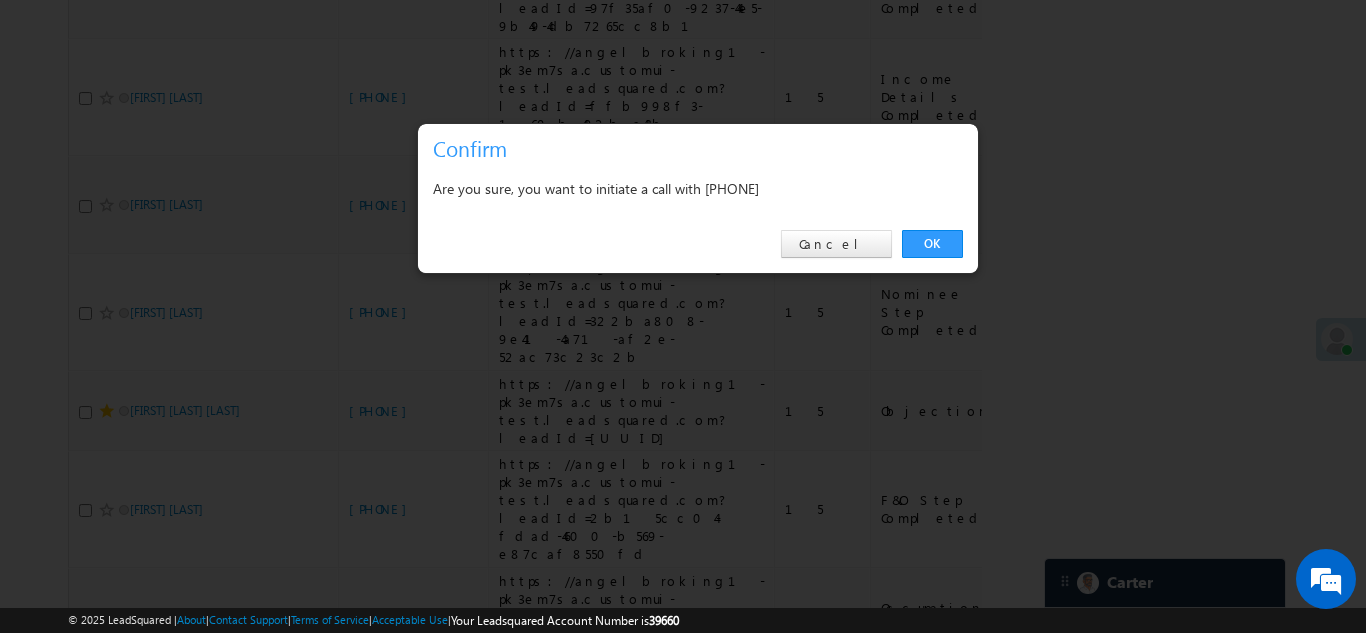 click on "OK" at bounding box center [932, 244] 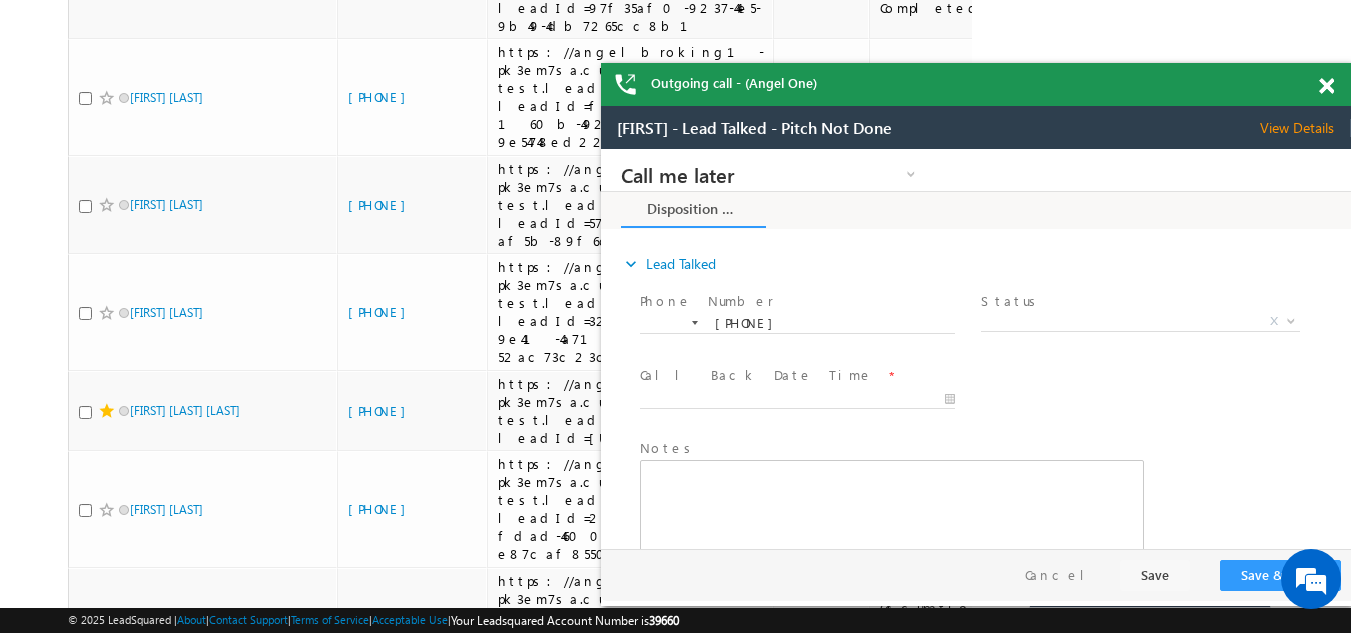 scroll, scrollTop: 0, scrollLeft: 0, axis: both 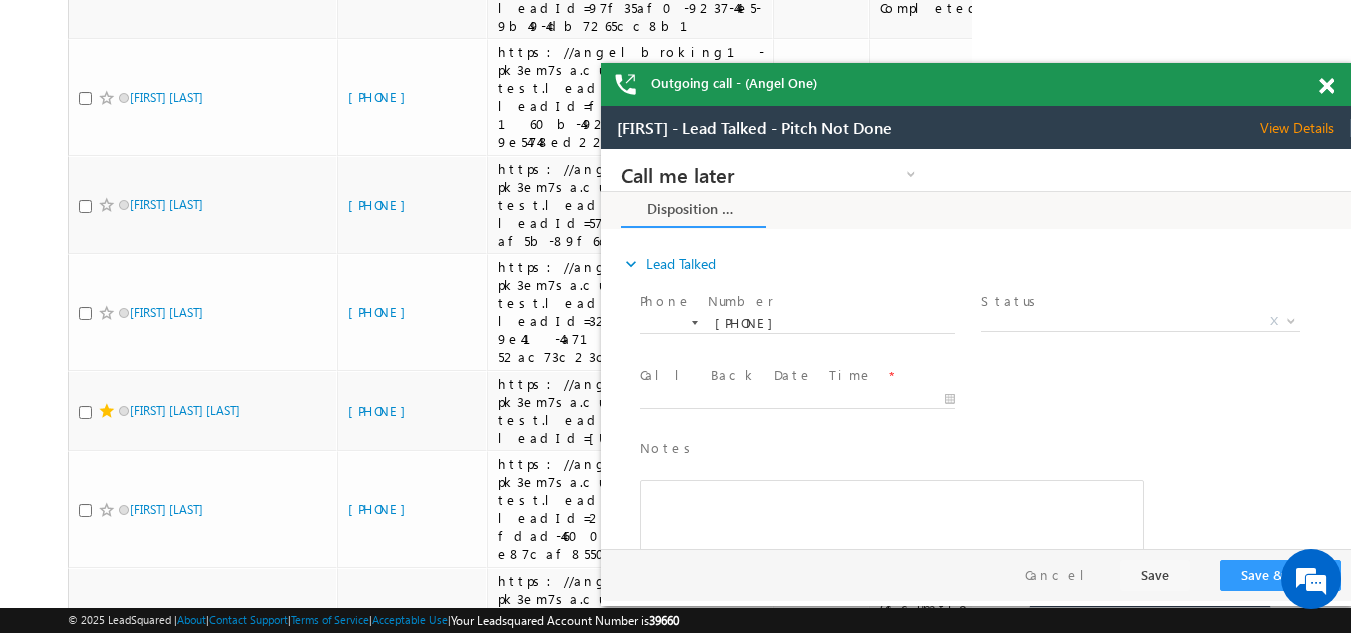 click at bounding box center [1326, 86] 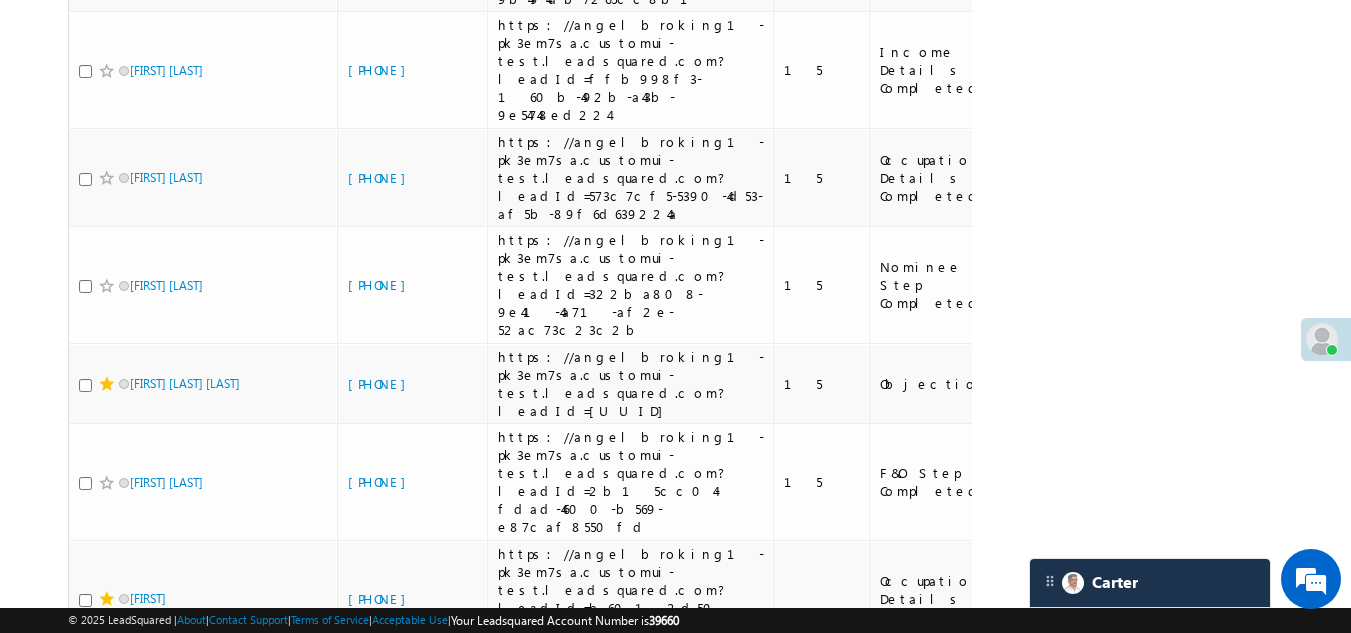 scroll, scrollTop: 6908, scrollLeft: 0, axis: vertical 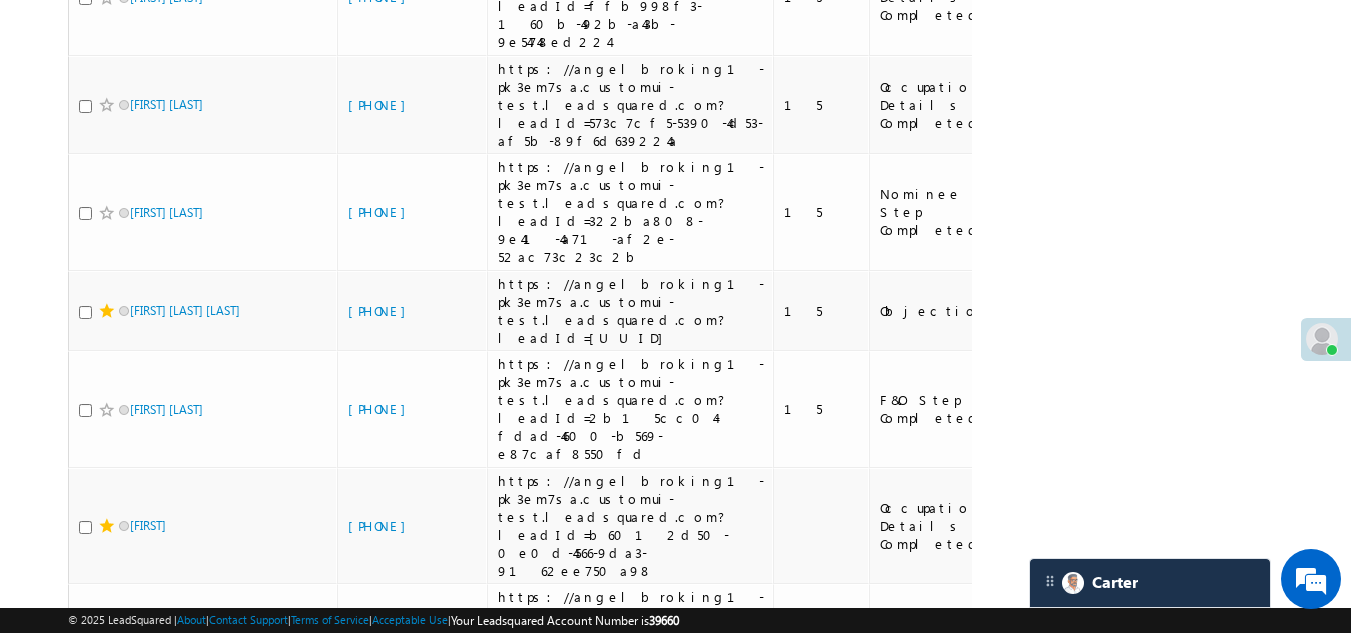 click at bounding box center (85, -423) 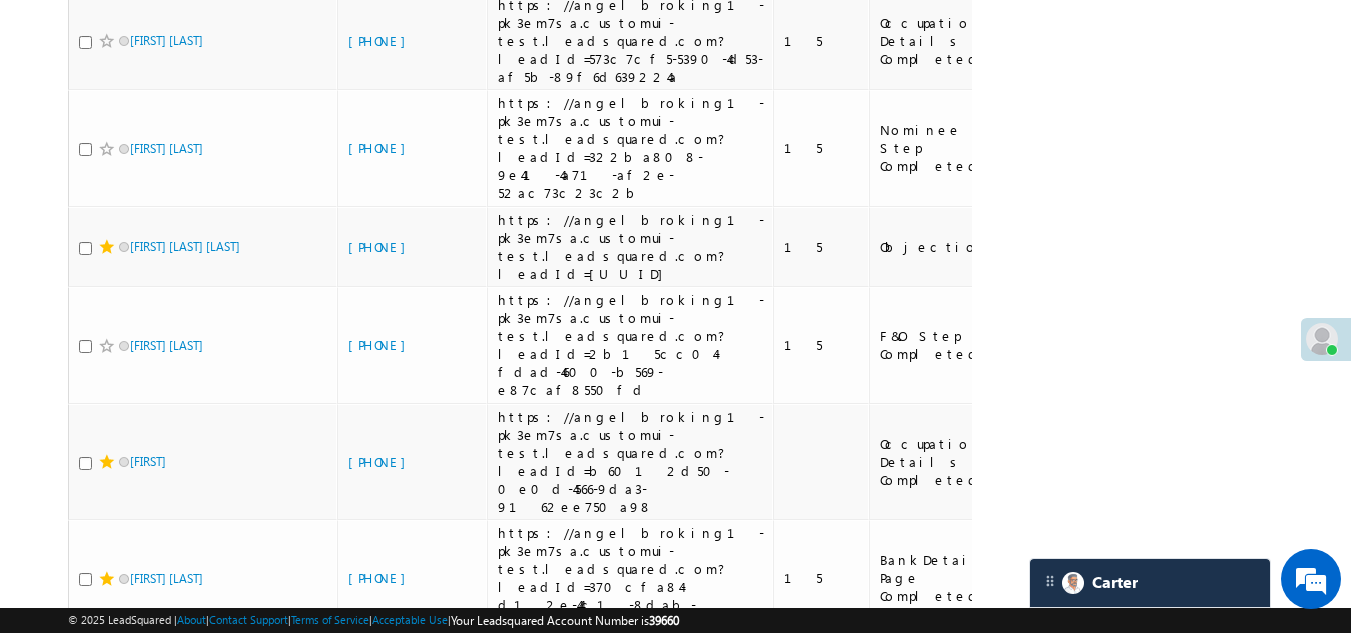 scroll, scrollTop: 7008, scrollLeft: 0, axis: vertical 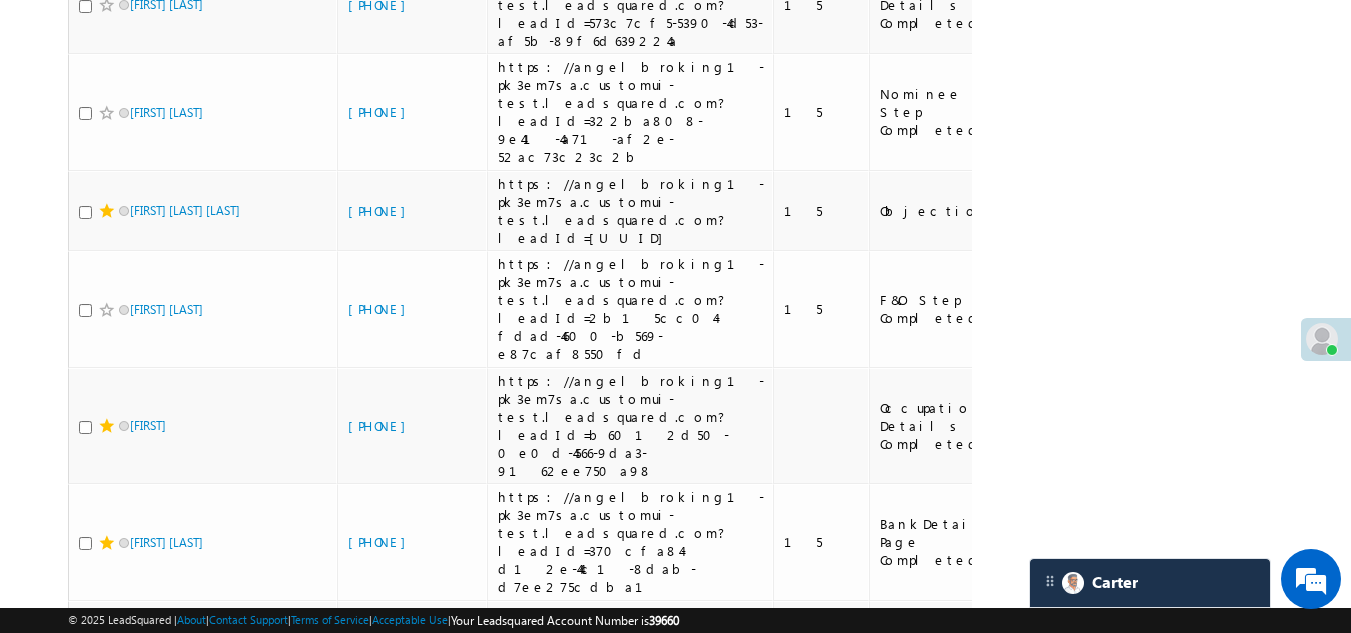 click on "[PHONE]" at bounding box center (382, -426) 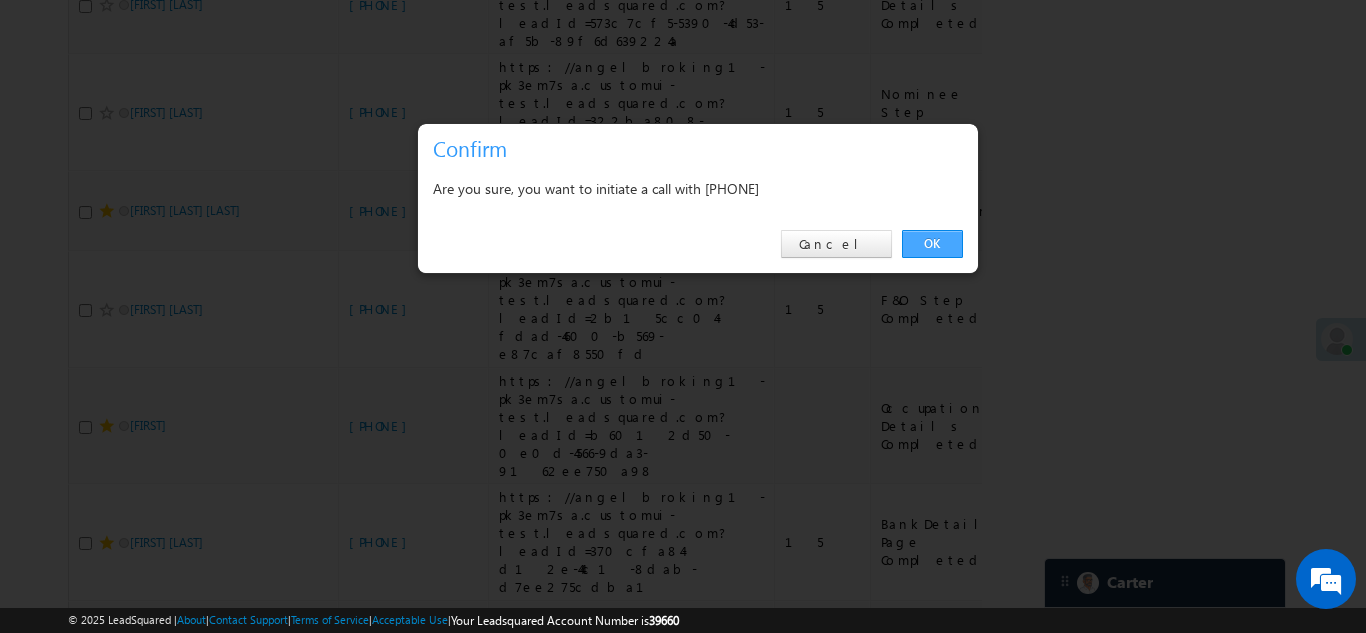 click on "OK" at bounding box center (932, 244) 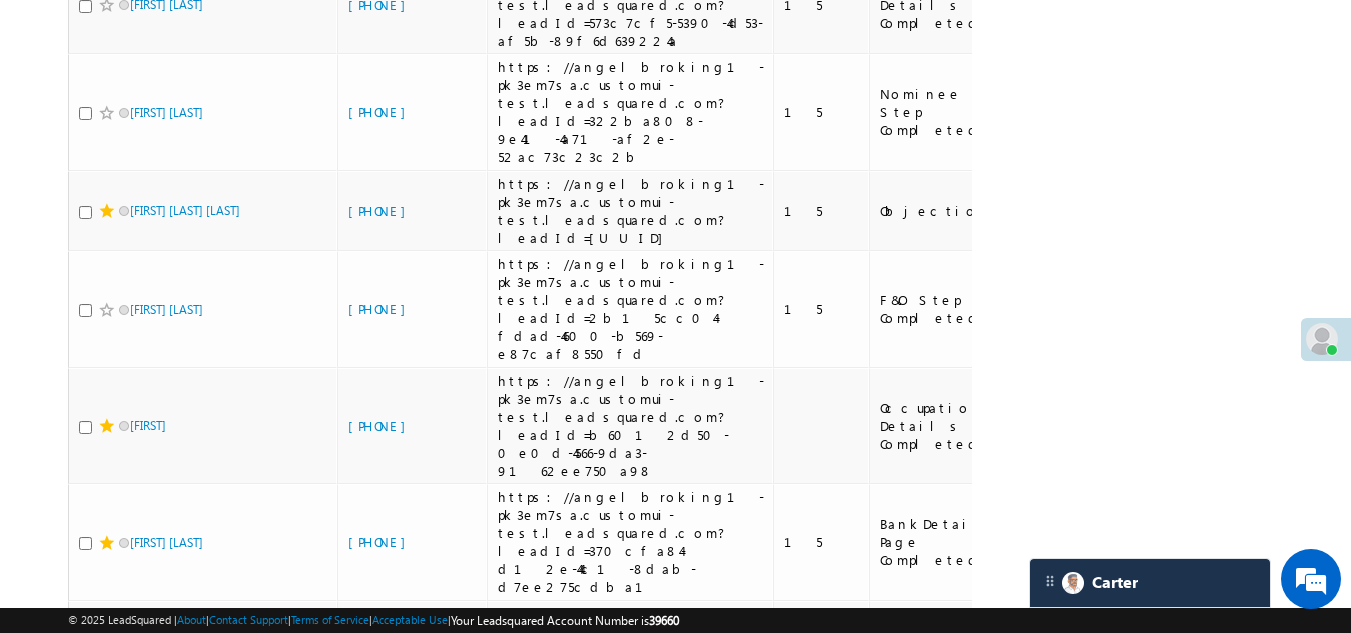 click at bounding box center [85, -424] 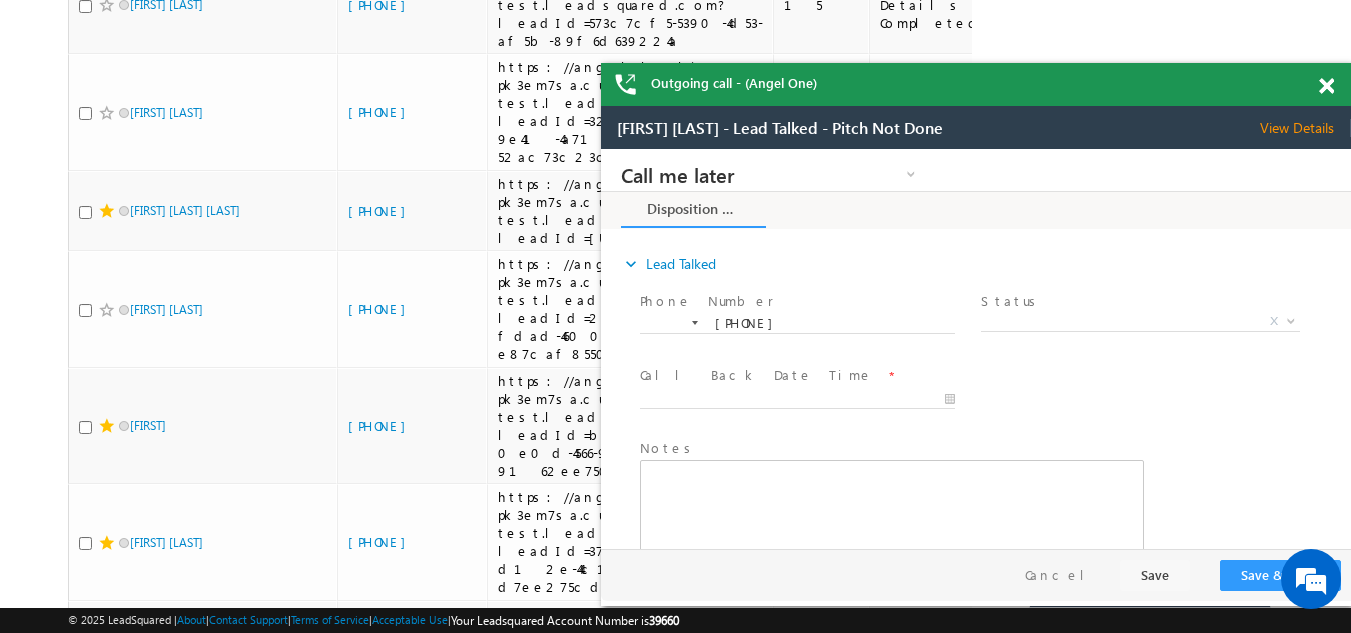 scroll, scrollTop: 0, scrollLeft: 0, axis: both 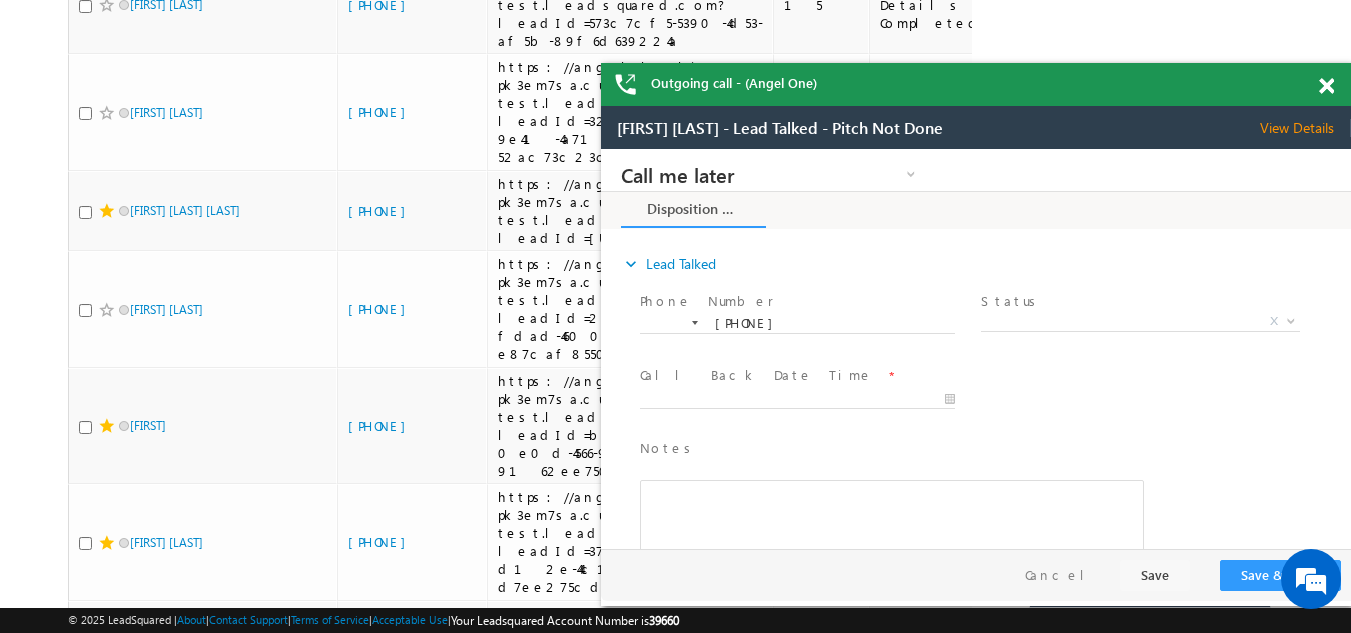 click on "View Details" at bounding box center [1305, 128] 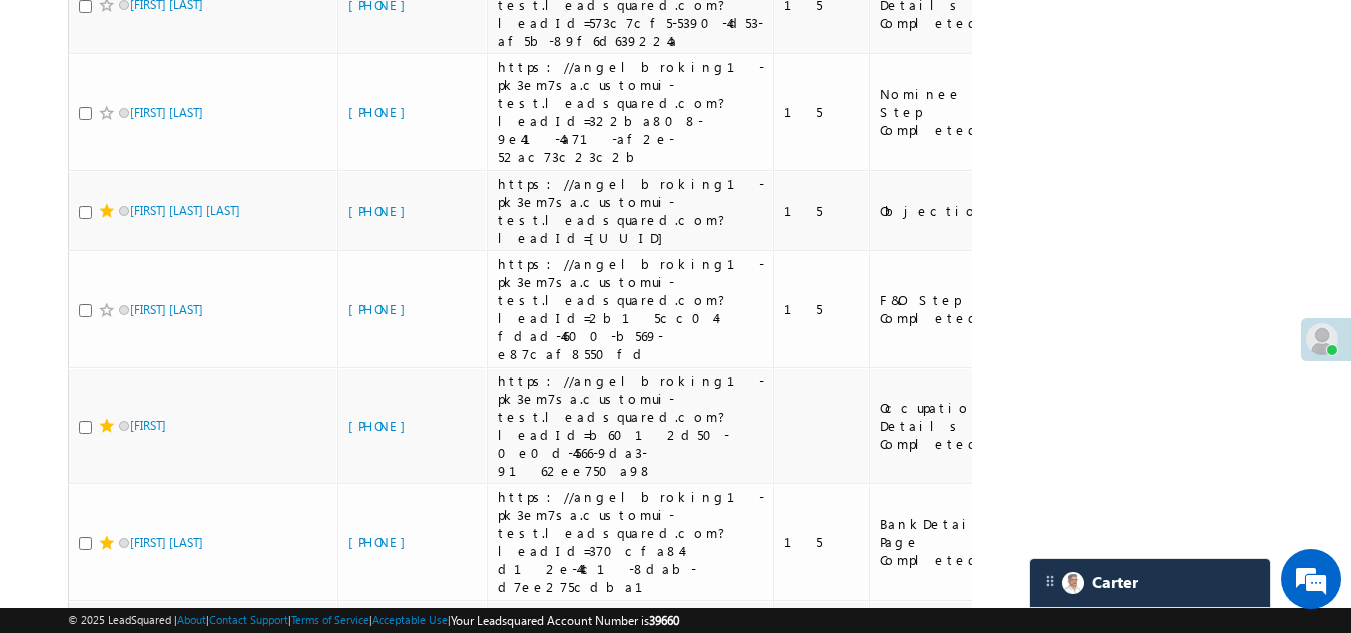 click on "+xx-xxxxxxxx75" at bounding box center [395, -319] 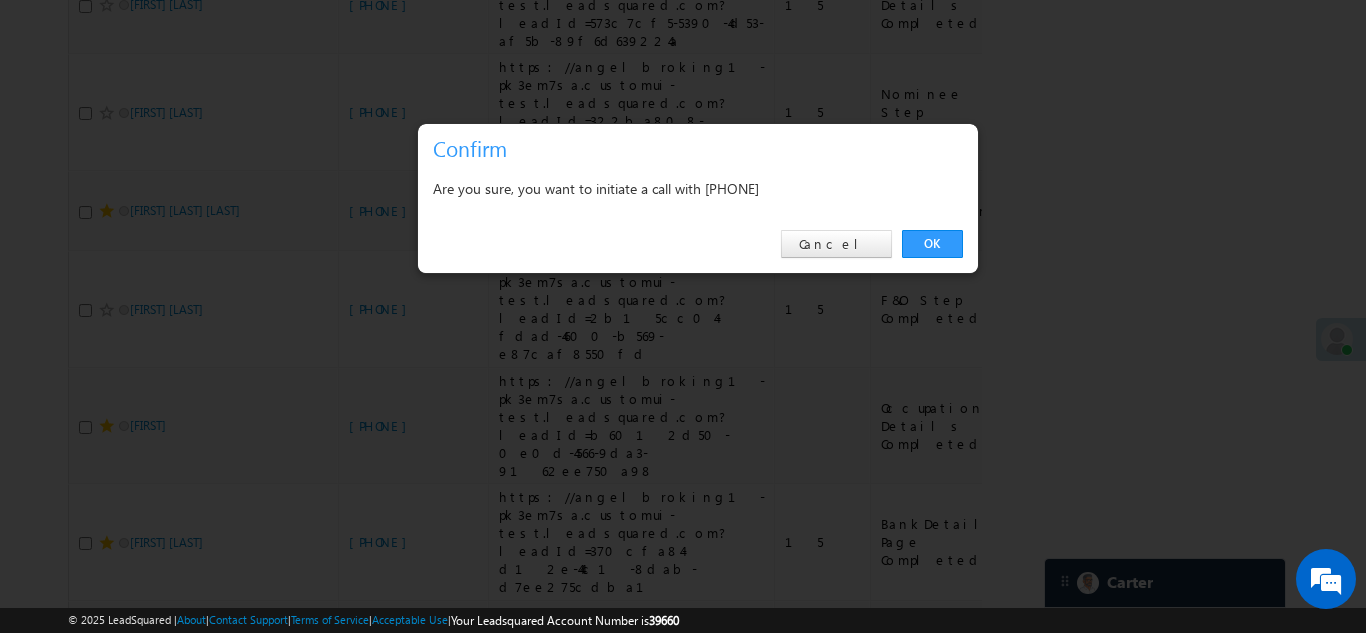 click on "OK" at bounding box center (932, 244) 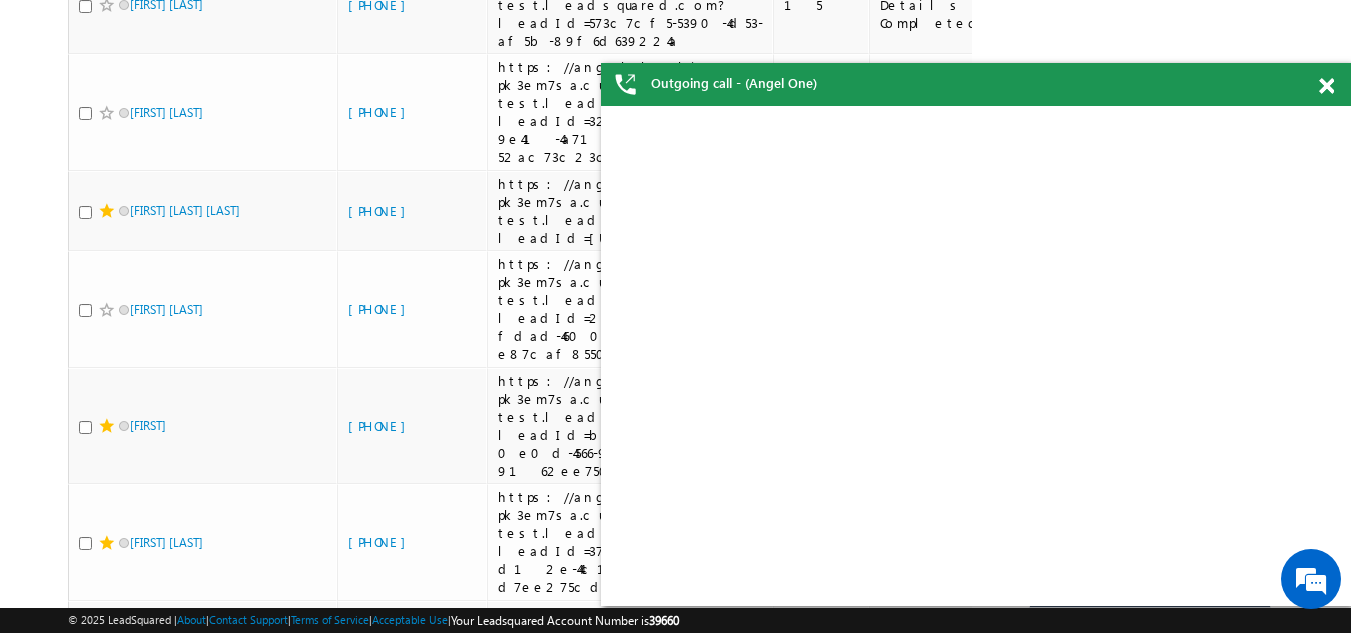 click at bounding box center [85, -317] 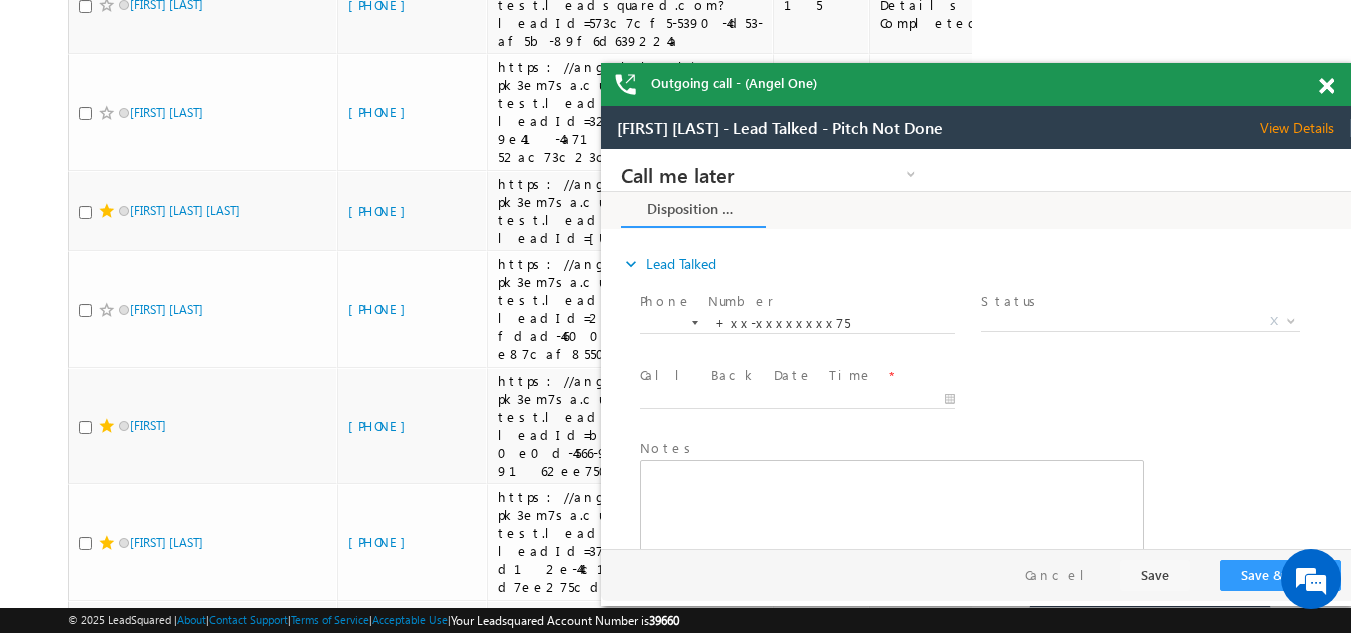 scroll, scrollTop: 0, scrollLeft: 0, axis: both 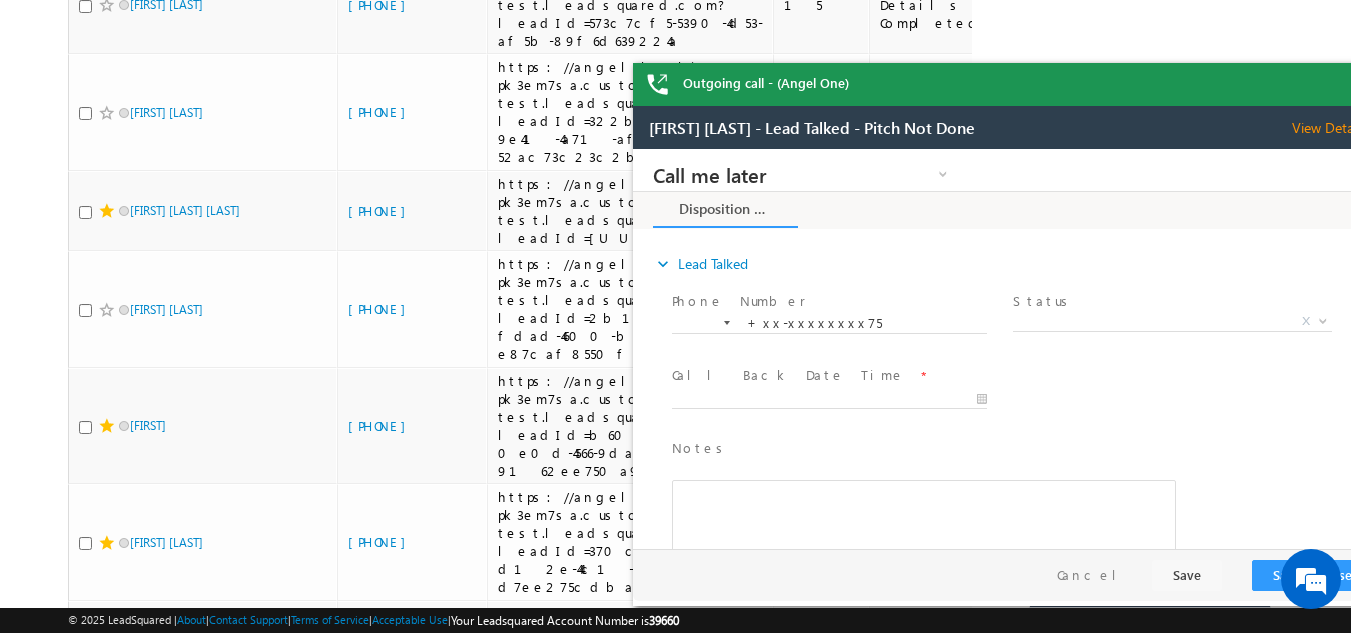 click on "Outgoing call -  (Angel One)" at bounding box center [1008, 84] 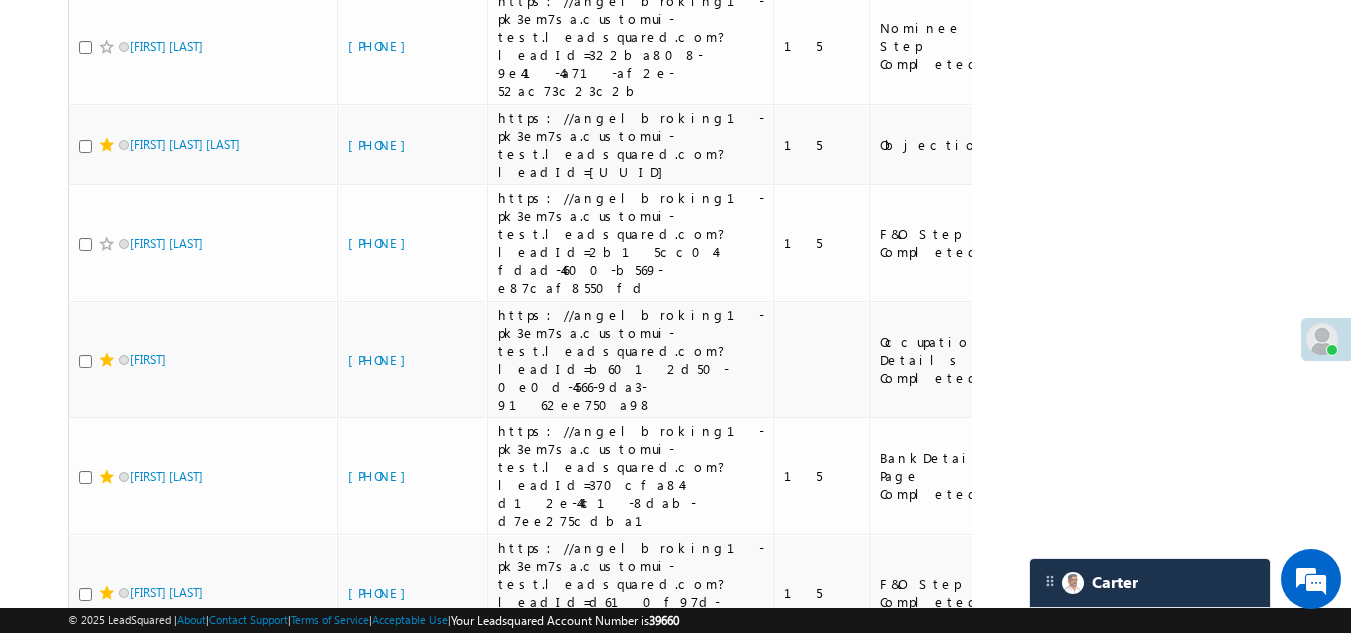 scroll, scrollTop: 7108, scrollLeft: 0, axis: vertical 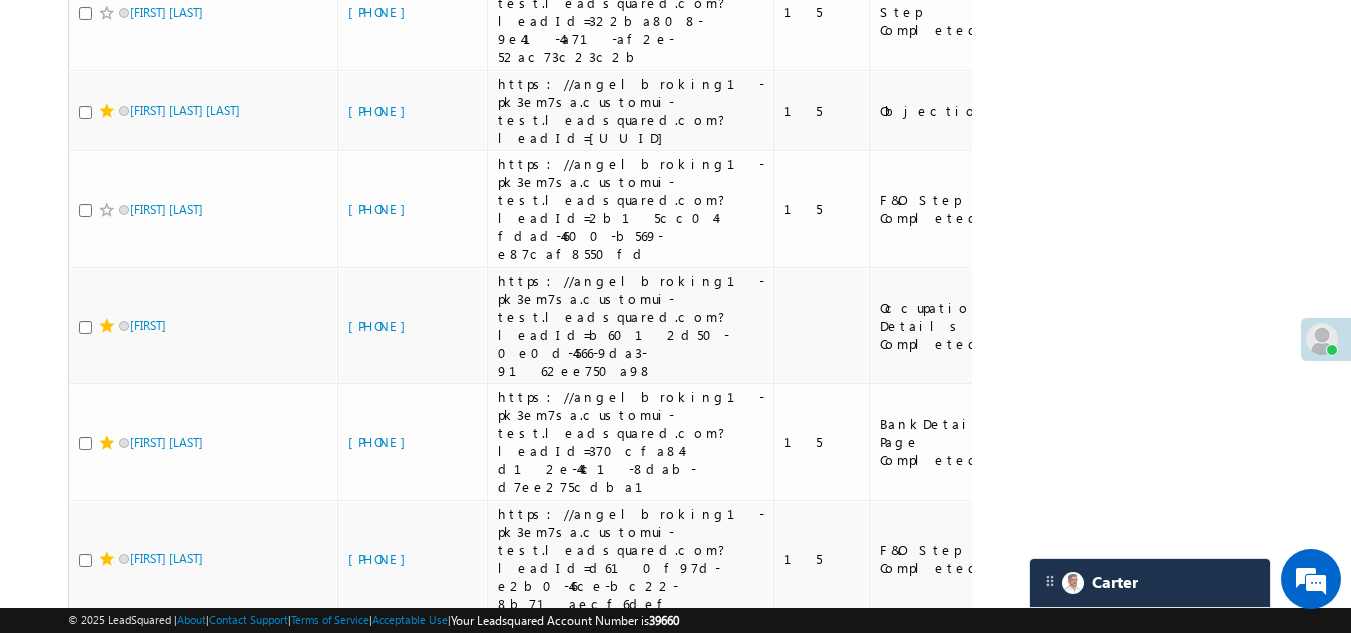 click on "[PHONE]" at bounding box center (382, -311) 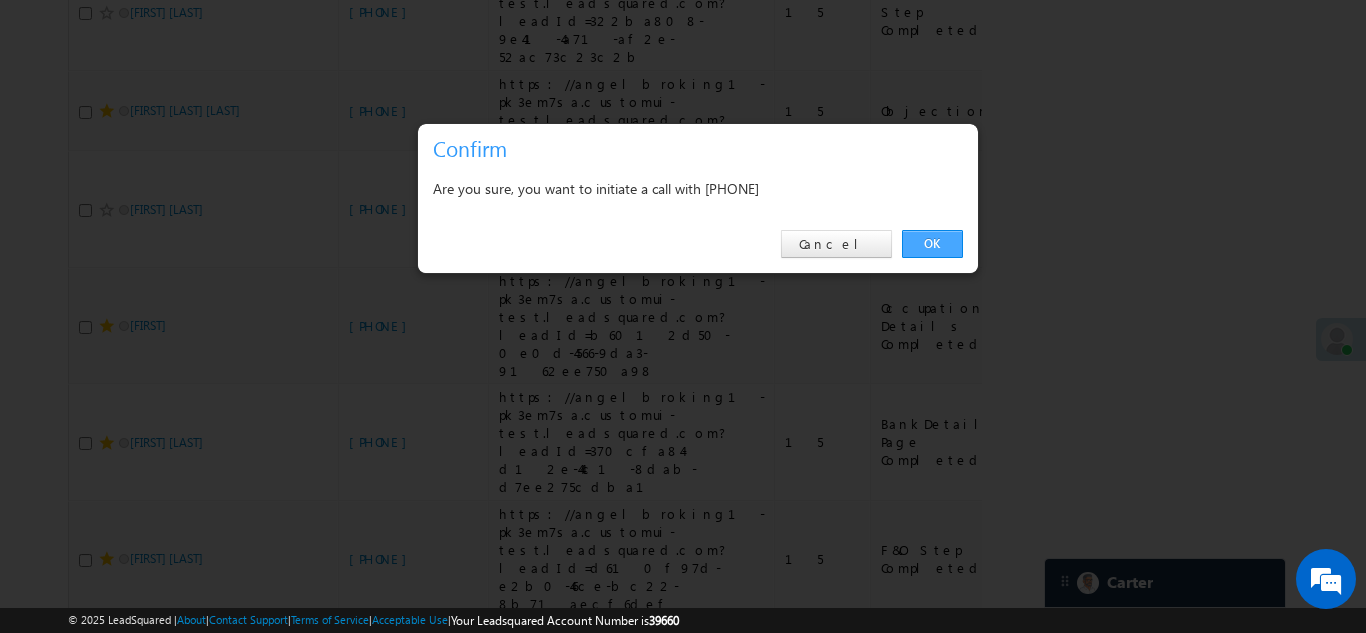 click on "OK" at bounding box center (932, 244) 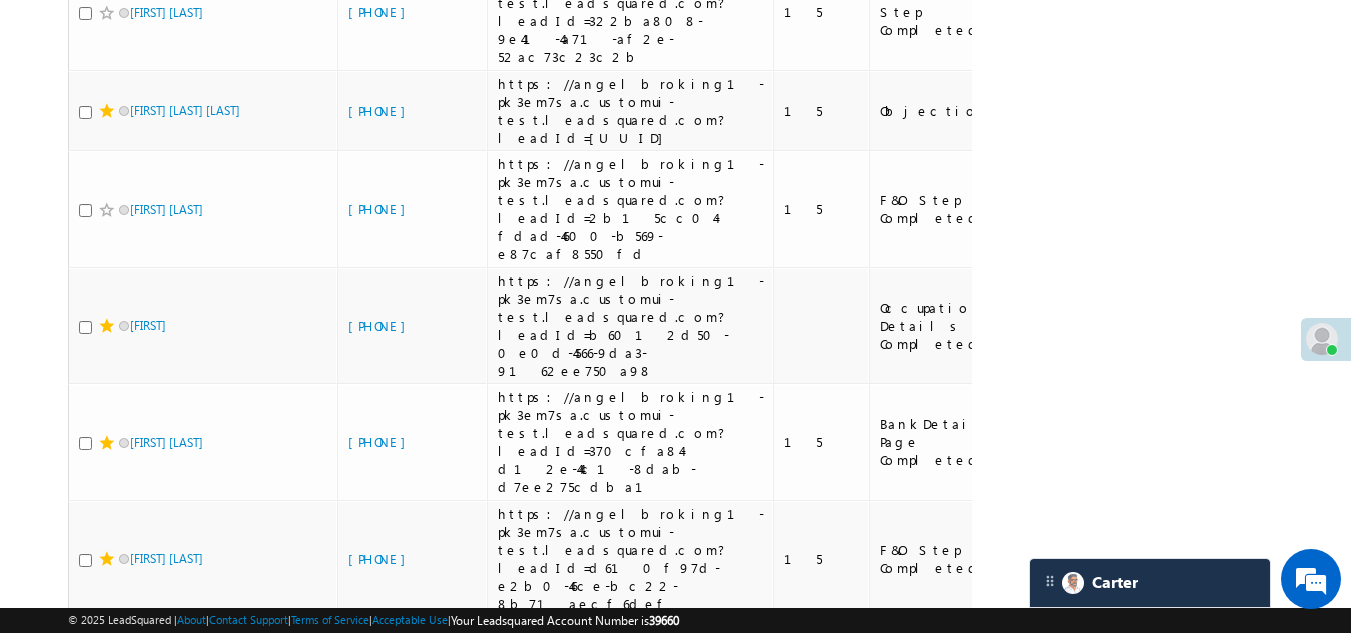 click at bounding box center [85, -309] 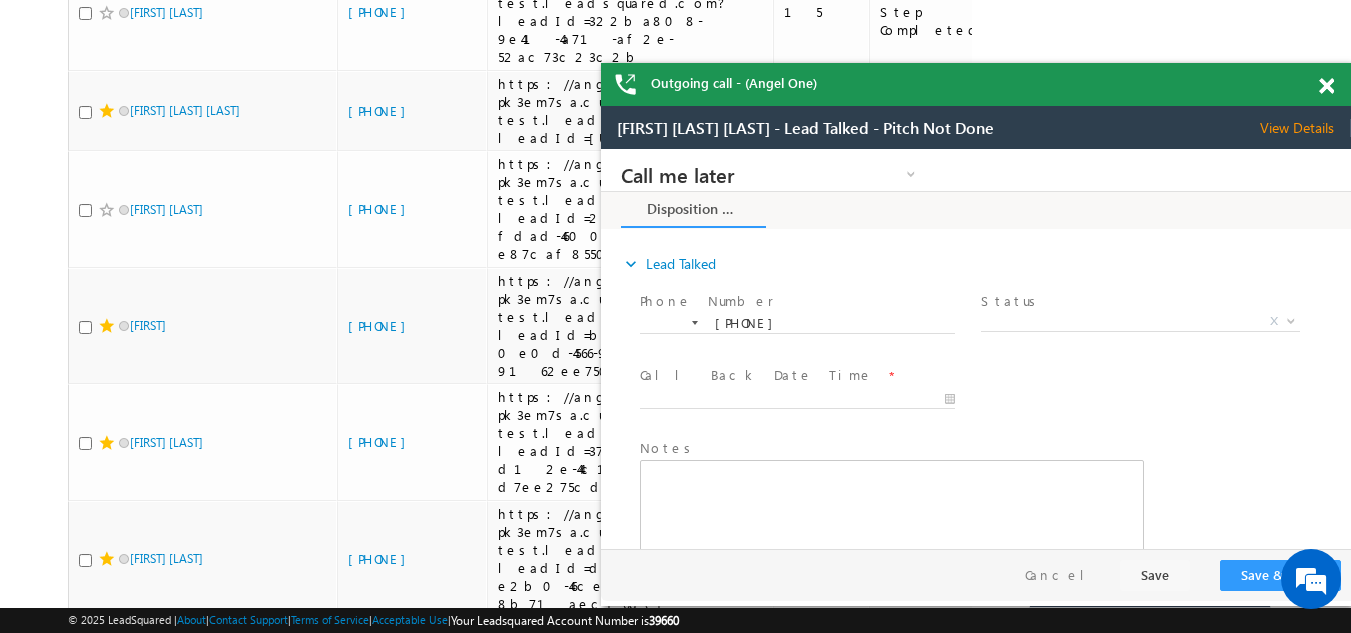 scroll, scrollTop: 0, scrollLeft: 0, axis: both 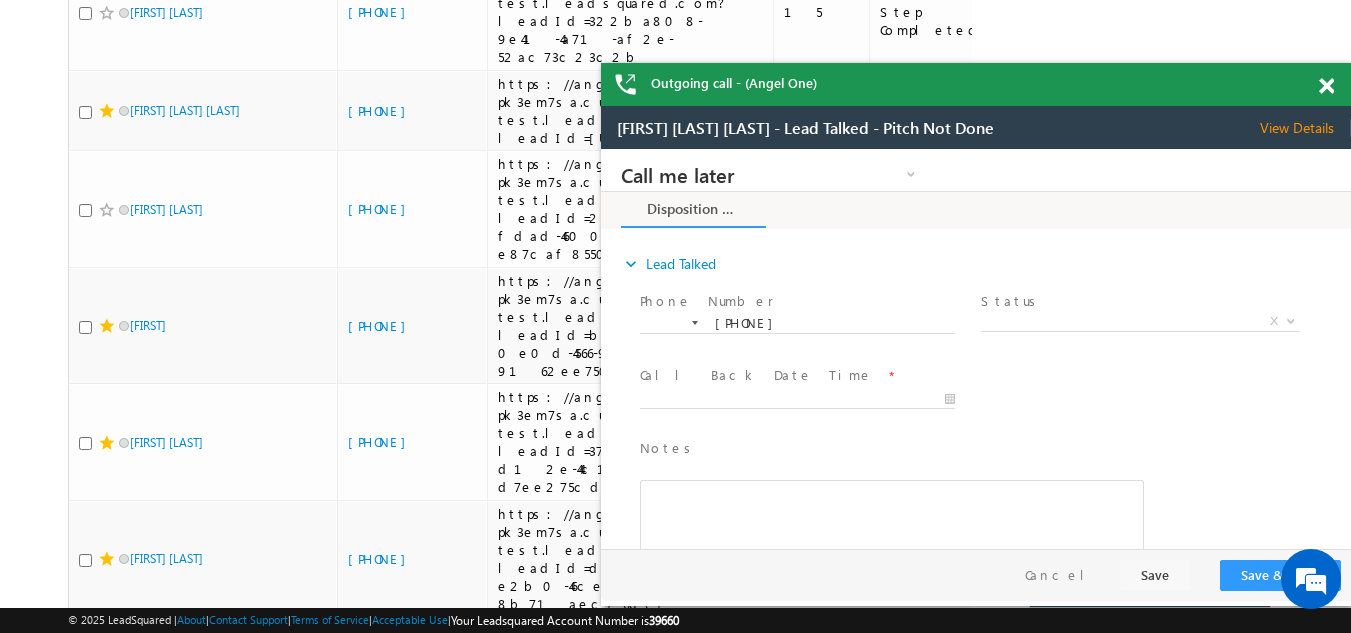 drag, startPoint x: 1323, startPoint y: 85, endPoint x: 1337, endPoint y: 83, distance: 14.142136 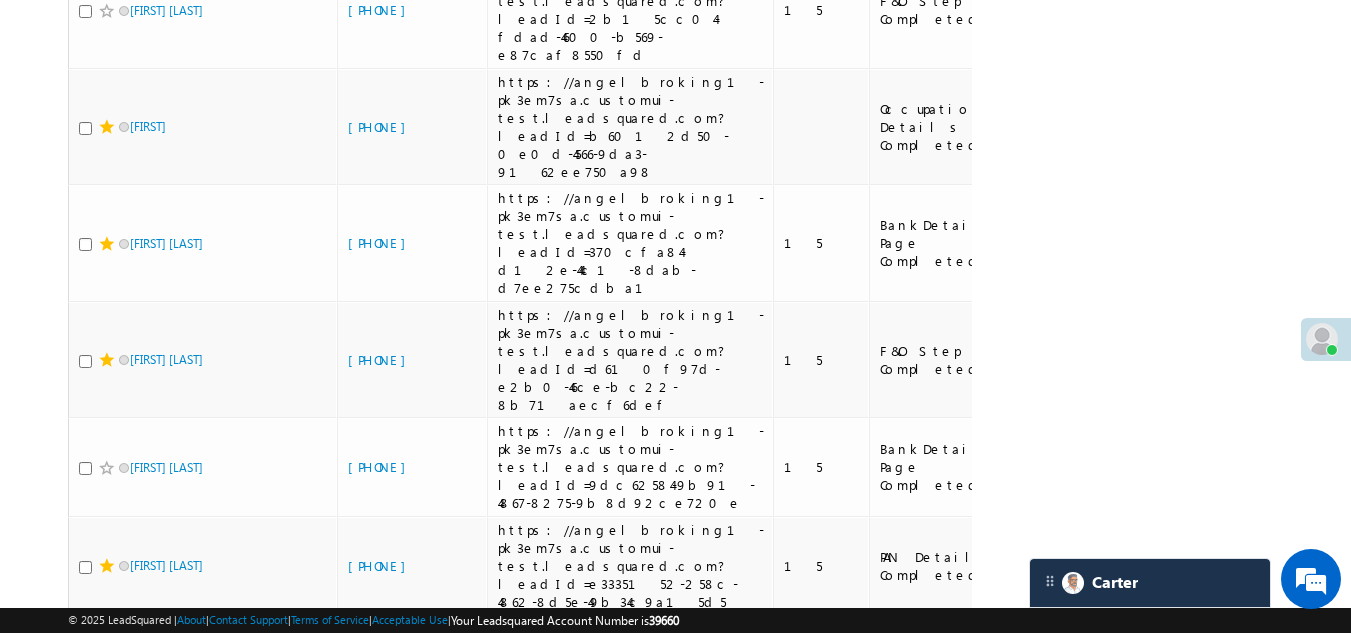 scroll, scrollTop: 7308, scrollLeft: 0, axis: vertical 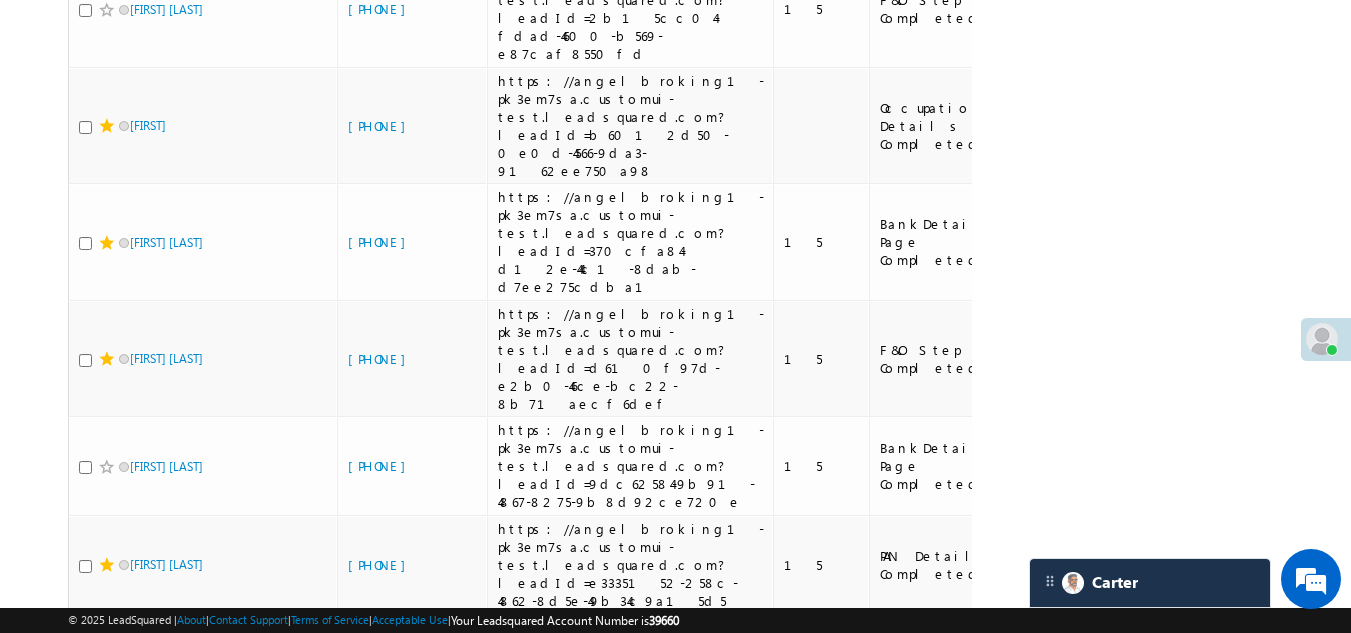 click on "[PHONE]" at bounding box center (382, -404) 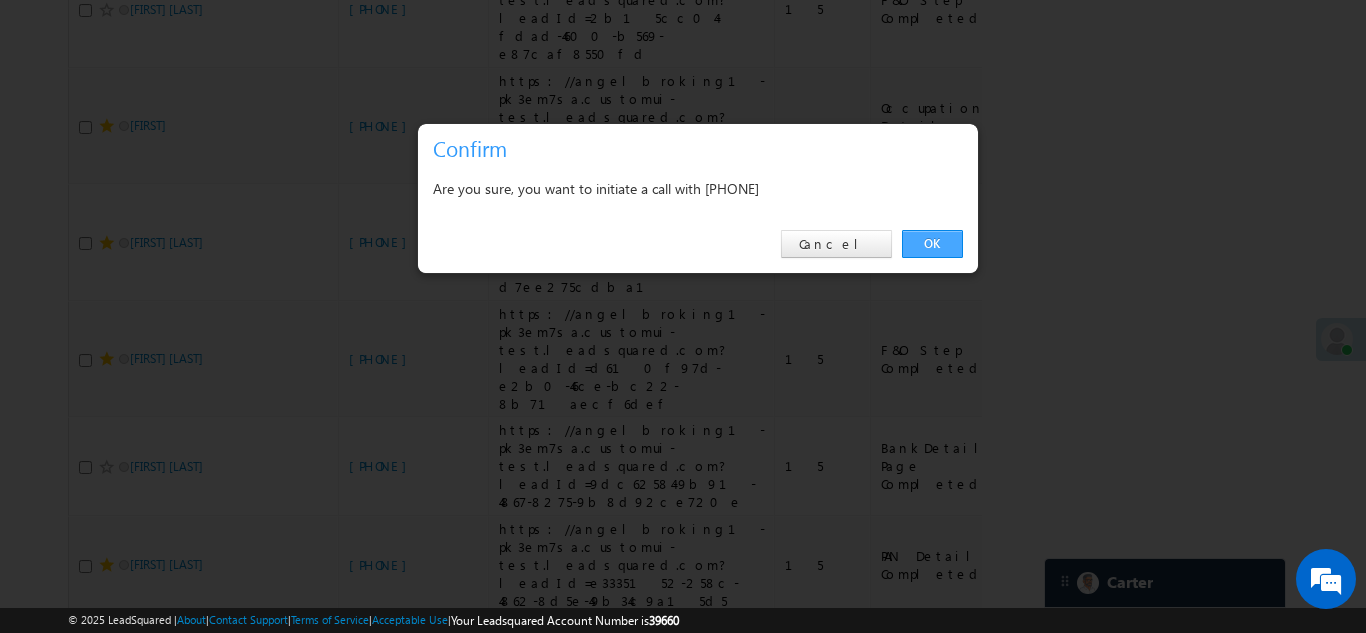 click on "OK" at bounding box center [932, 244] 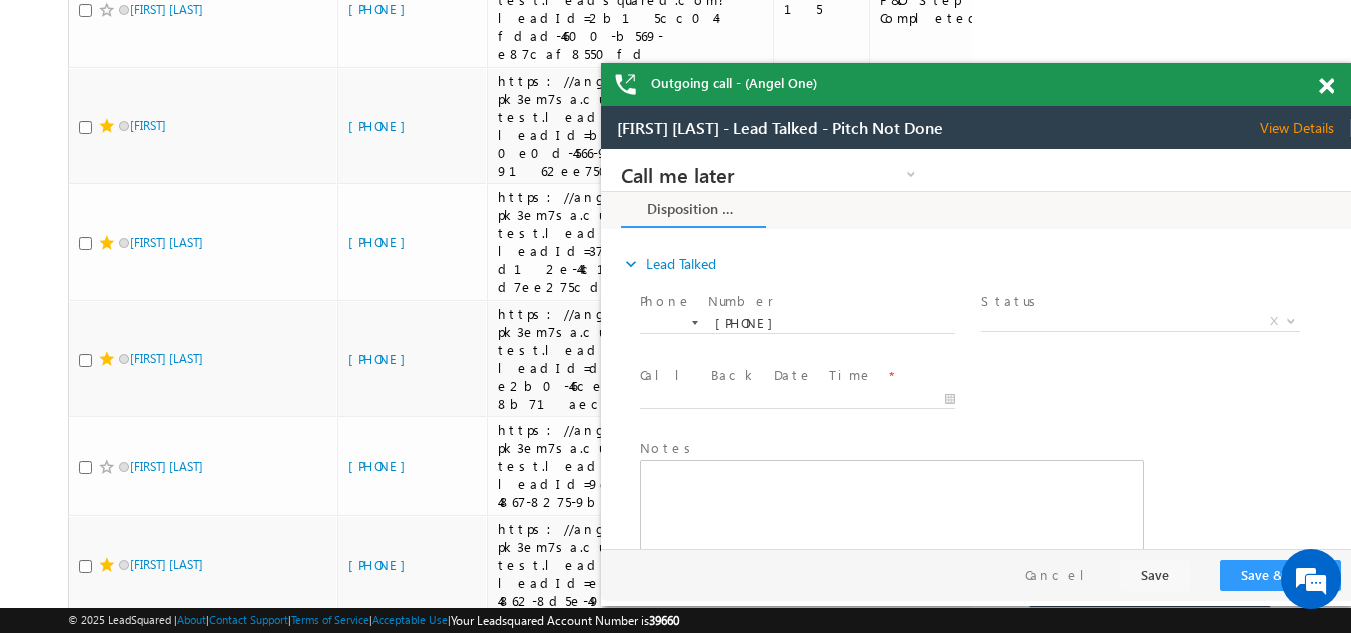 scroll, scrollTop: 0, scrollLeft: 0, axis: both 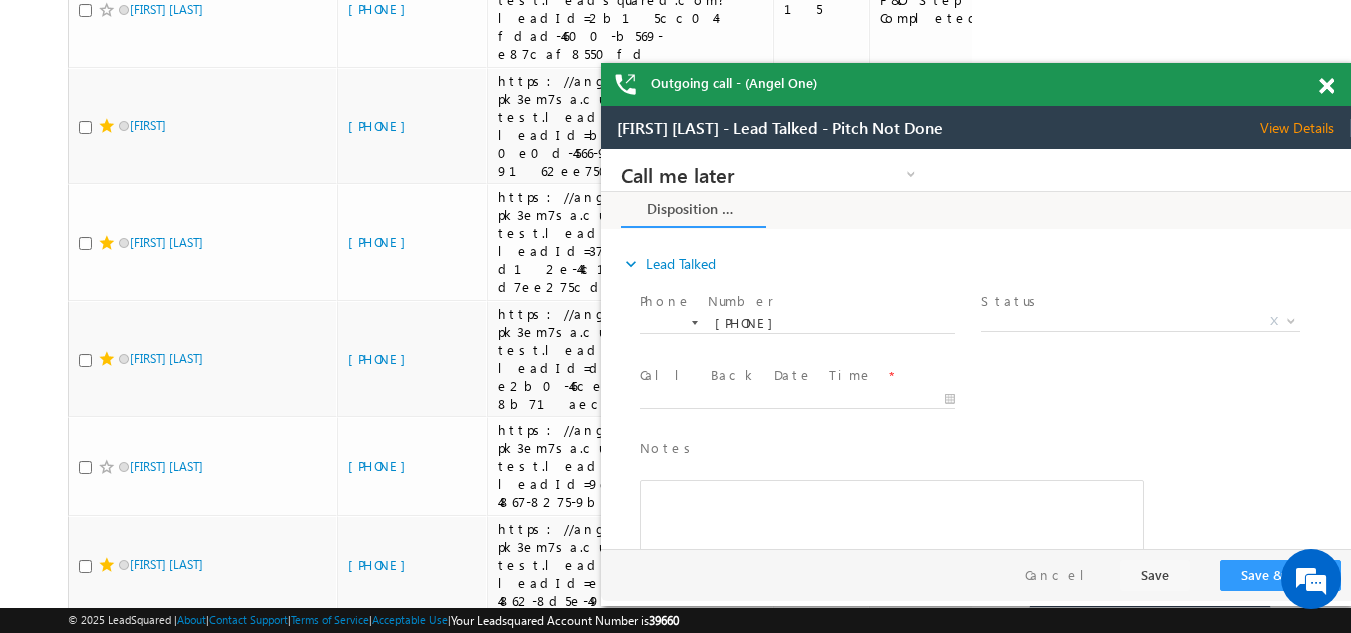 drag, startPoint x: 1325, startPoint y: 86, endPoint x: 728, endPoint y: 32, distance: 599.43726 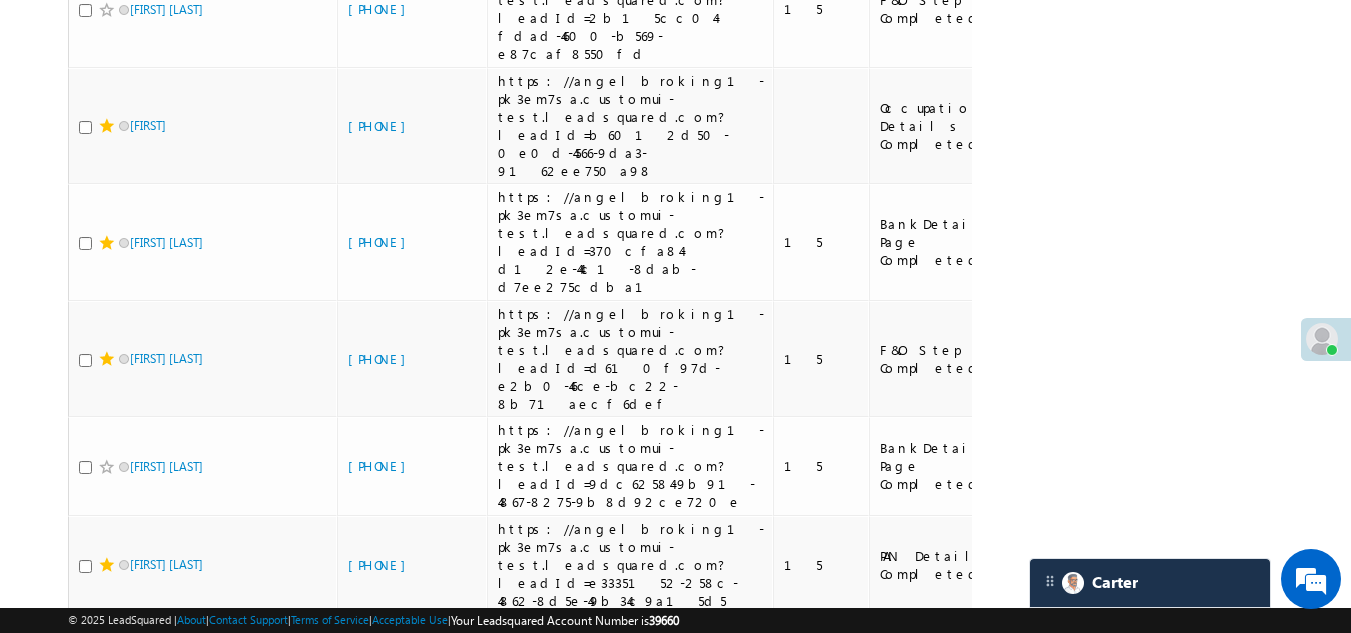 click on "[PHONE]" at bounding box center [382, -404] 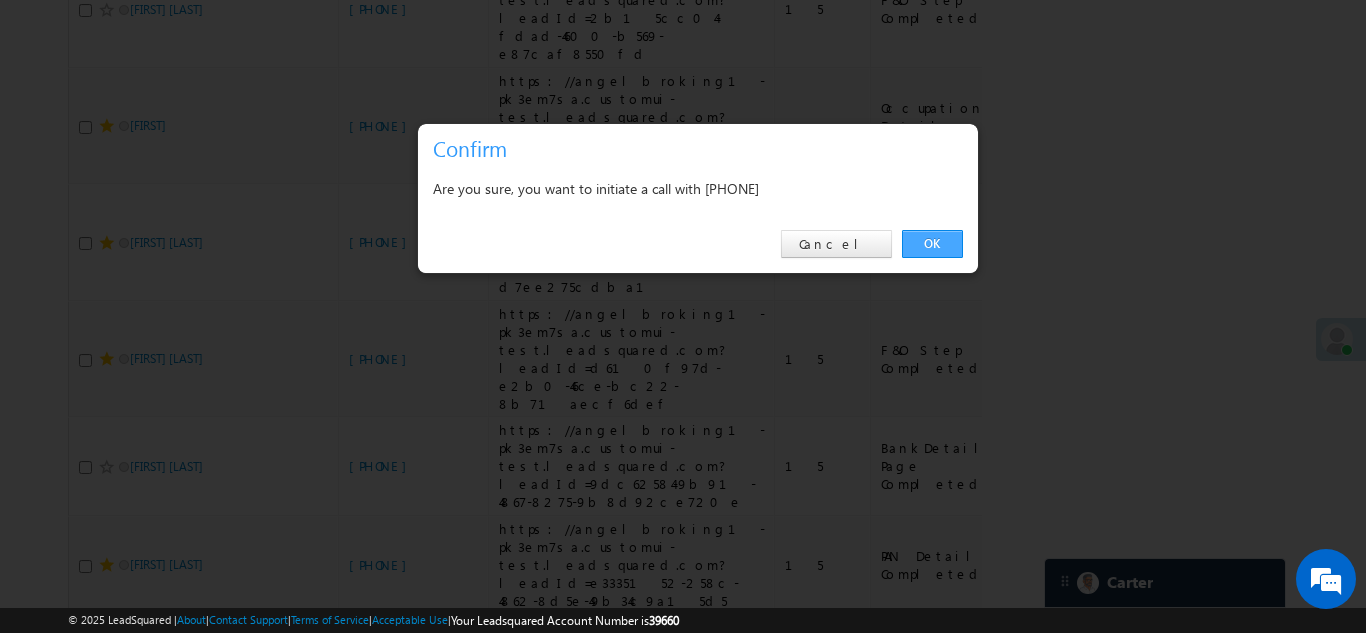 click on "OK" at bounding box center [932, 244] 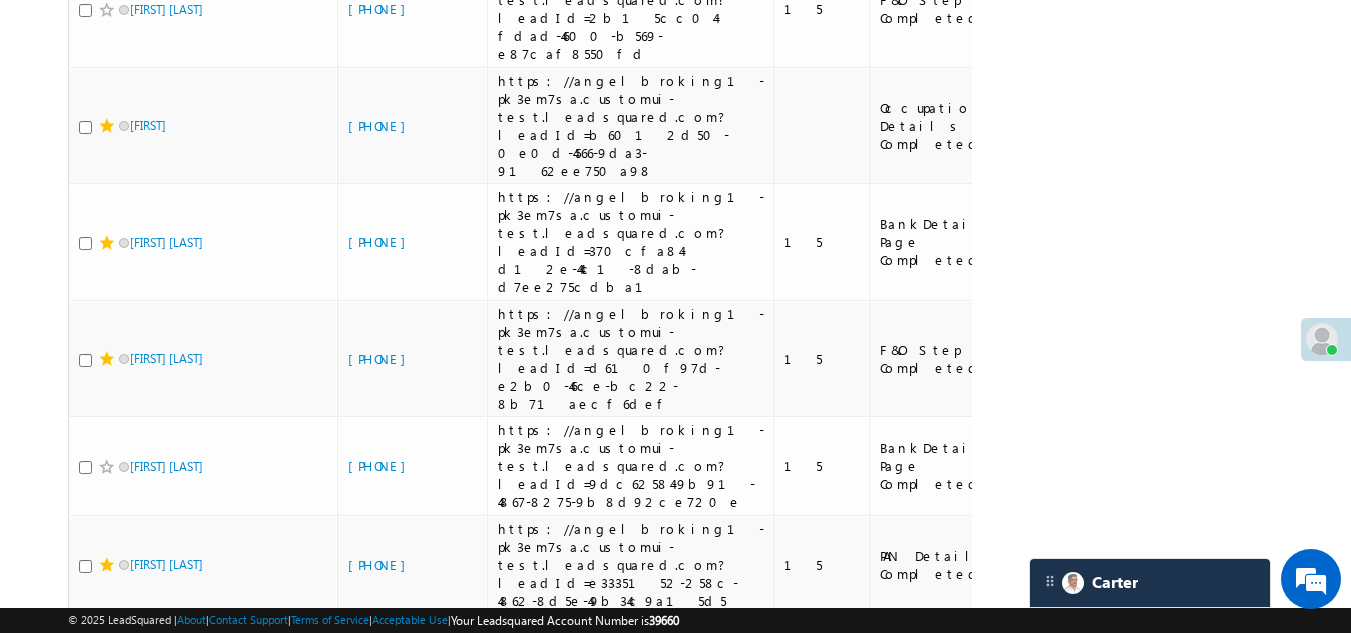 click at bounding box center (85, -402) 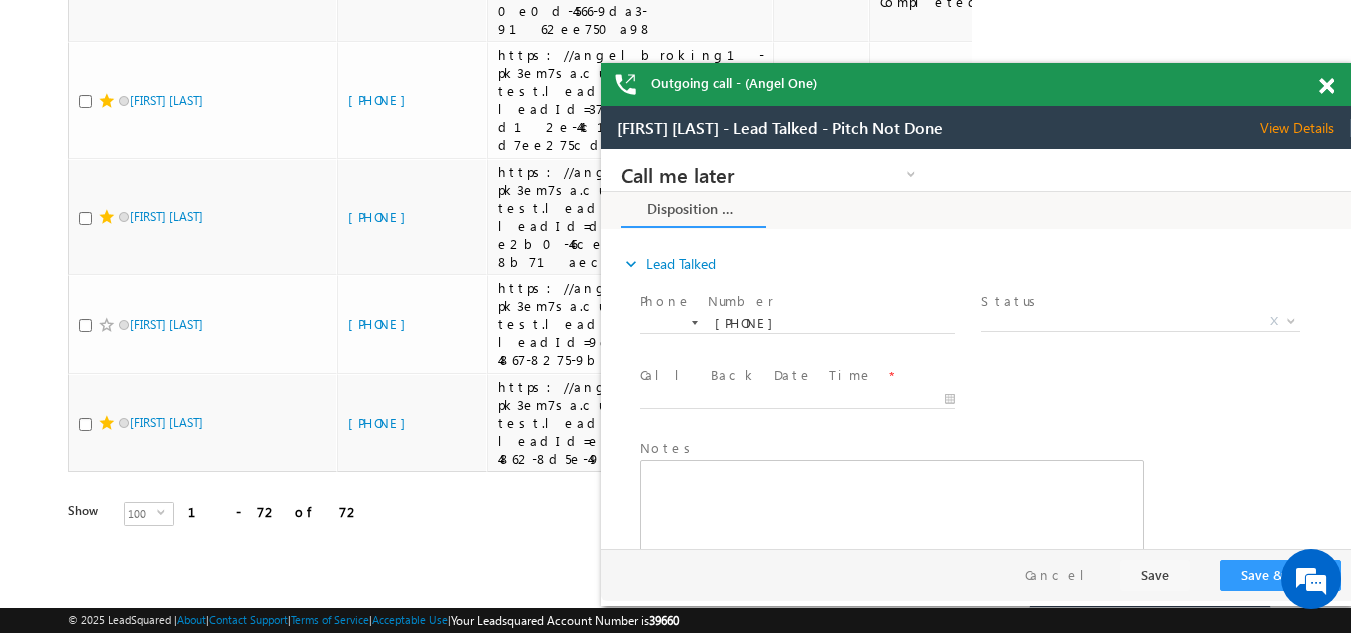 scroll, scrollTop: 0, scrollLeft: 0, axis: both 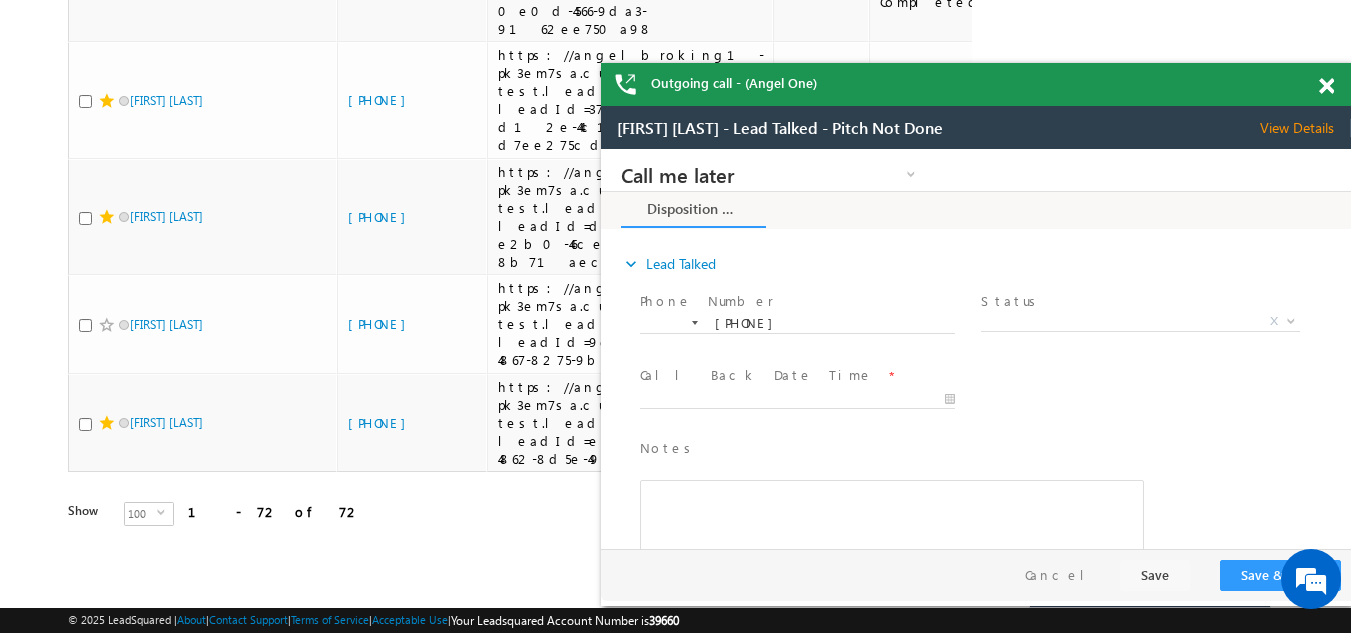 click at bounding box center (1326, 86) 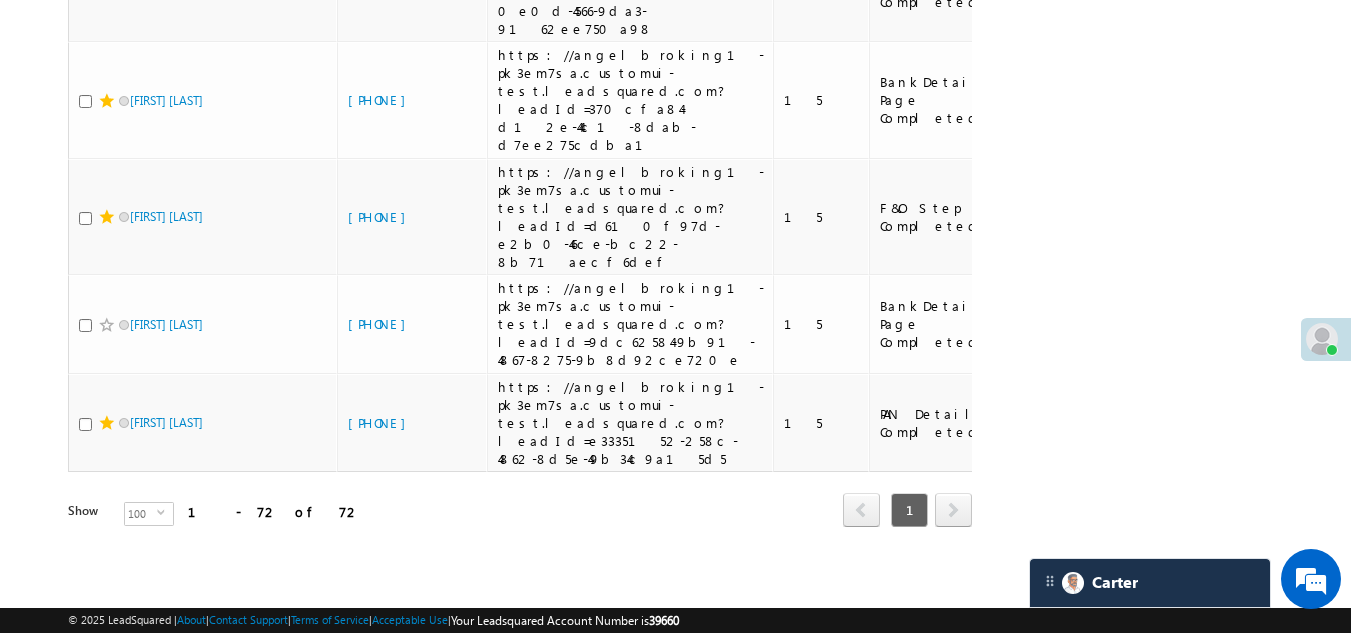click on "[PHONE]" at bounding box center [382, -438] 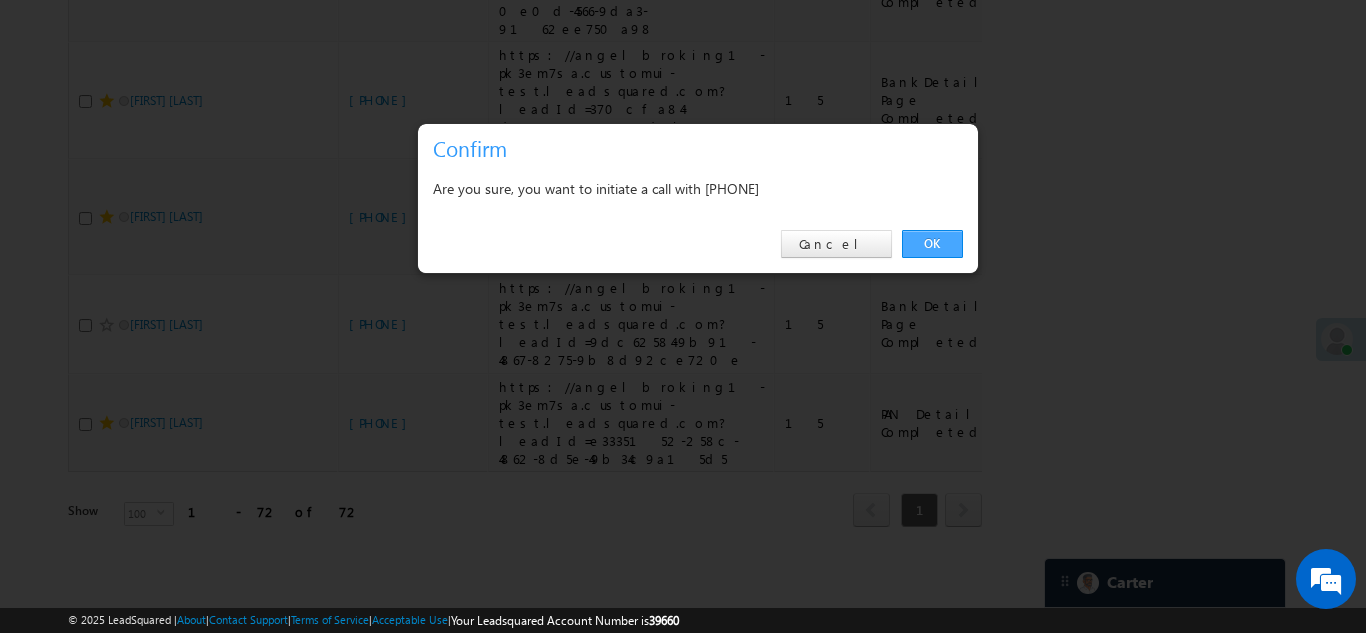 click on "OK" at bounding box center (932, 244) 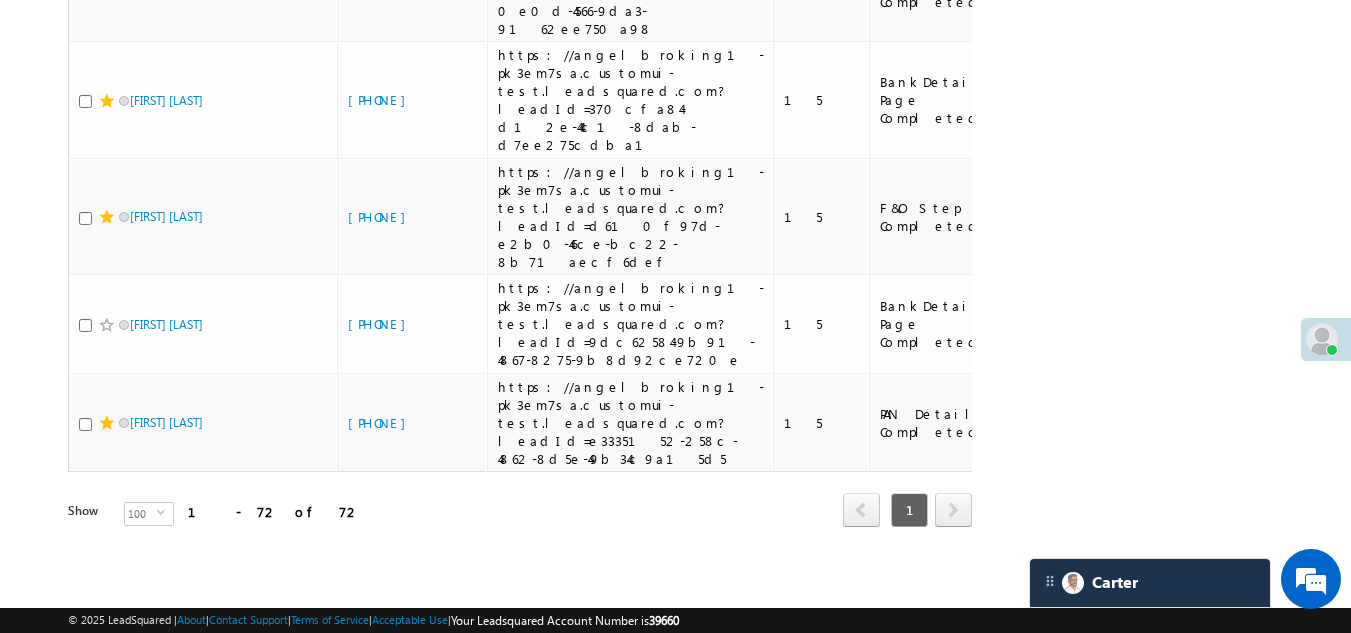click at bounding box center [85, -436] 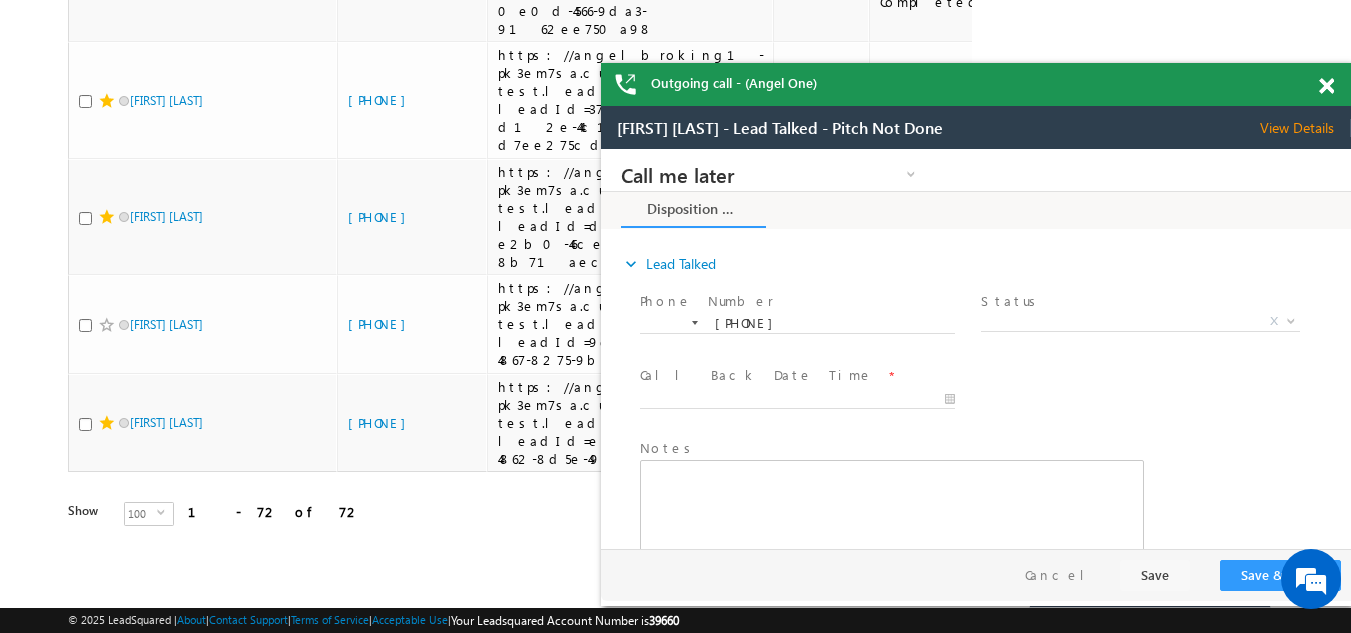 scroll, scrollTop: 0, scrollLeft: 0, axis: both 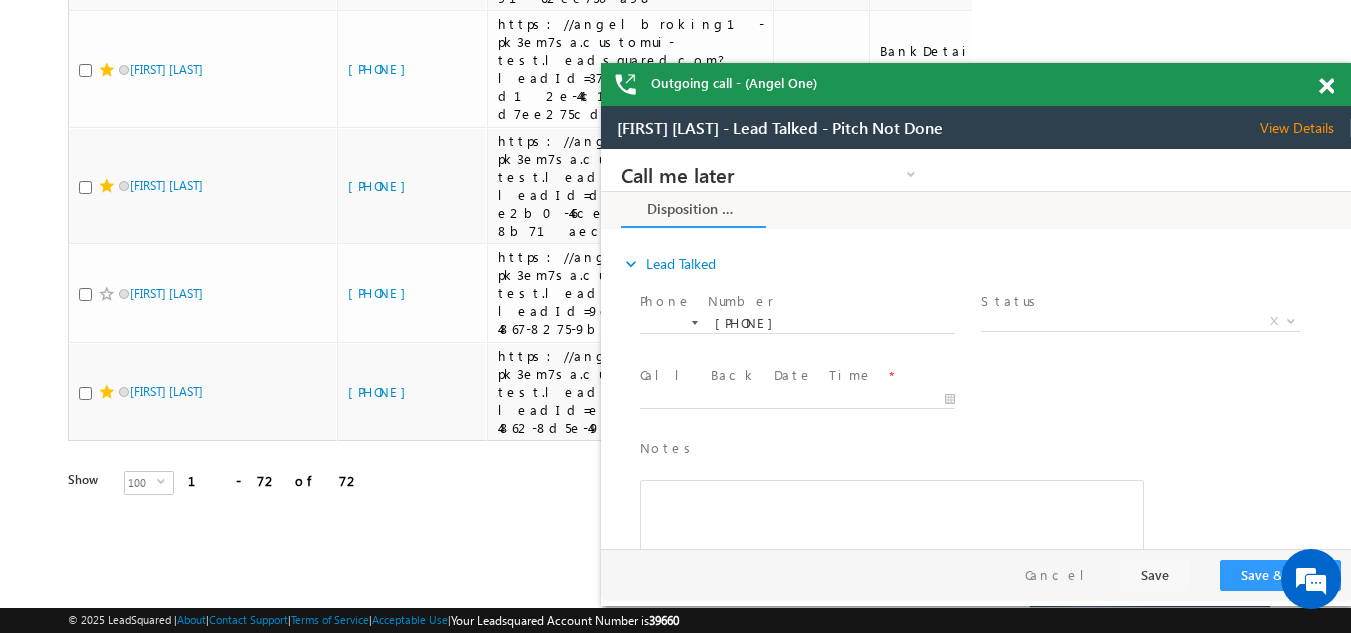 click at bounding box center (1326, 86) 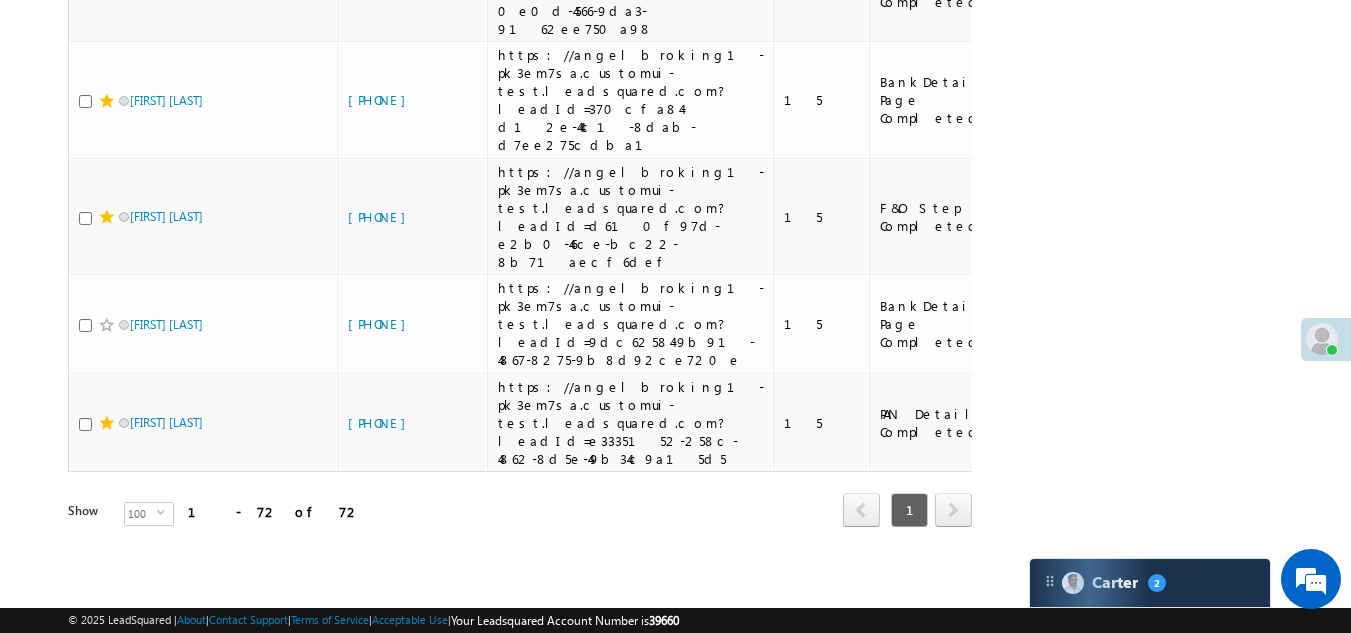 scroll, scrollTop: 7608, scrollLeft: 0, axis: vertical 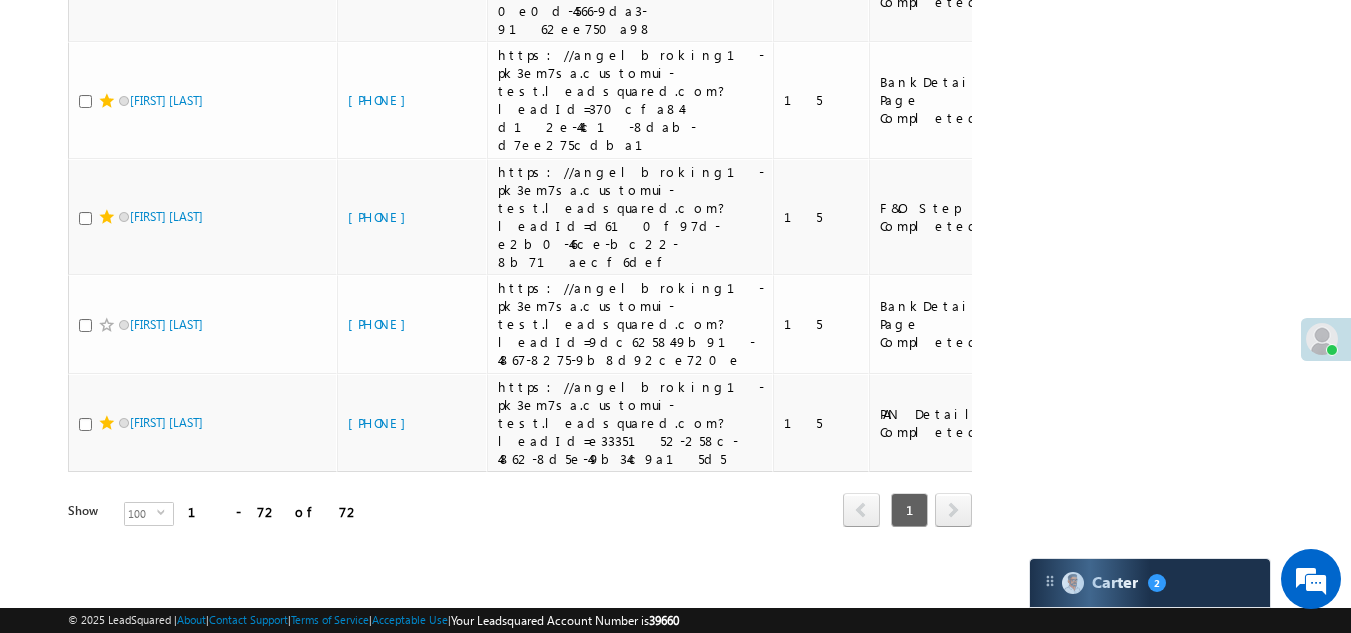 click on "[PHONE]" at bounding box center (382, -331) 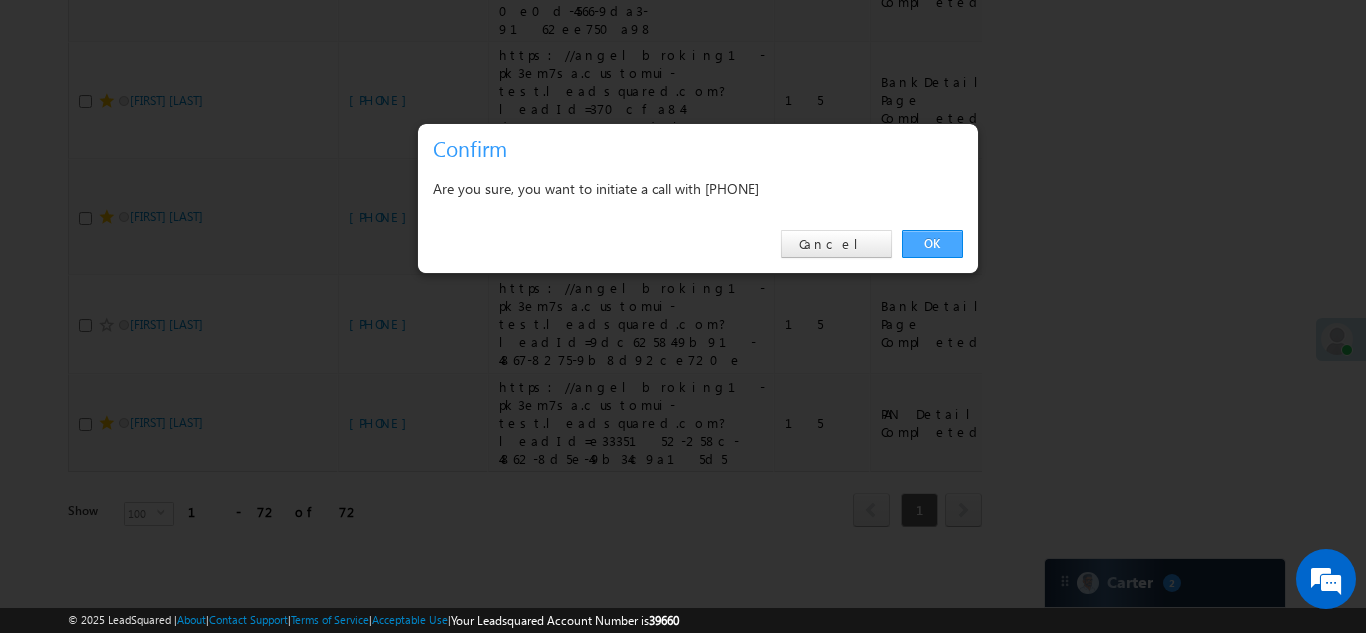 click on "OK" at bounding box center [932, 244] 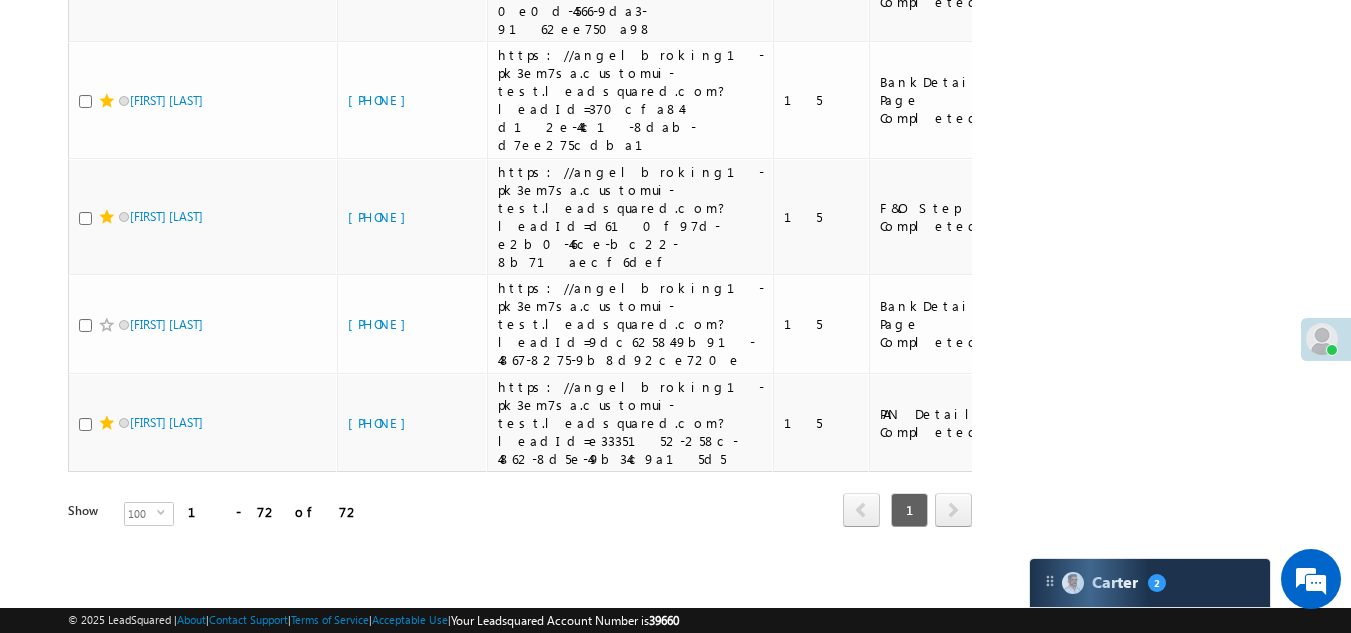 click at bounding box center (85, -329) 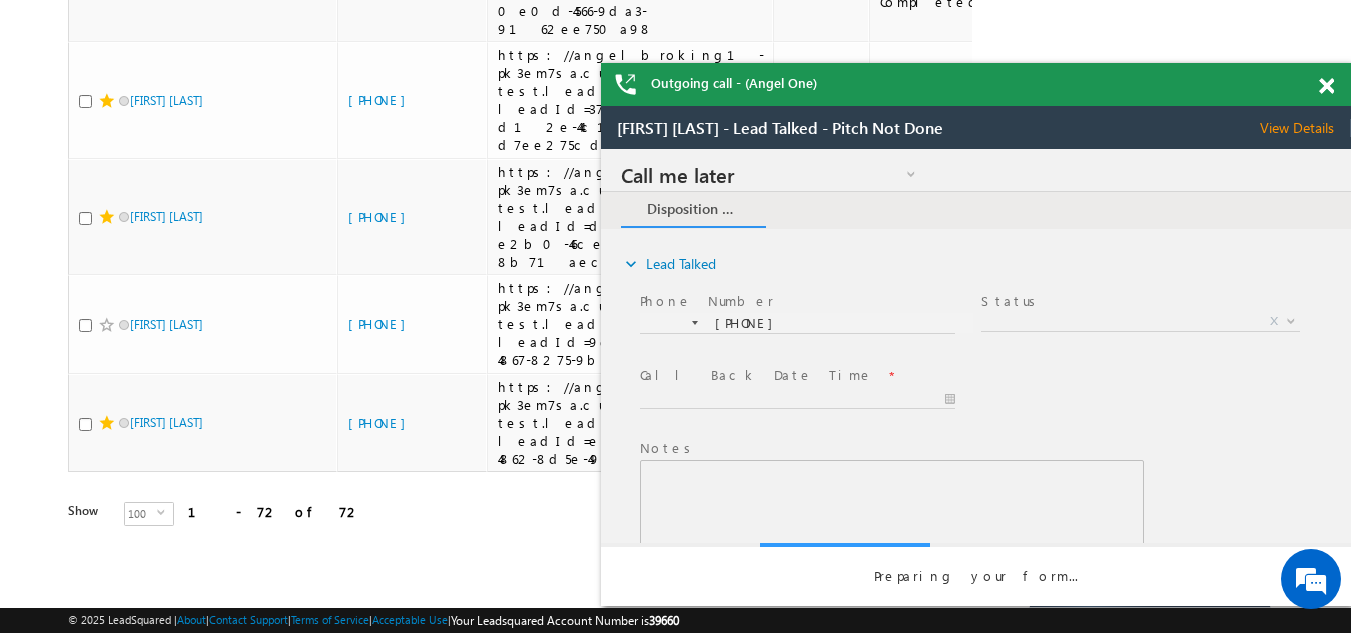 scroll, scrollTop: 0, scrollLeft: 0, axis: both 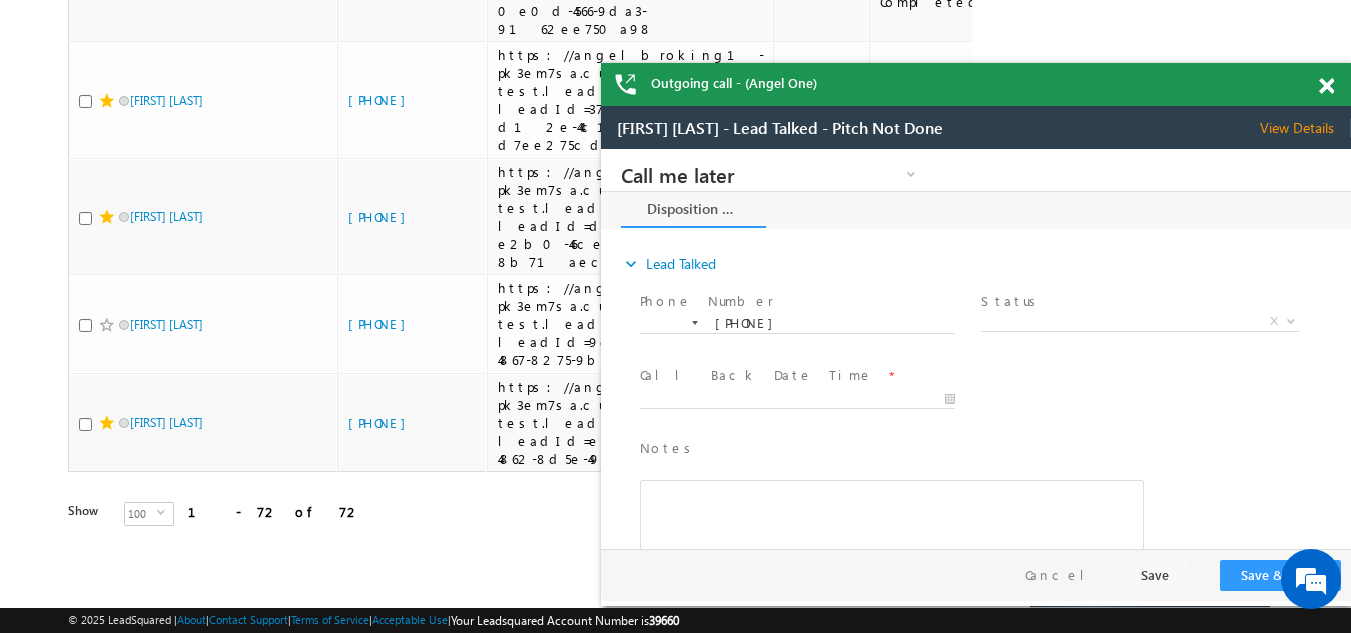 click at bounding box center (1326, 86) 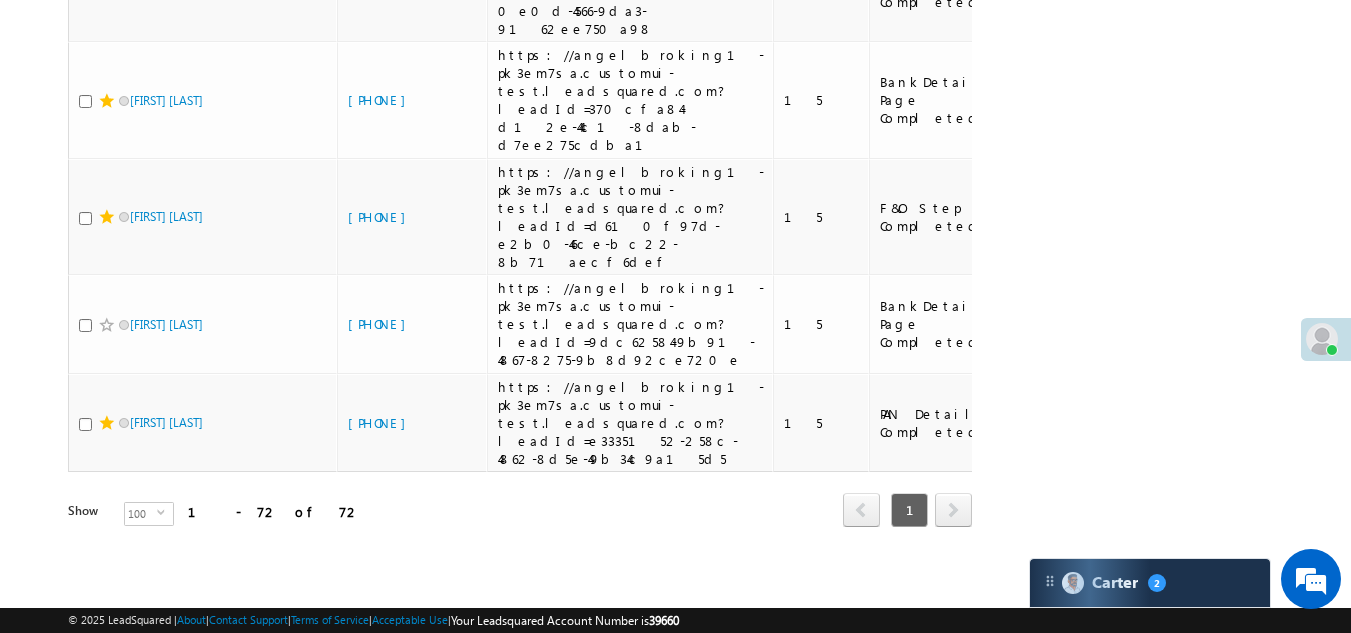 click on "[PHONE]" at bounding box center [382, -232] 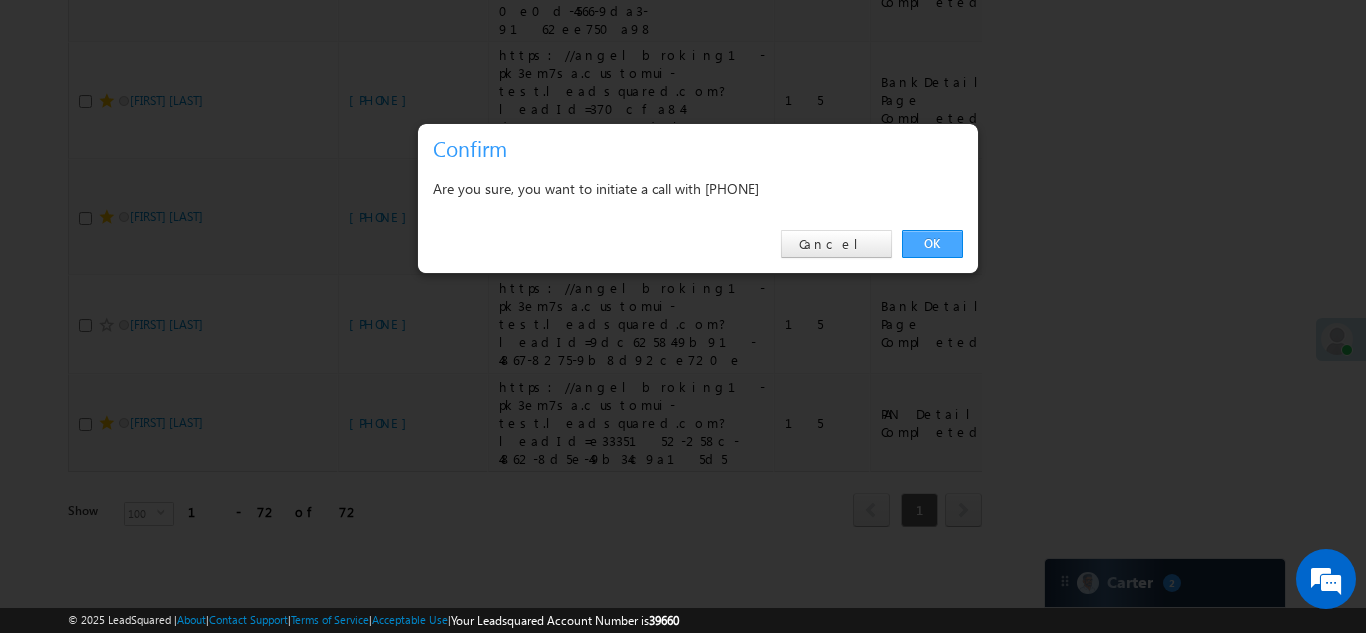 click on "OK" at bounding box center [932, 244] 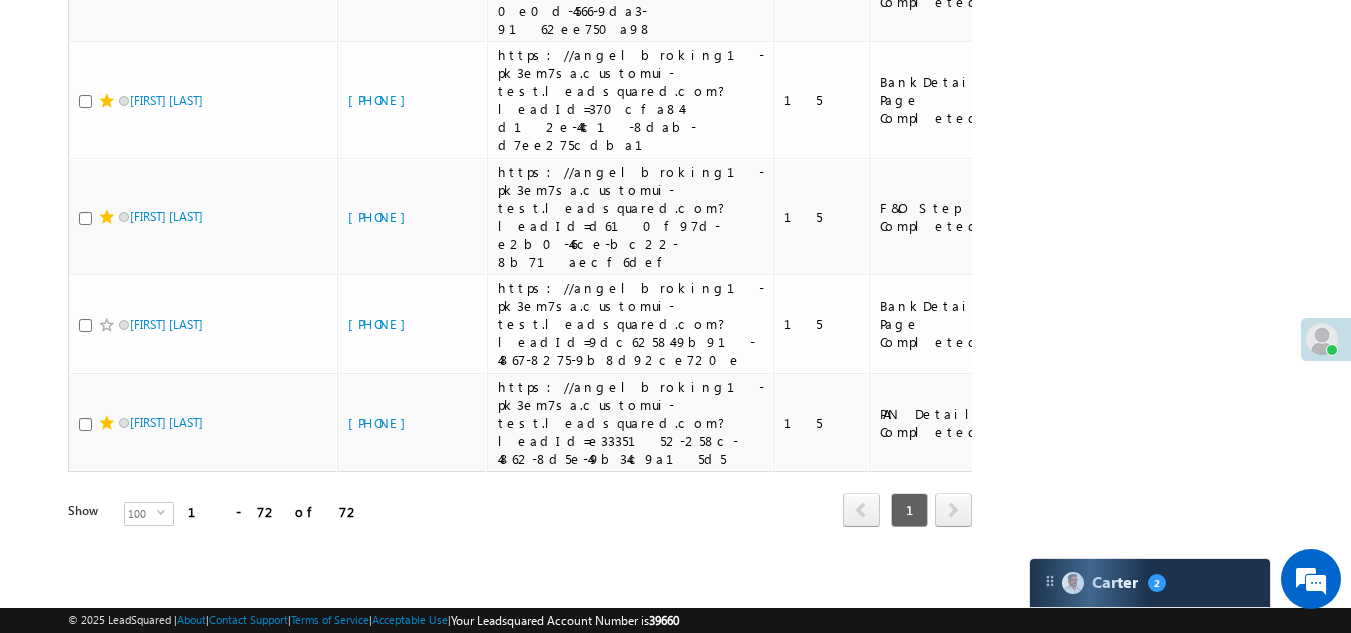 click at bounding box center [85, -230] 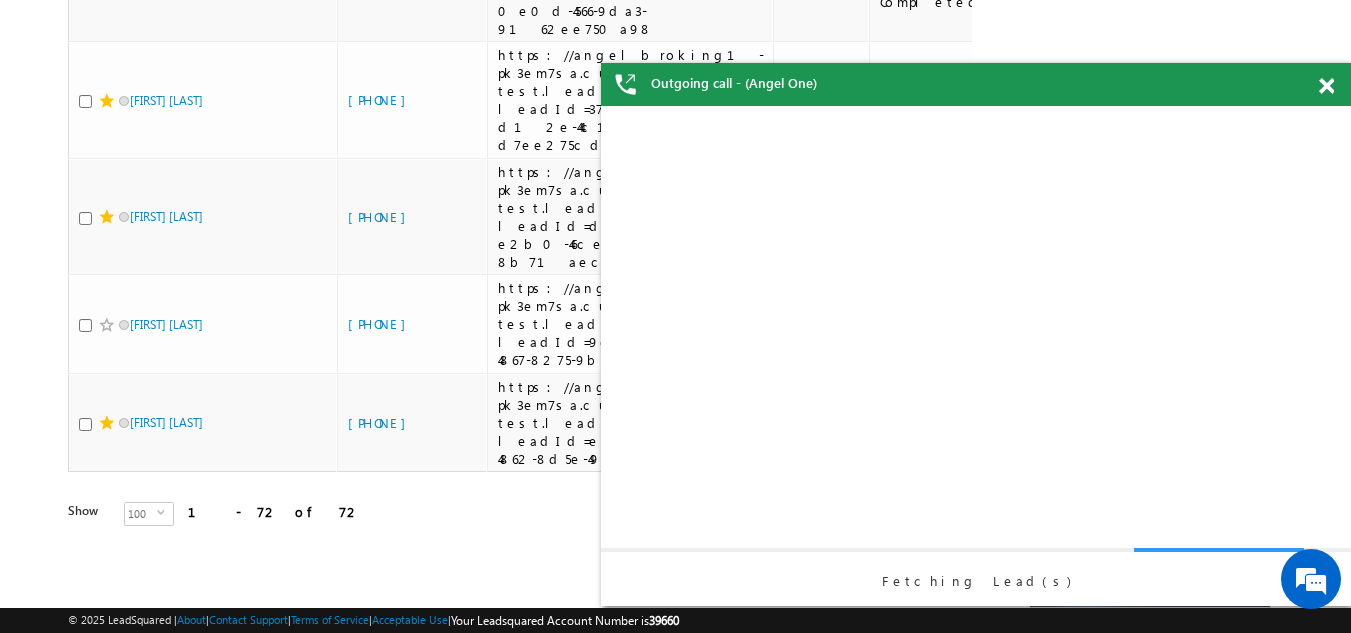 scroll, scrollTop: 0, scrollLeft: 0, axis: both 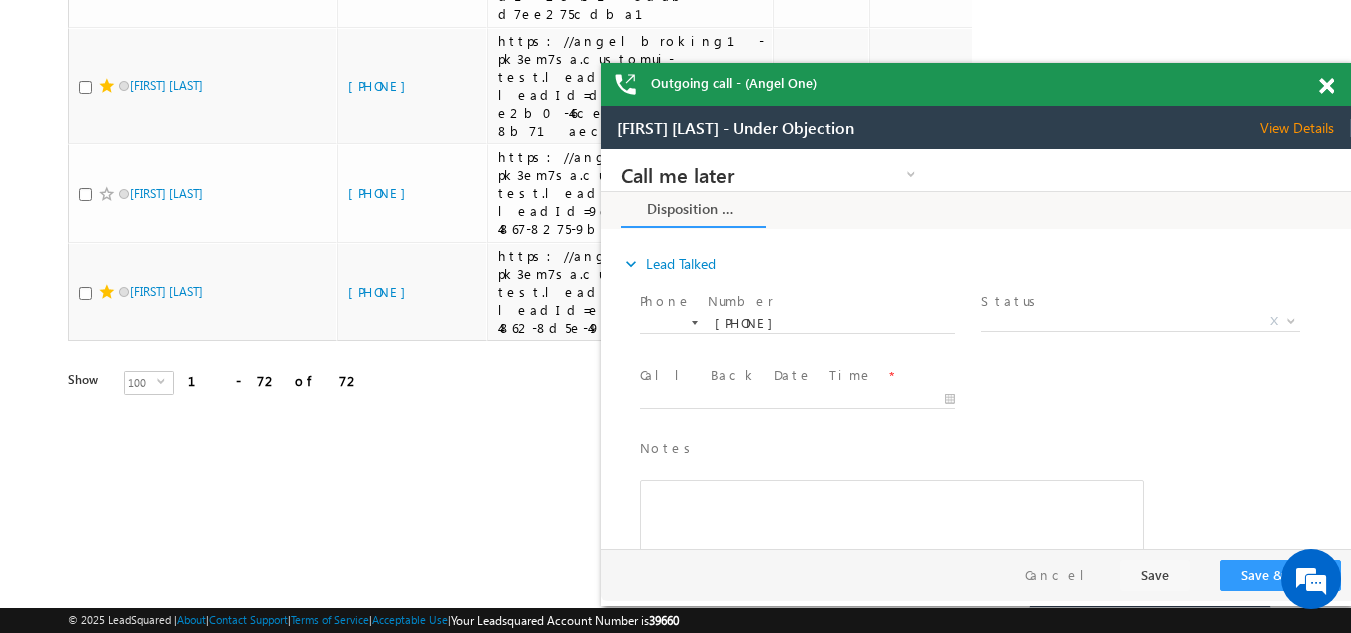 click on "Outgoing call -  (Angel One)" at bounding box center [976, 84] 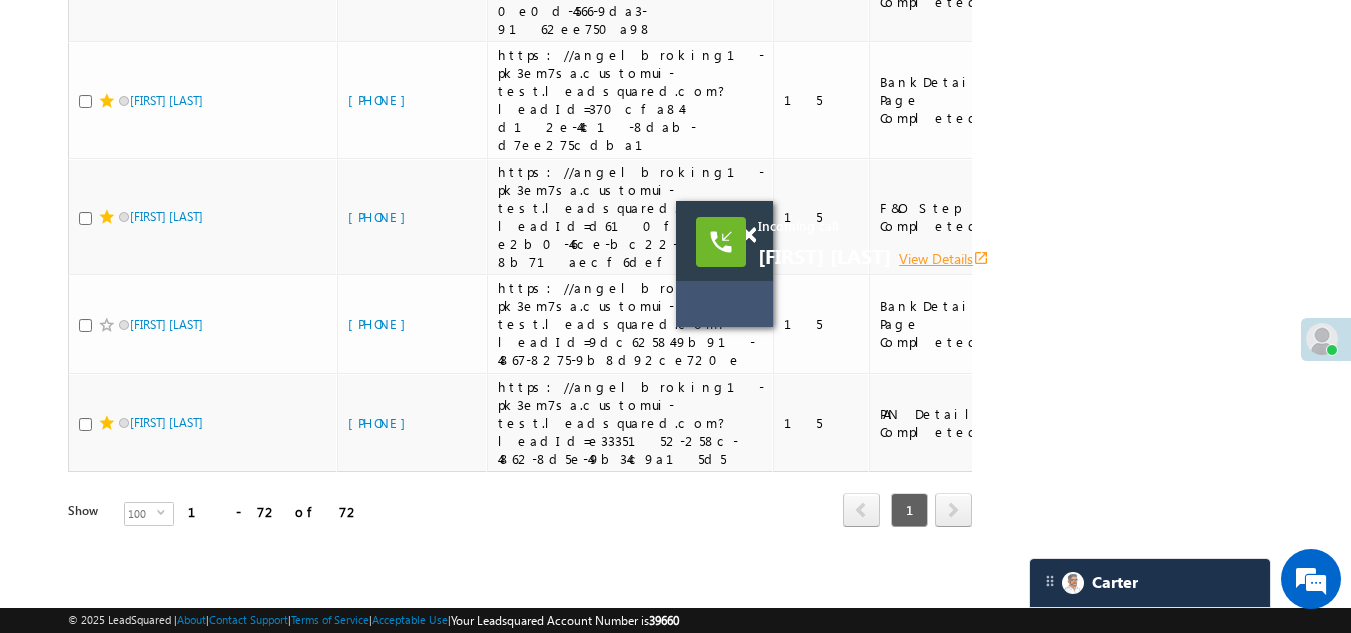 click on "View Details  open_in_new" at bounding box center [944, 258] 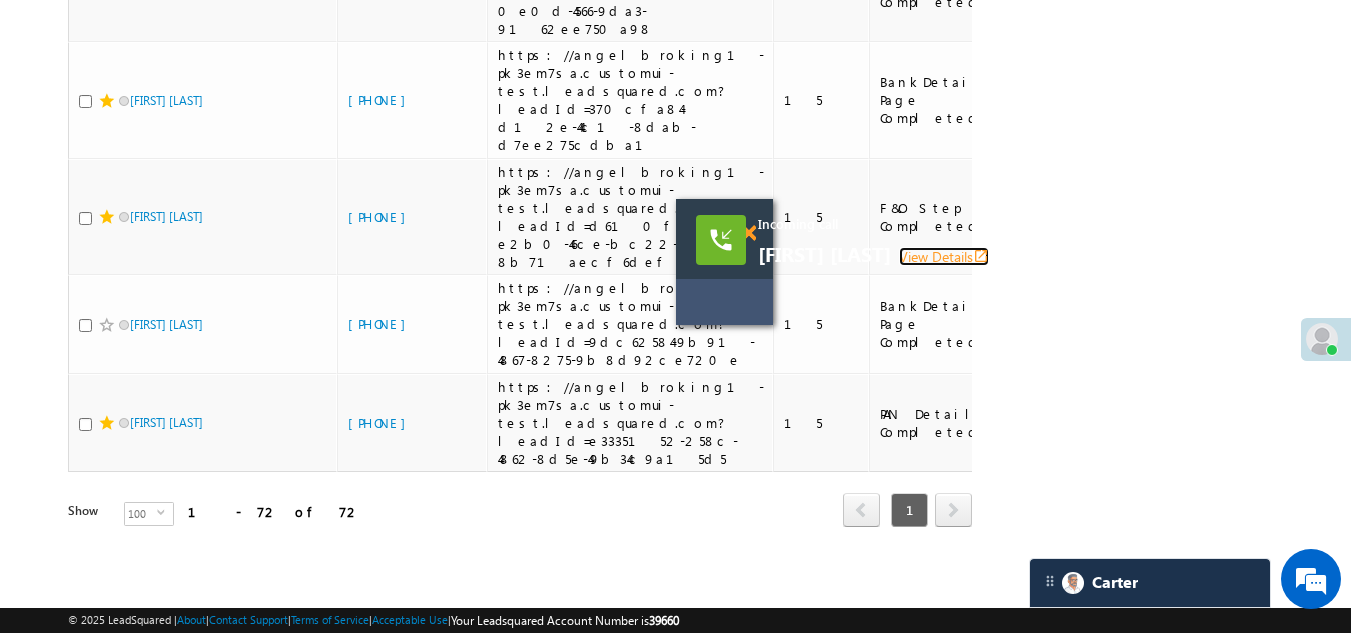 click at bounding box center [748, 233] 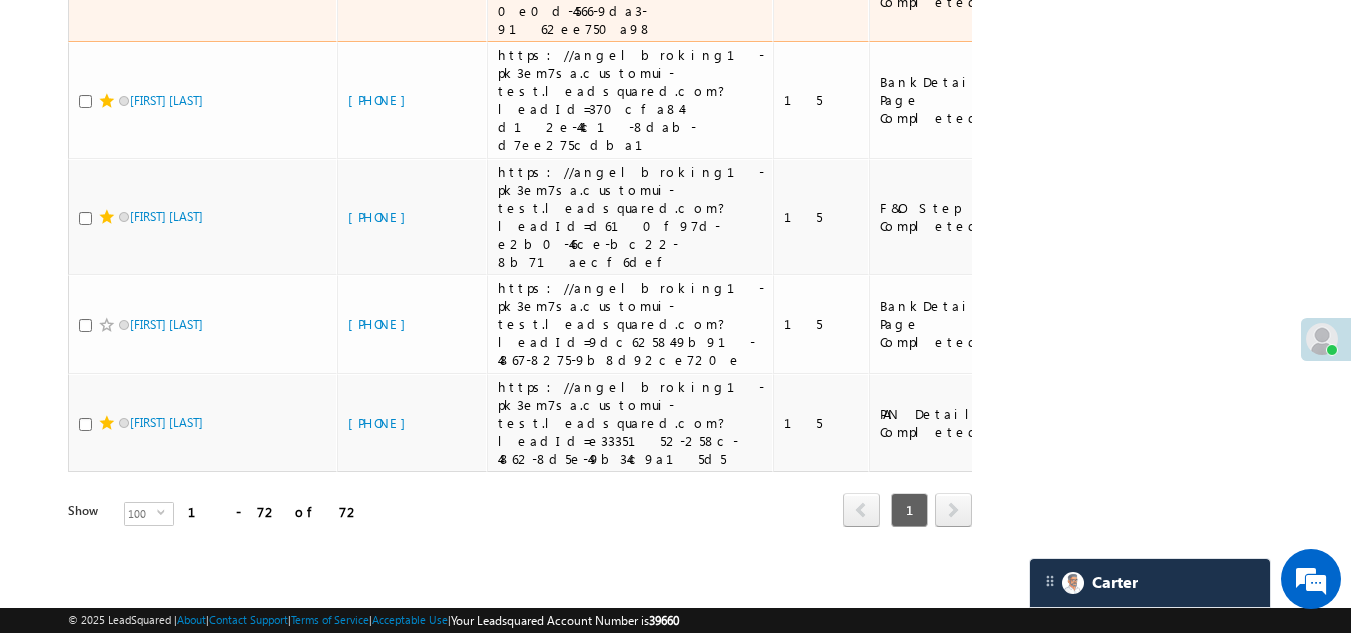 scroll, scrollTop: 7808, scrollLeft: 0, axis: vertical 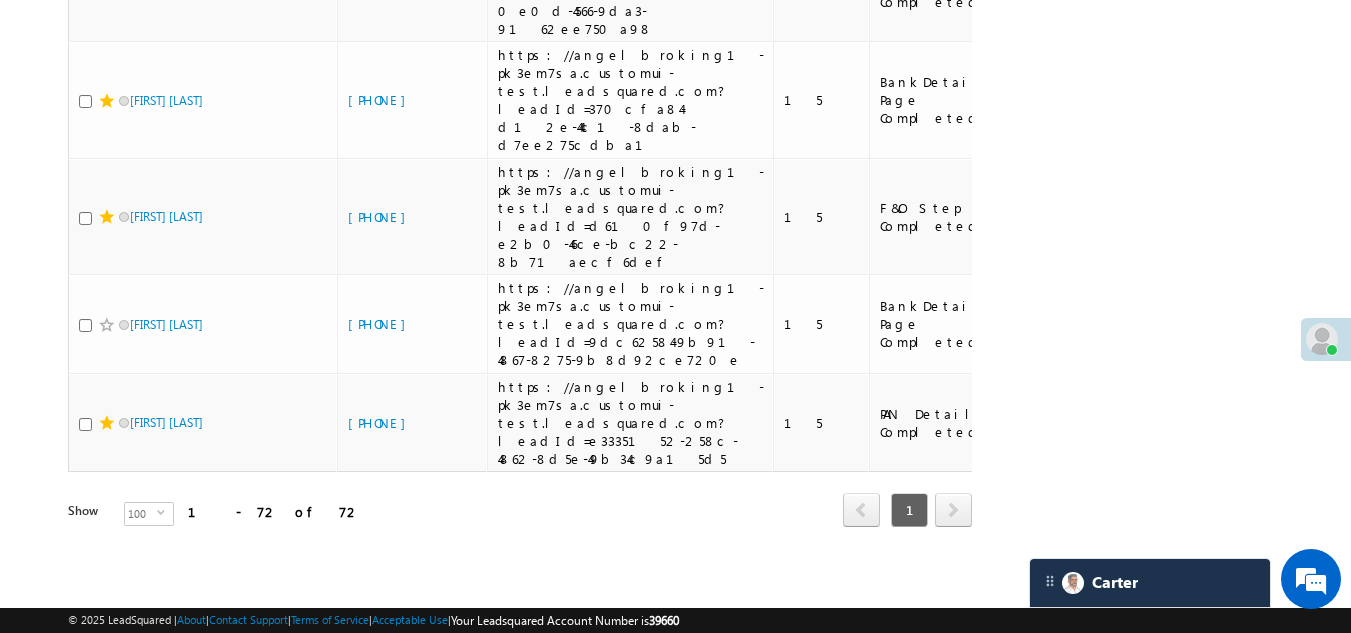 click on "[PHONE]" at bounding box center [382, -134] 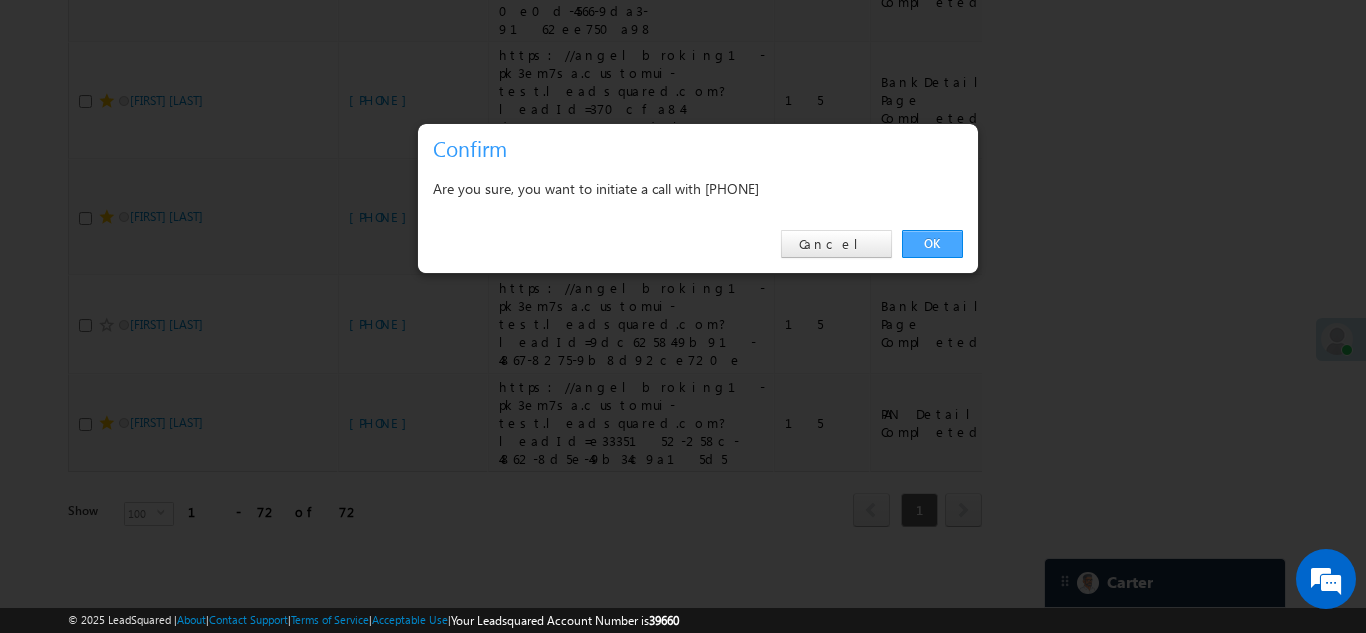 click on "OK" at bounding box center [932, 244] 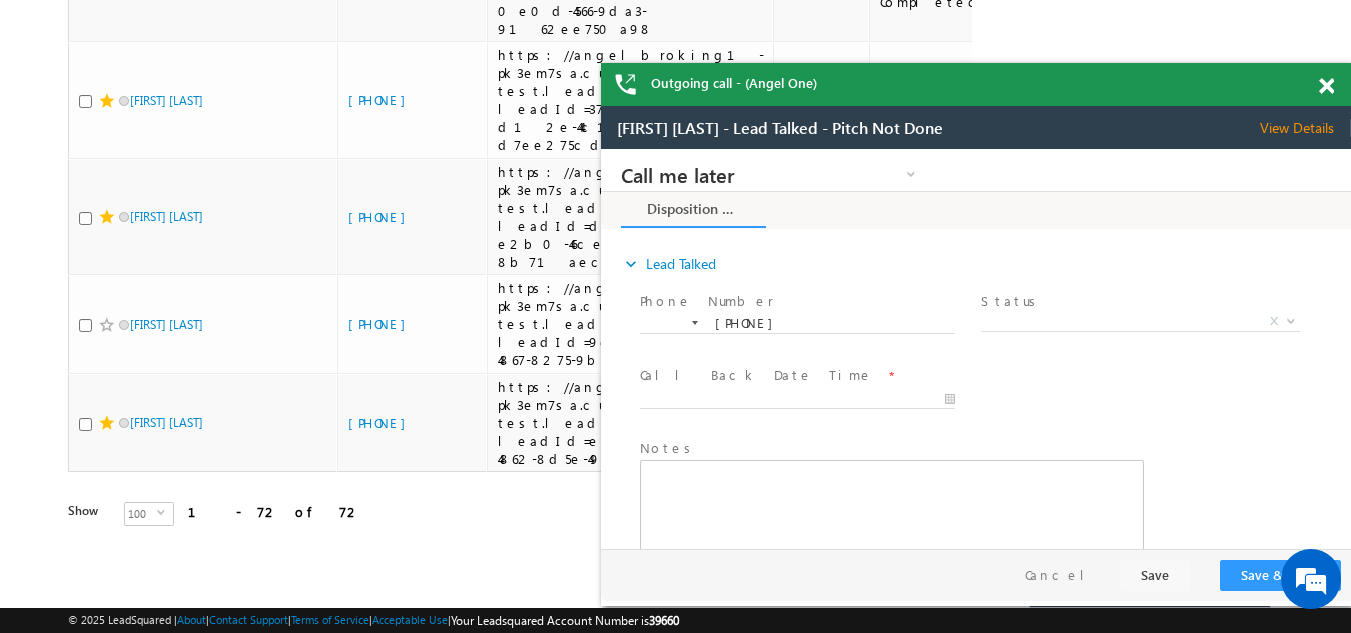 scroll, scrollTop: 0, scrollLeft: 0, axis: both 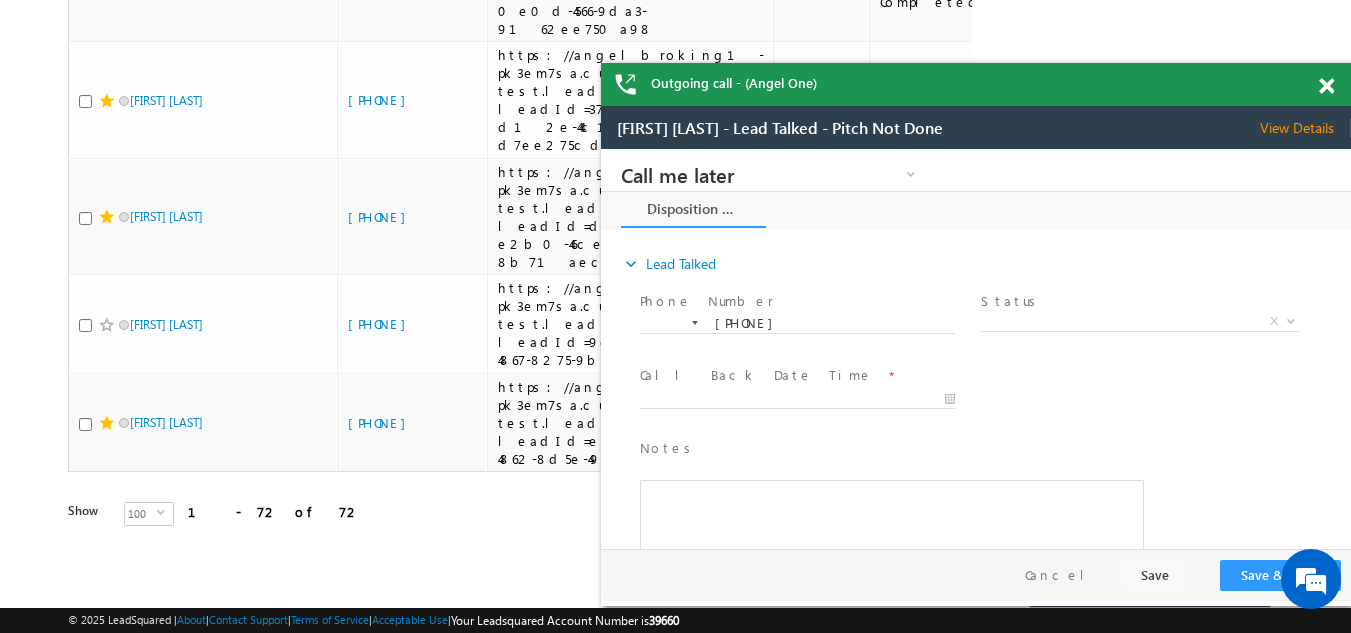 click at bounding box center [1326, 86] 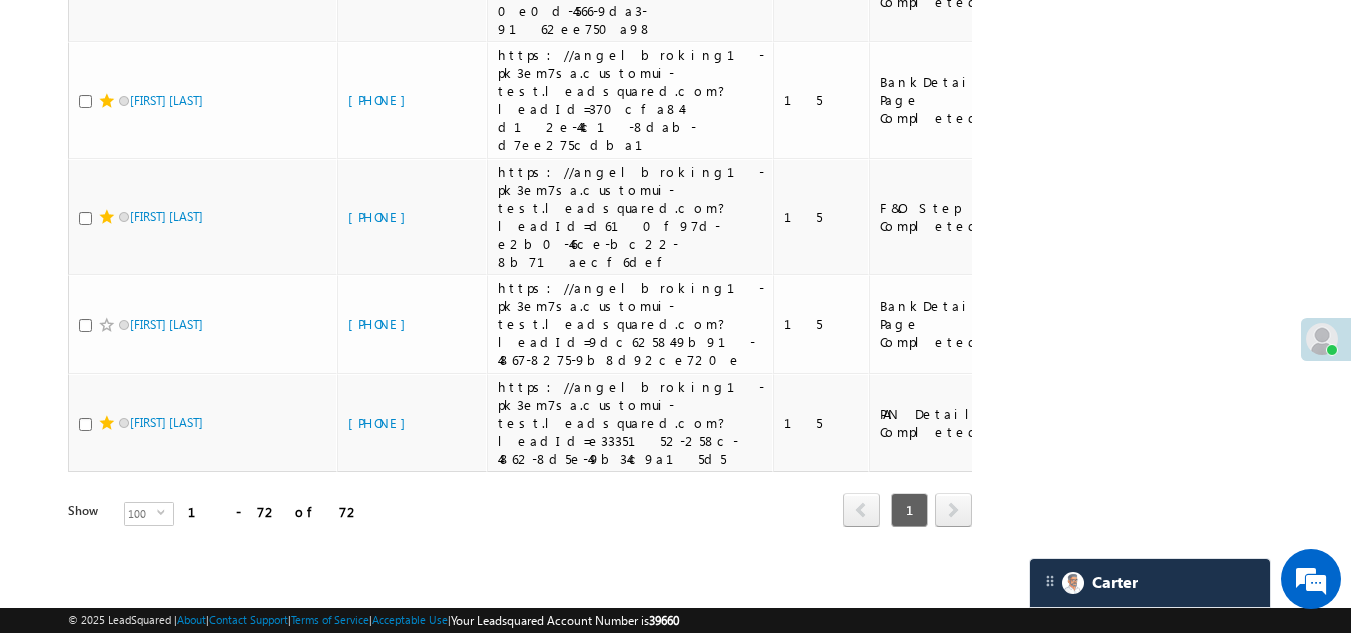 click at bounding box center [85, -132] 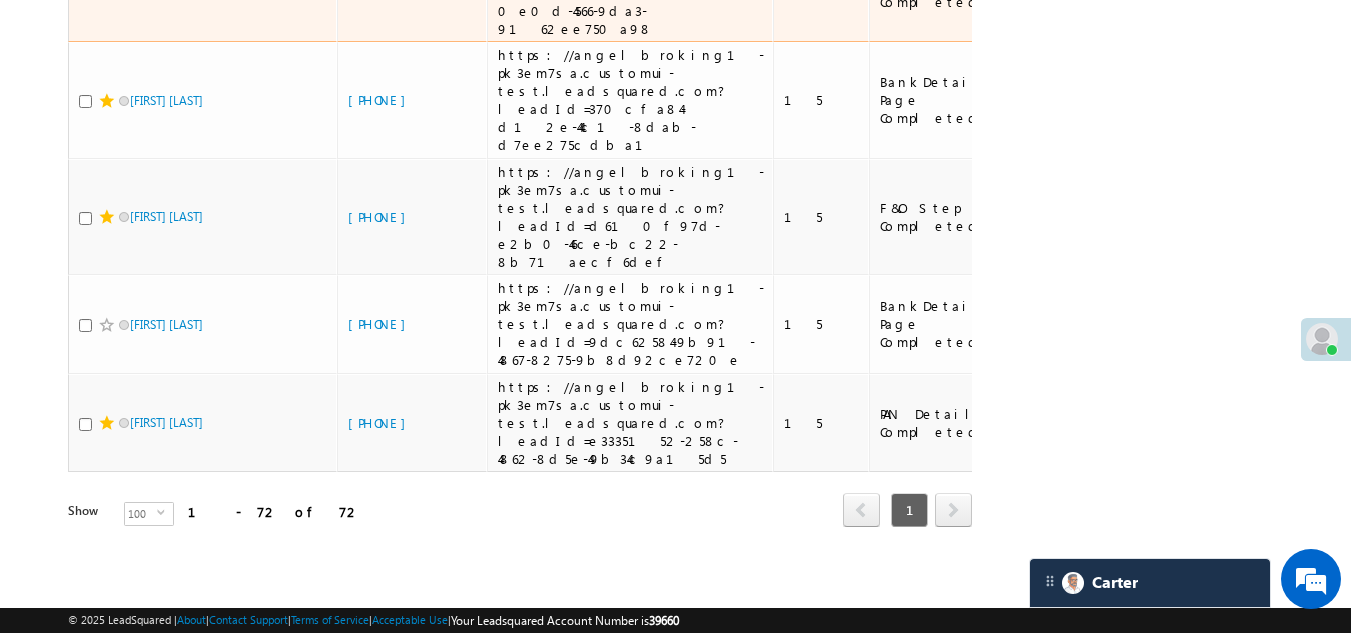 click on "[PHONE]" at bounding box center (382, -17) 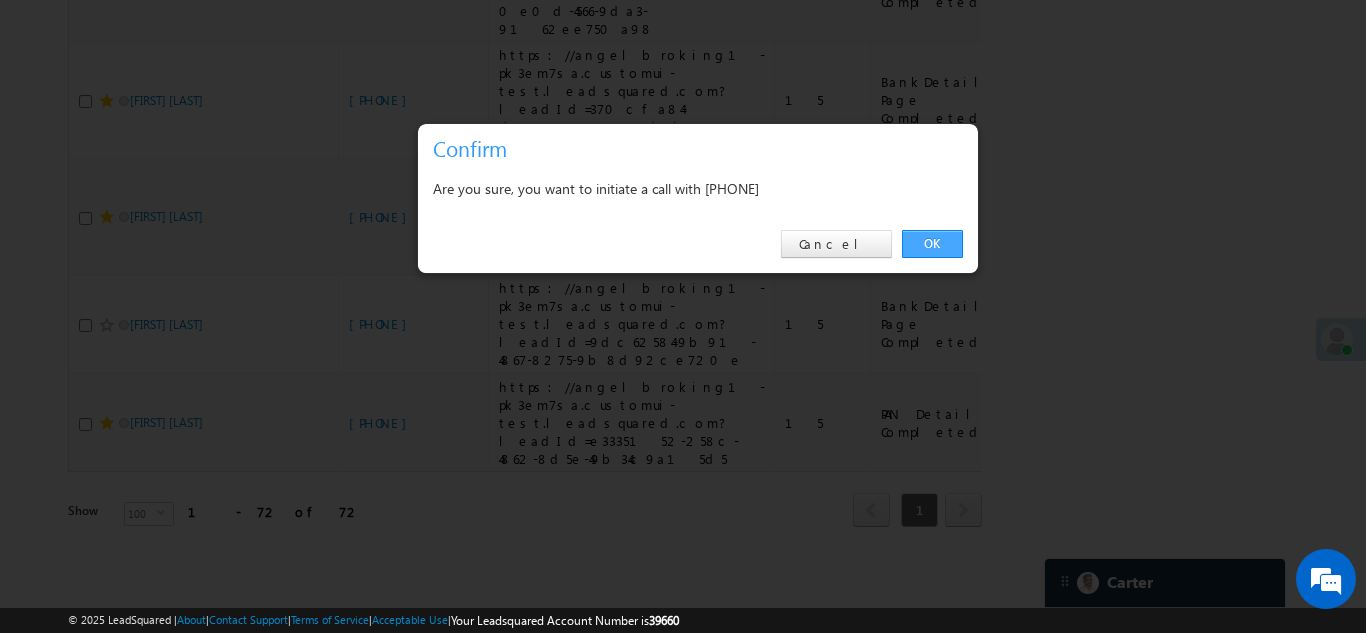 click on "OK" at bounding box center (932, 244) 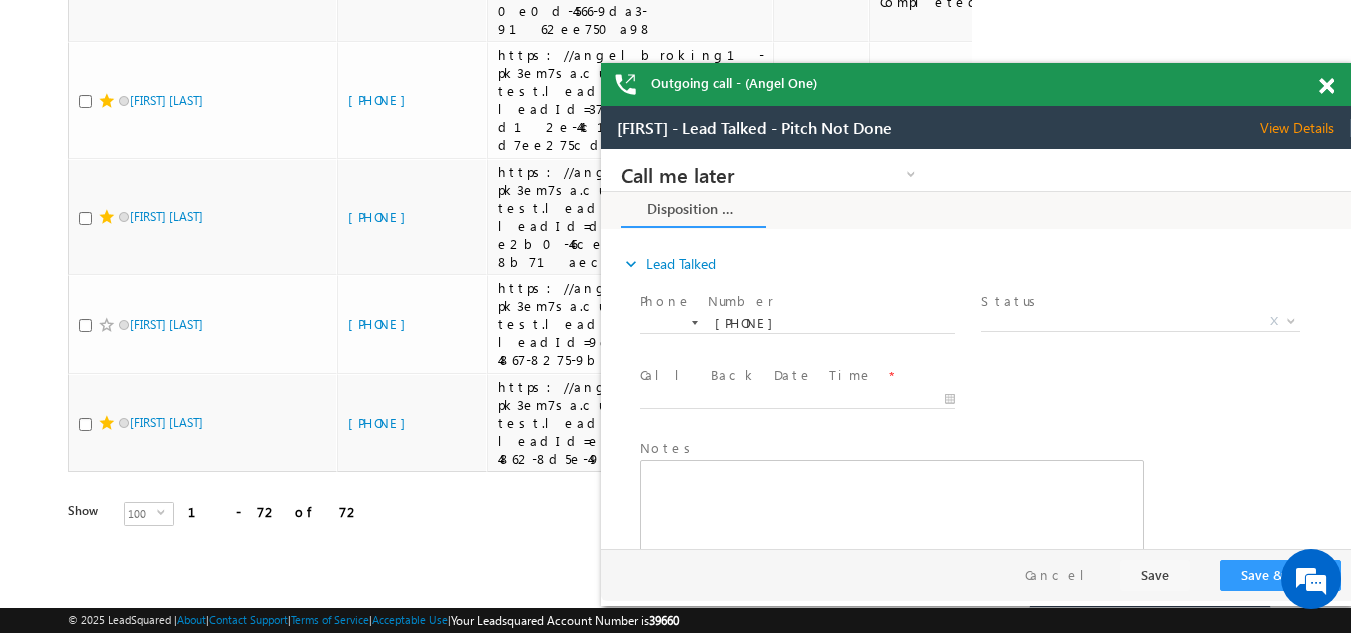 scroll, scrollTop: 0, scrollLeft: 0, axis: both 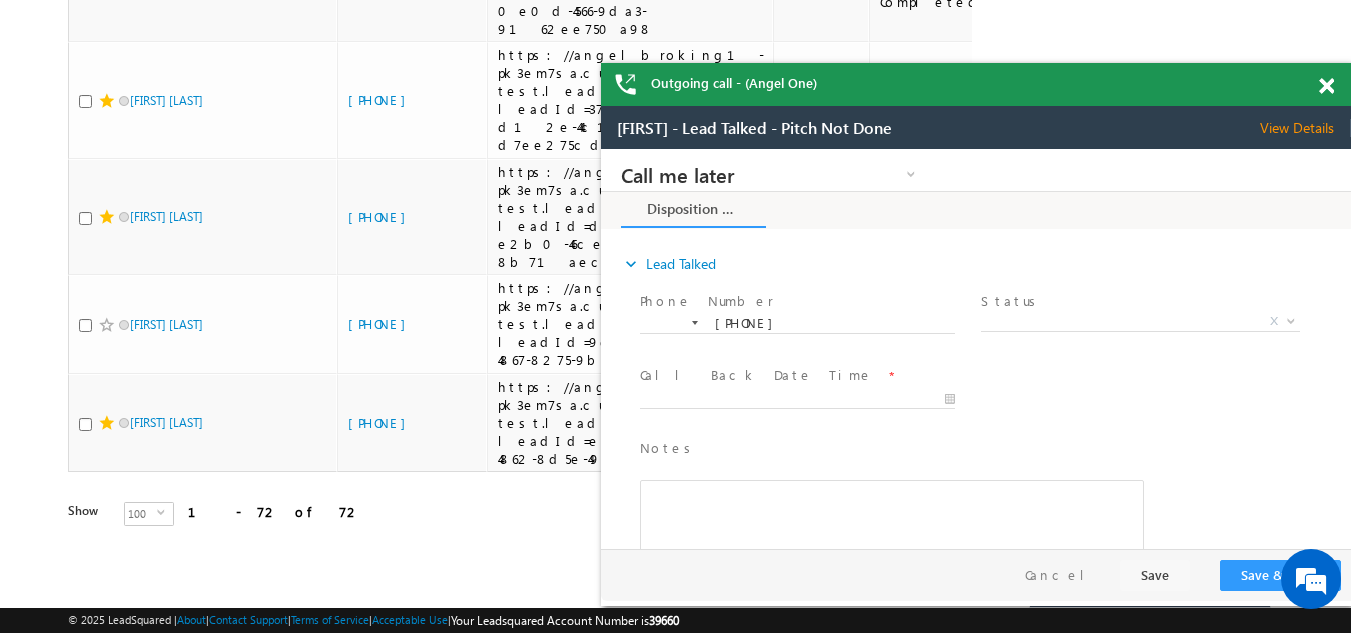 click at bounding box center (1326, 86) 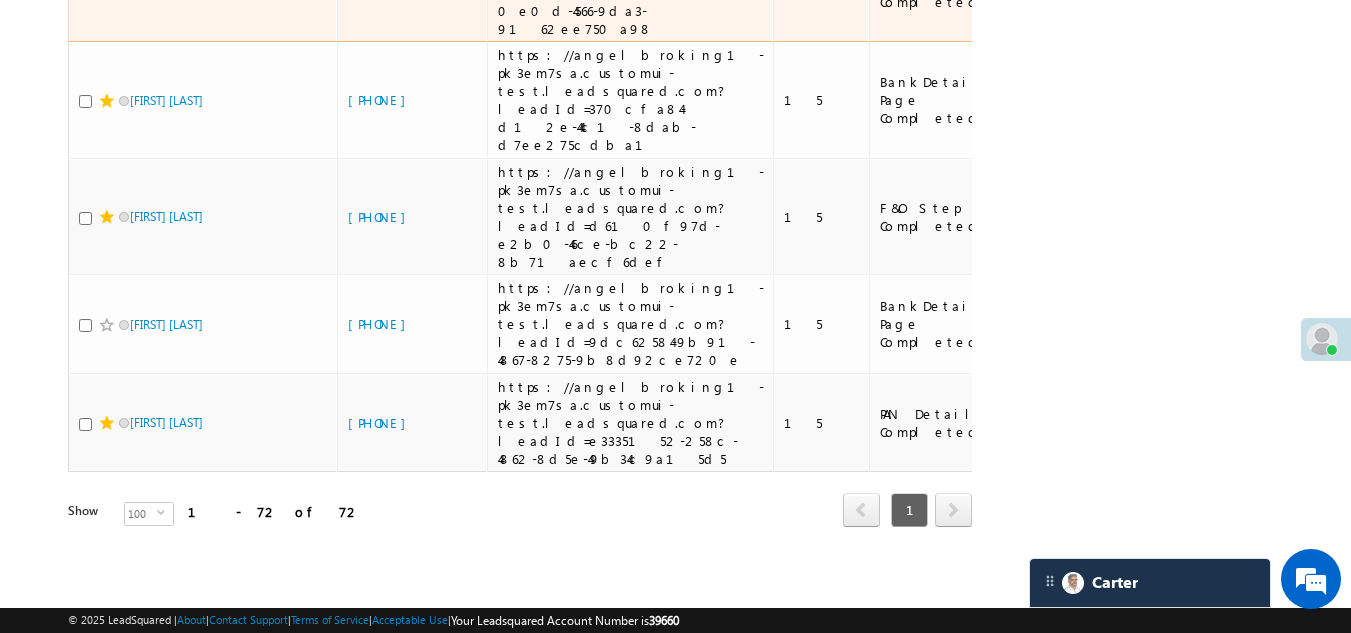 drag, startPoint x: 85, startPoint y: 349, endPoint x: 102, endPoint y: 342, distance: 18.384777 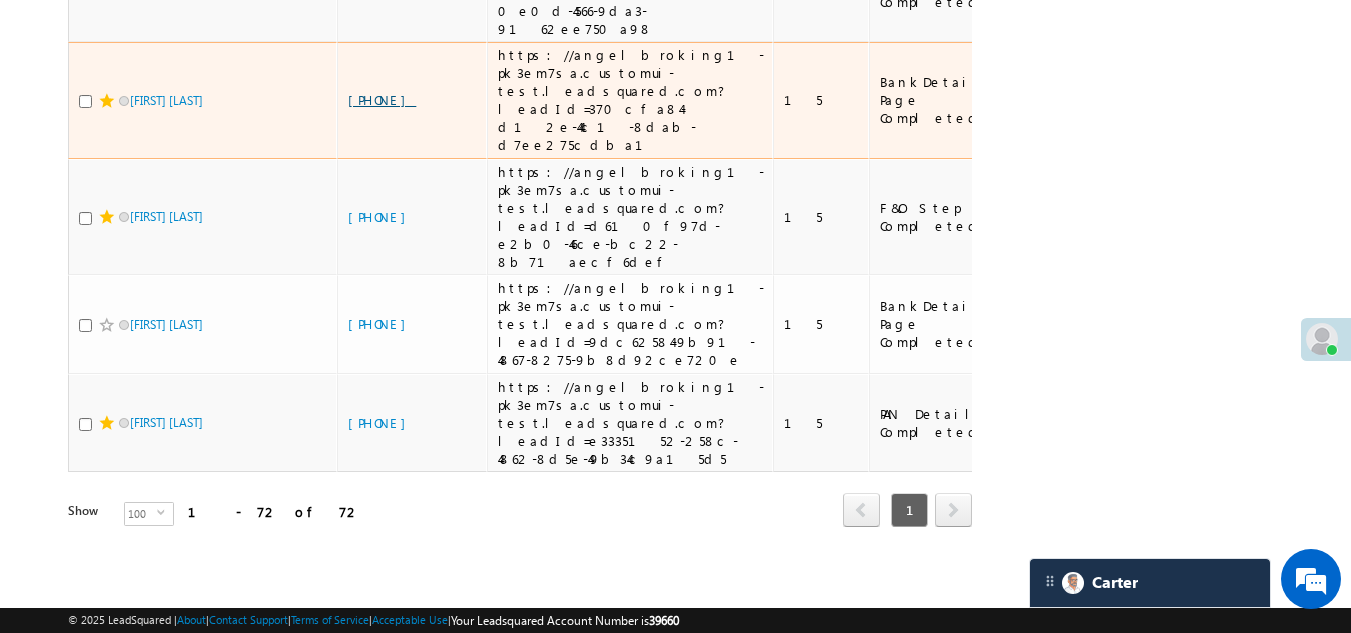 click on "[PHONE]" at bounding box center (382, 99) 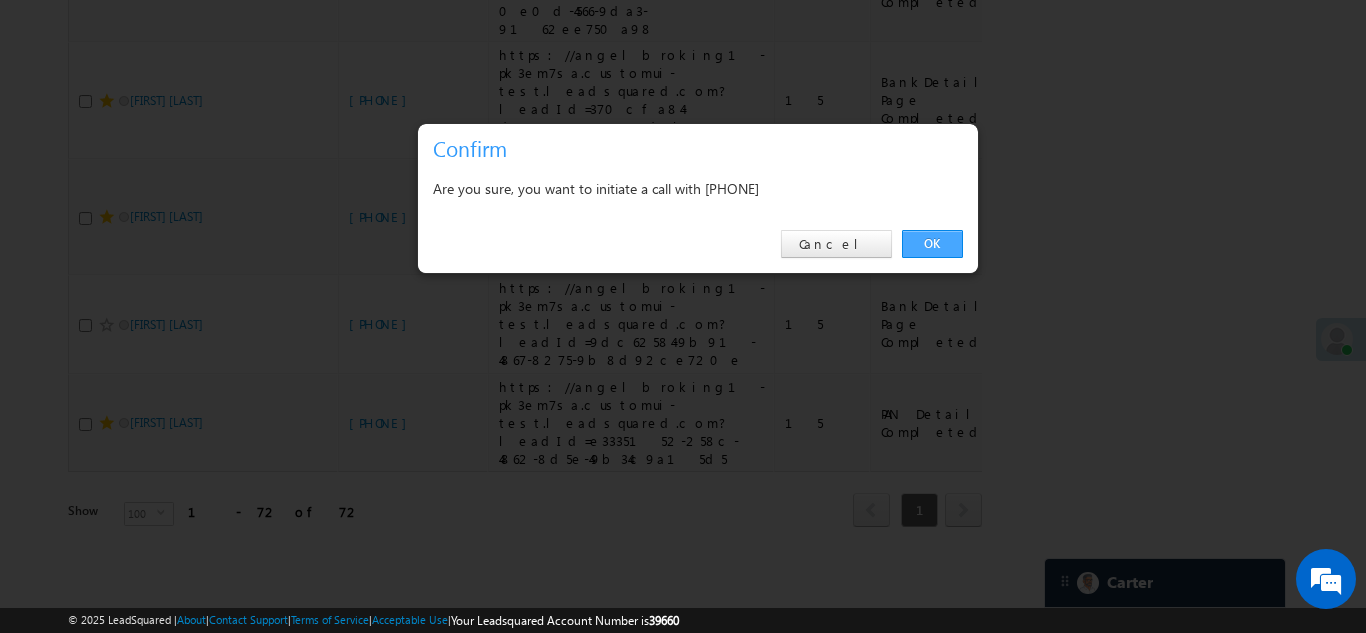 click on "OK" at bounding box center [932, 244] 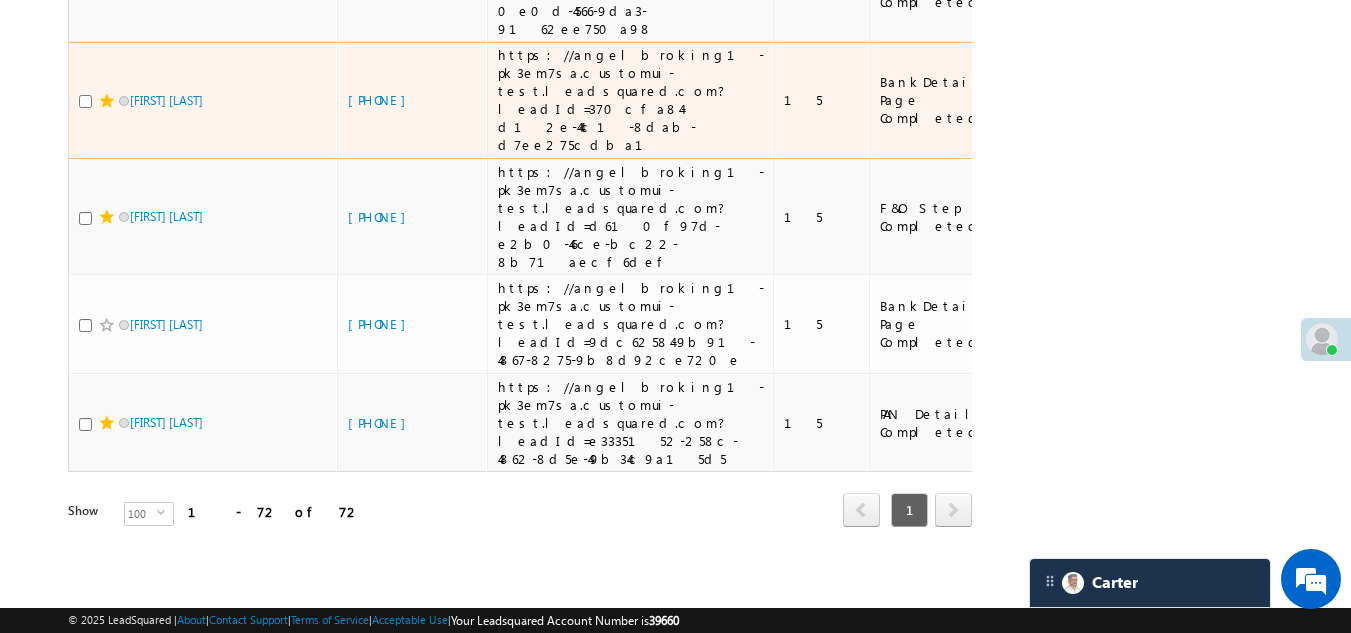 click at bounding box center [85, 101] 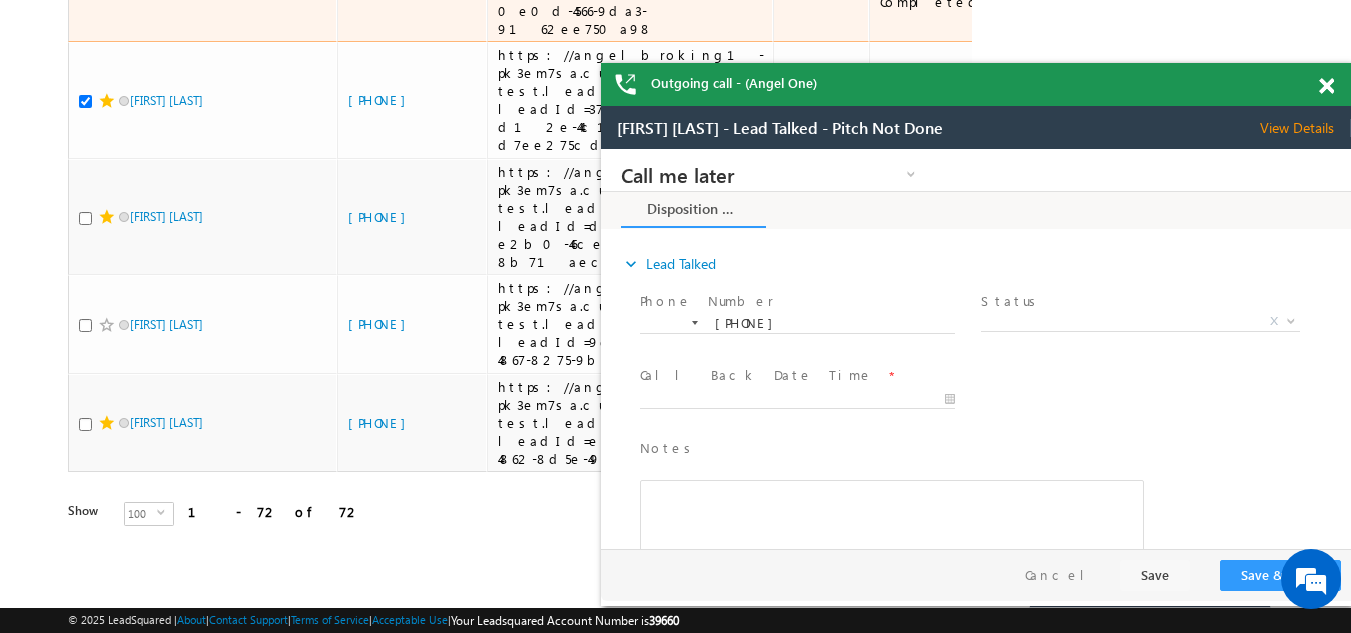 scroll, scrollTop: 0, scrollLeft: 0, axis: both 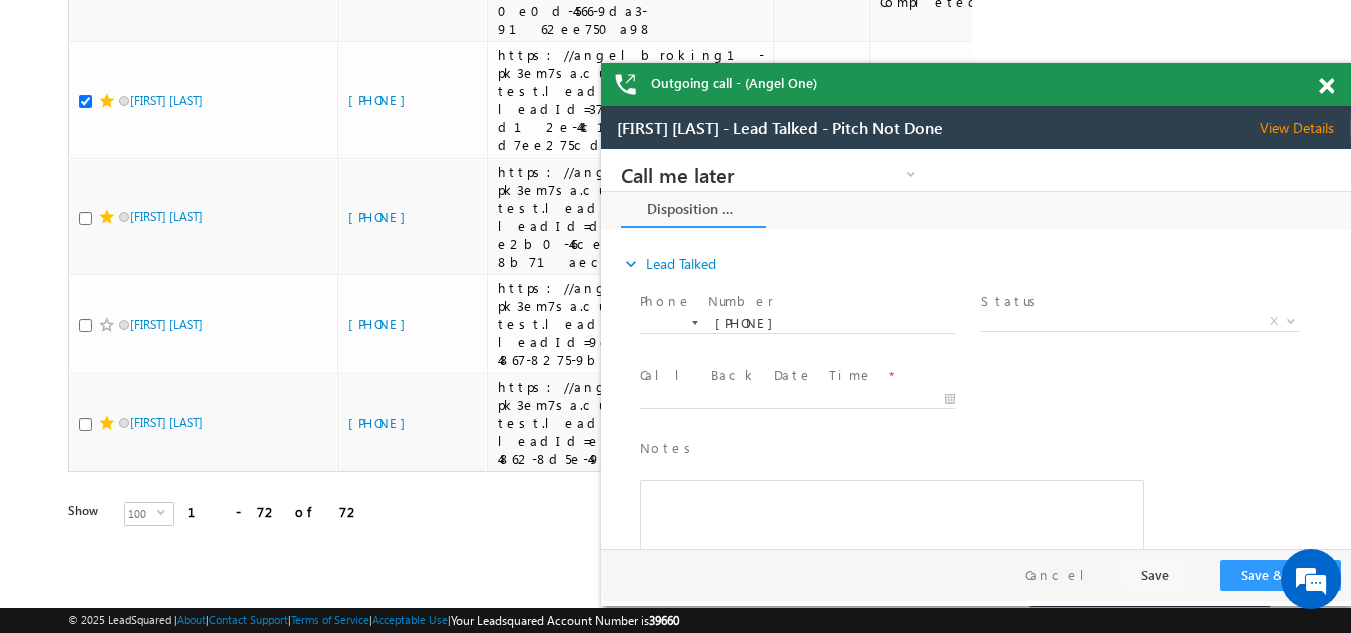 click at bounding box center (1326, 86) 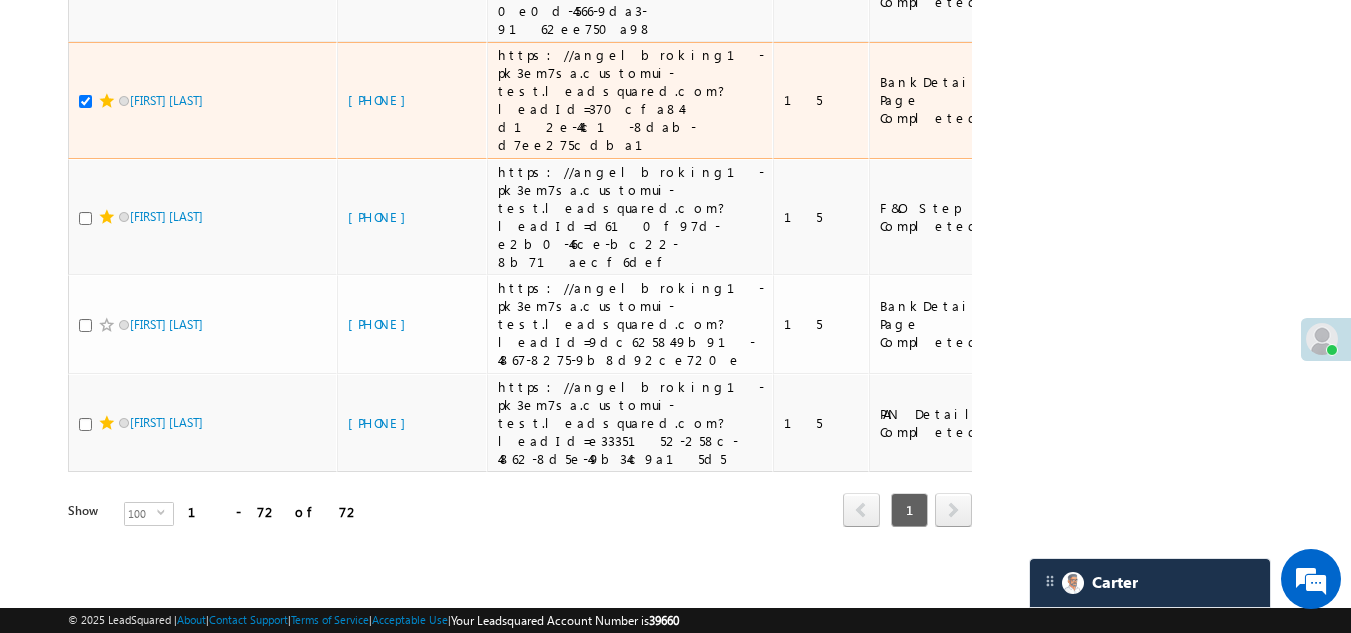 scroll, scrollTop: 8108, scrollLeft: 0, axis: vertical 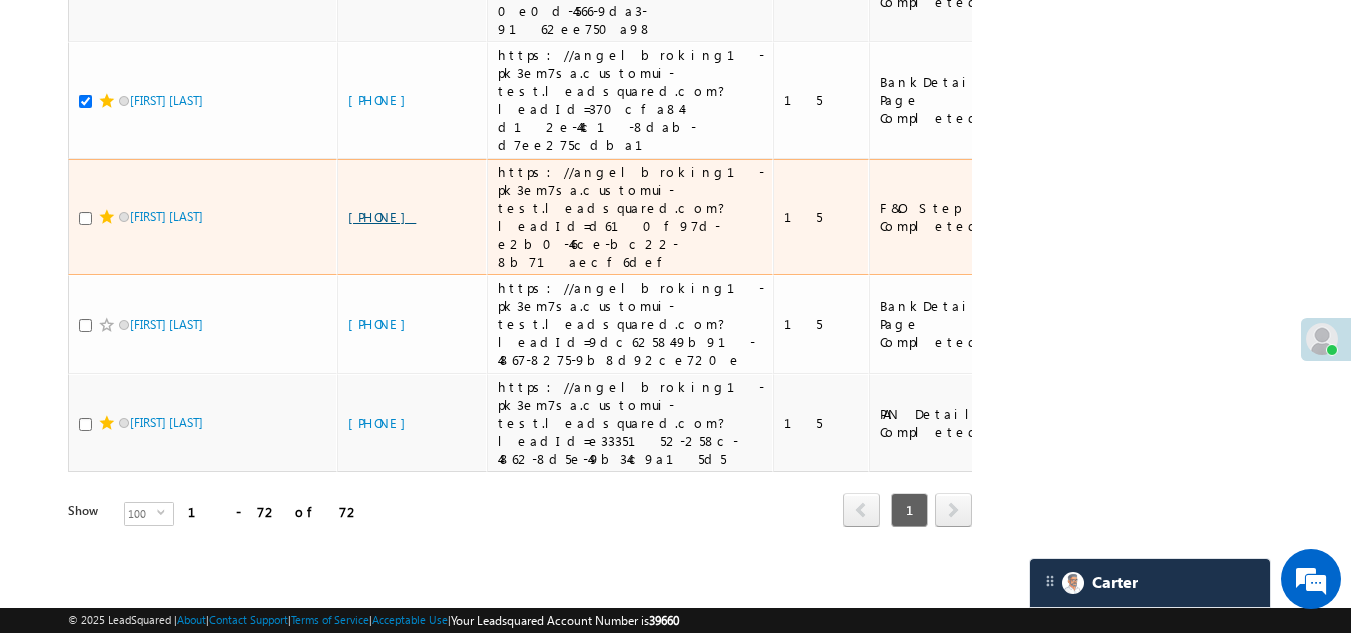 click on "[PHONE]" at bounding box center [382, 216] 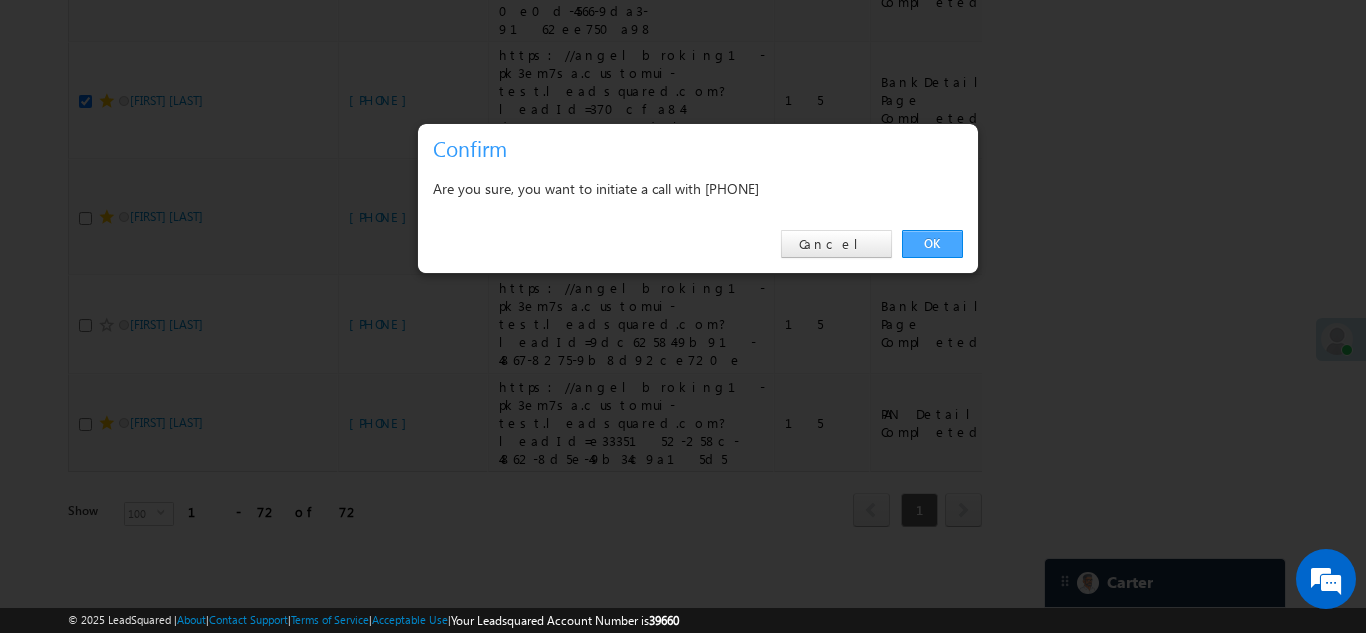click on "OK" at bounding box center (932, 244) 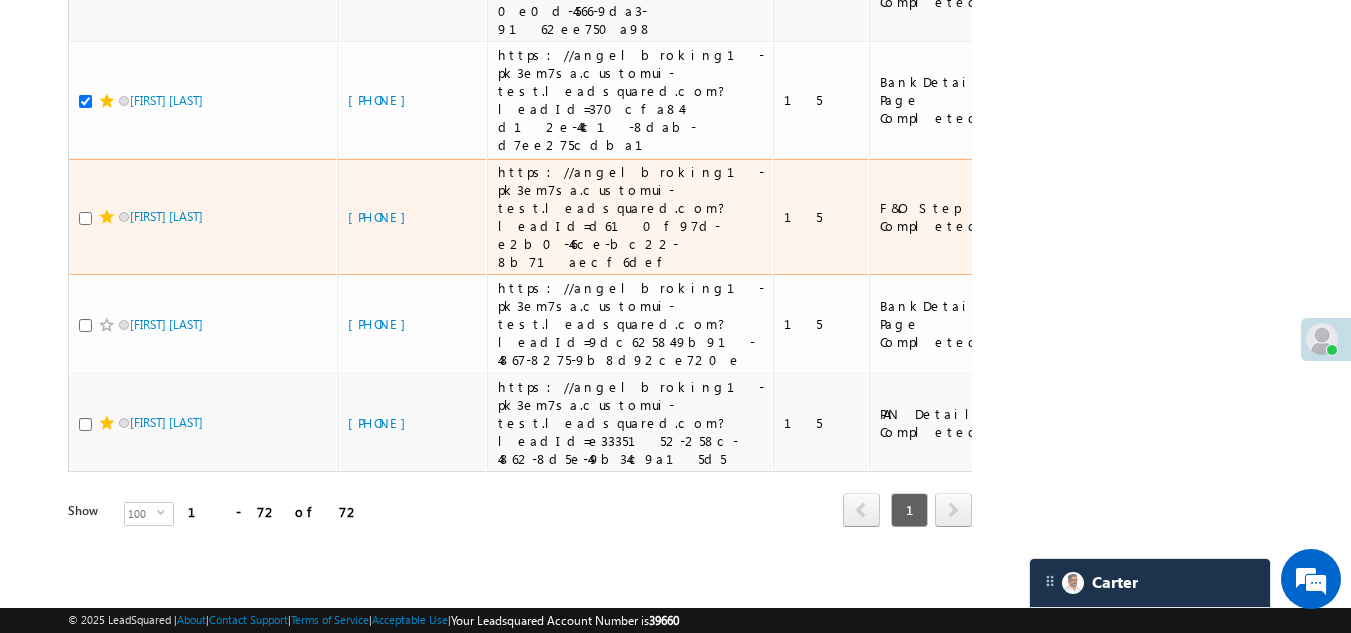 click at bounding box center [85, 218] 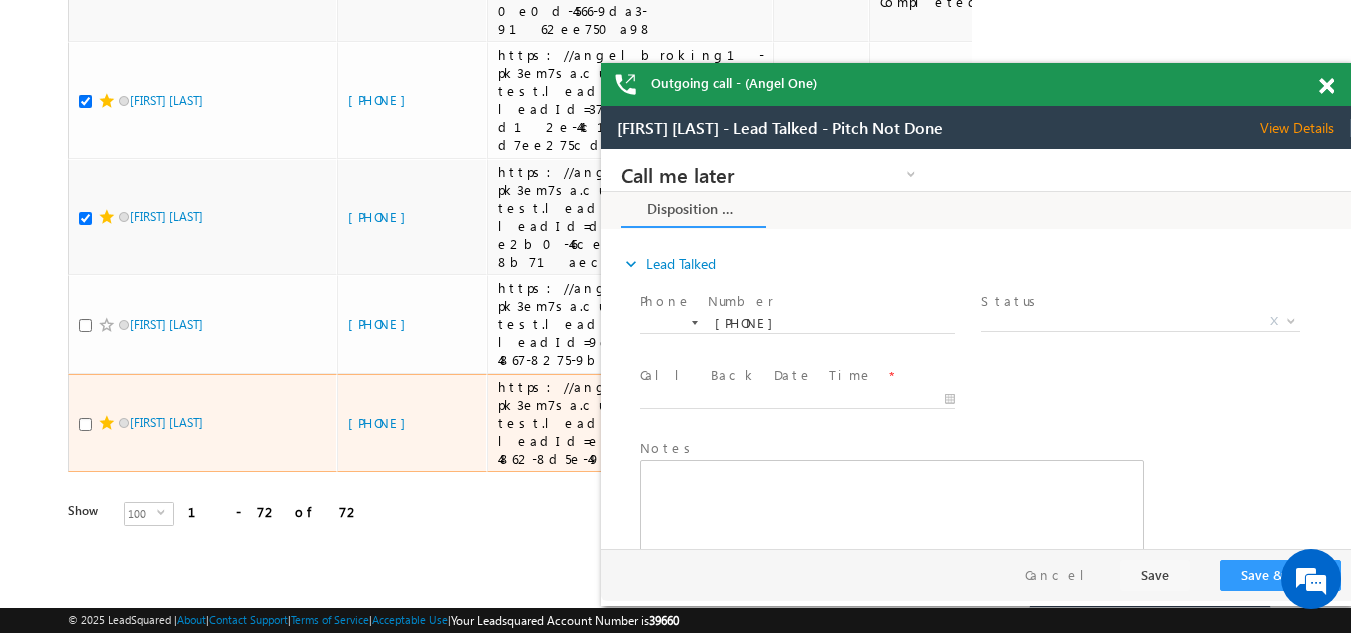 scroll, scrollTop: 0, scrollLeft: 0, axis: both 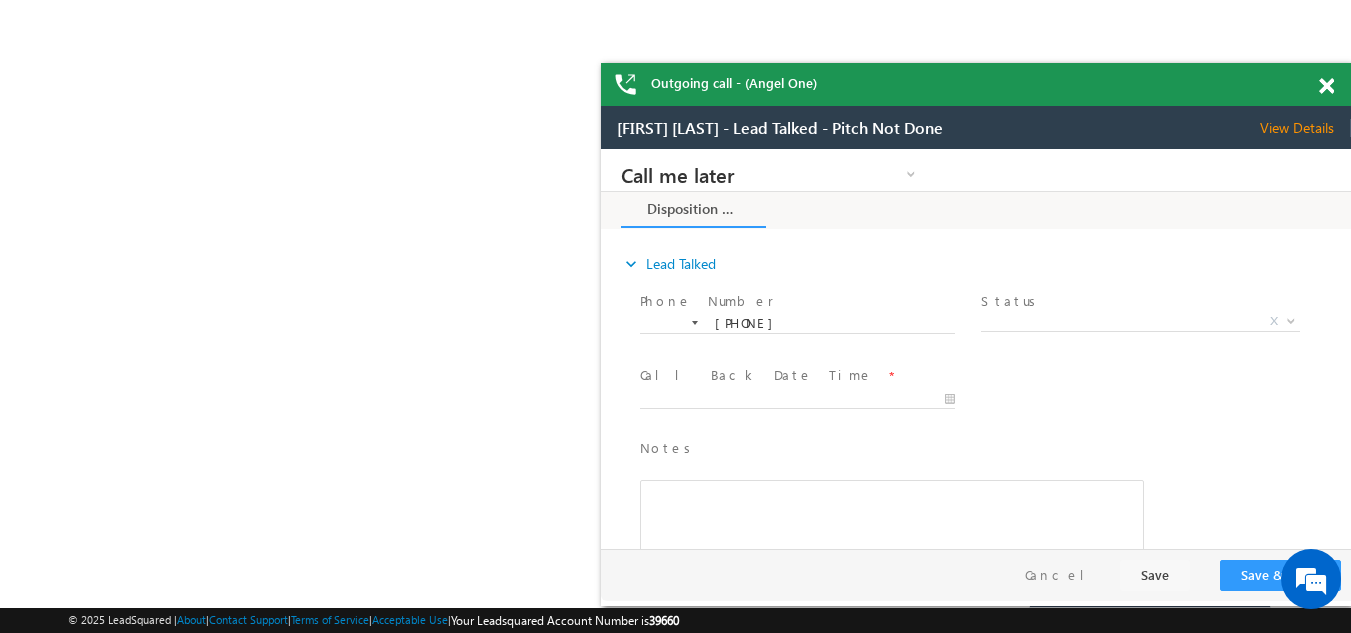 click at bounding box center [1326, 86] 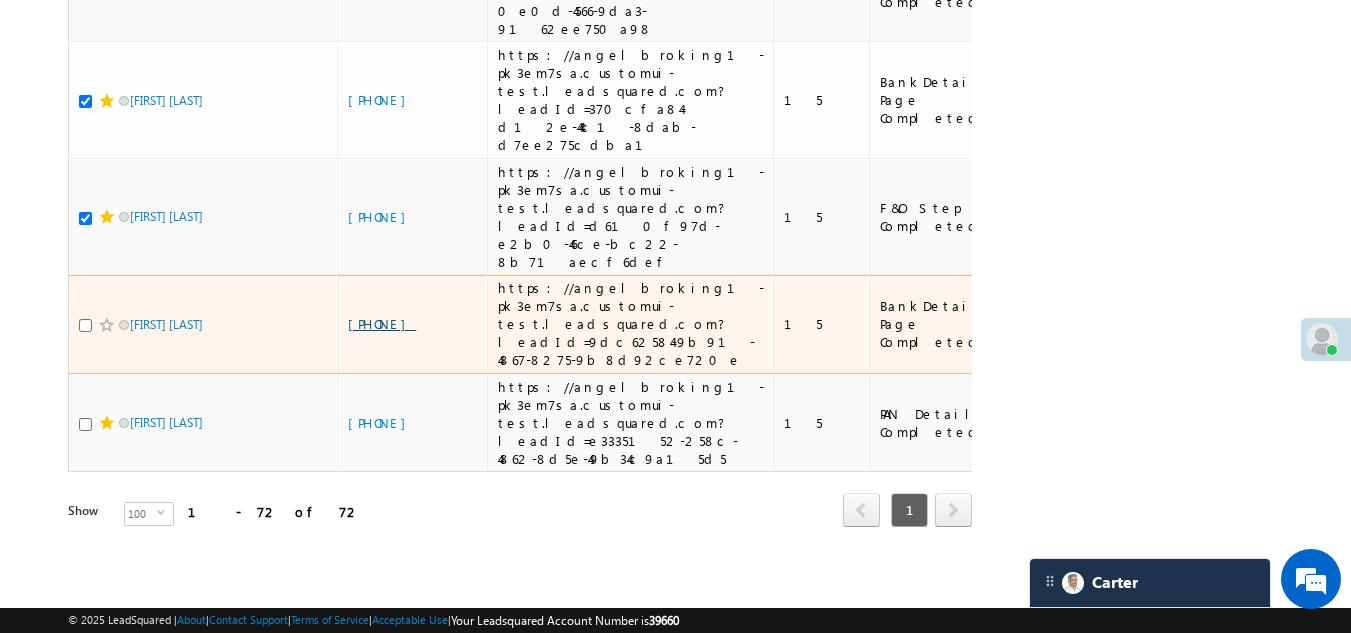 click on "[PHONE]" at bounding box center [382, 323] 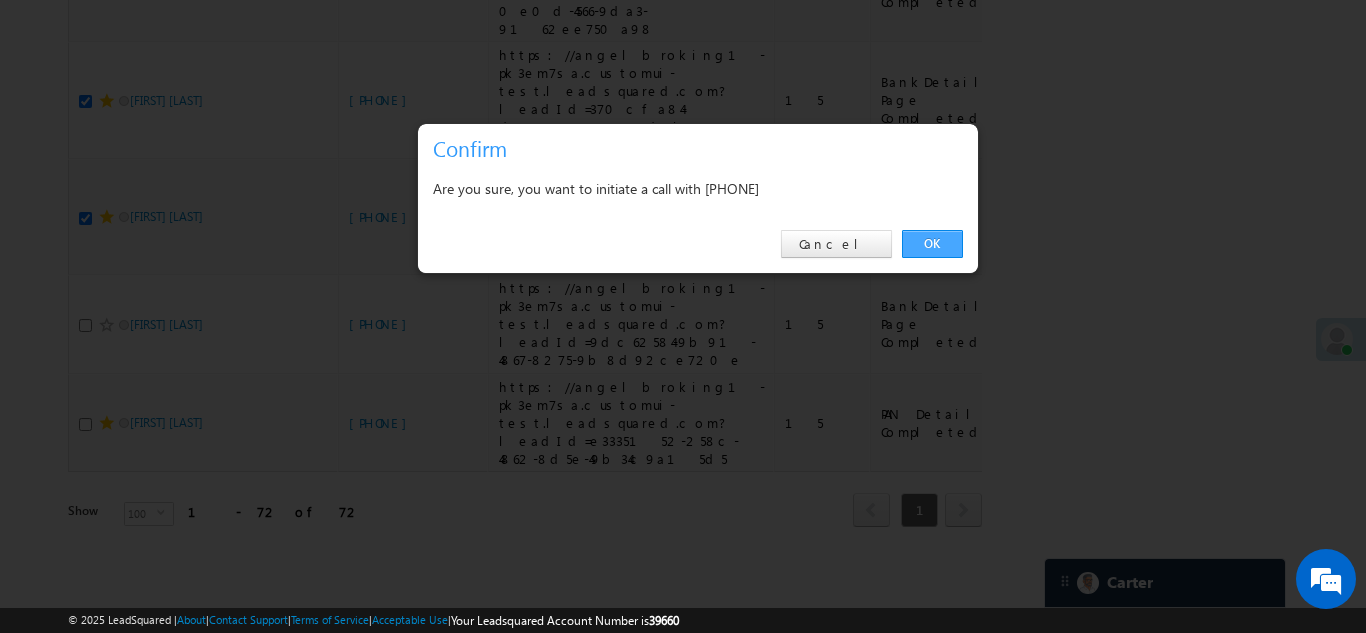 click on "OK" at bounding box center (932, 244) 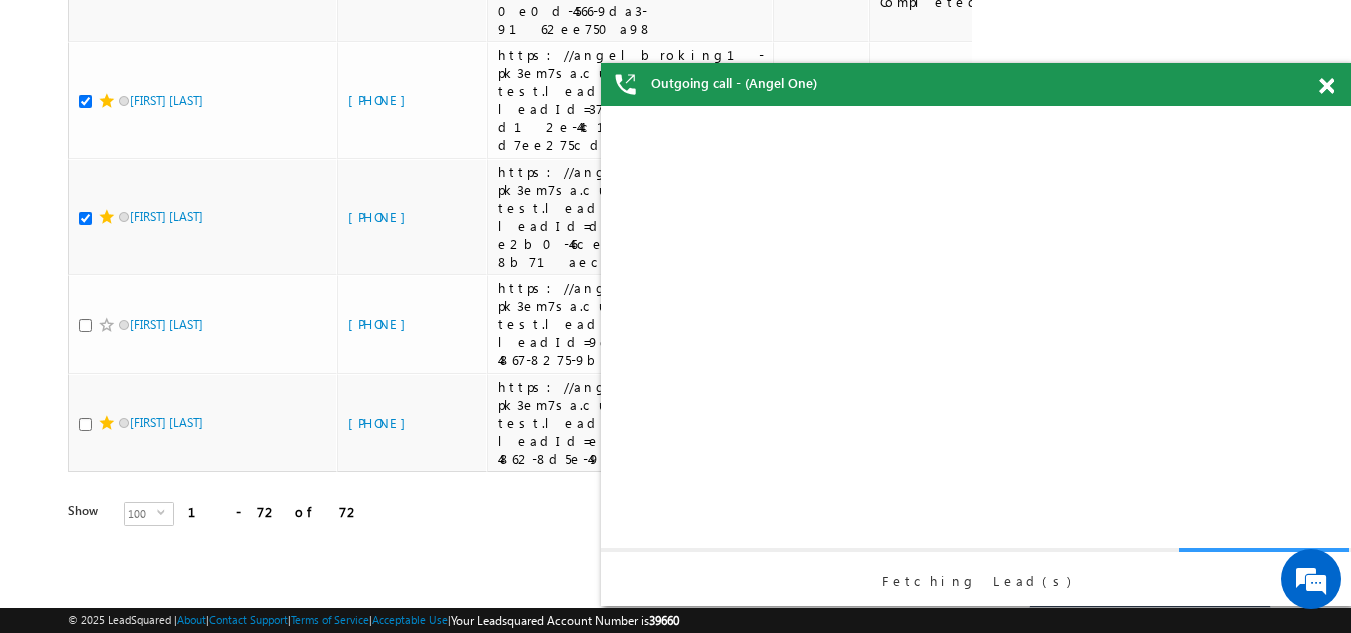 scroll, scrollTop: 0, scrollLeft: 0, axis: both 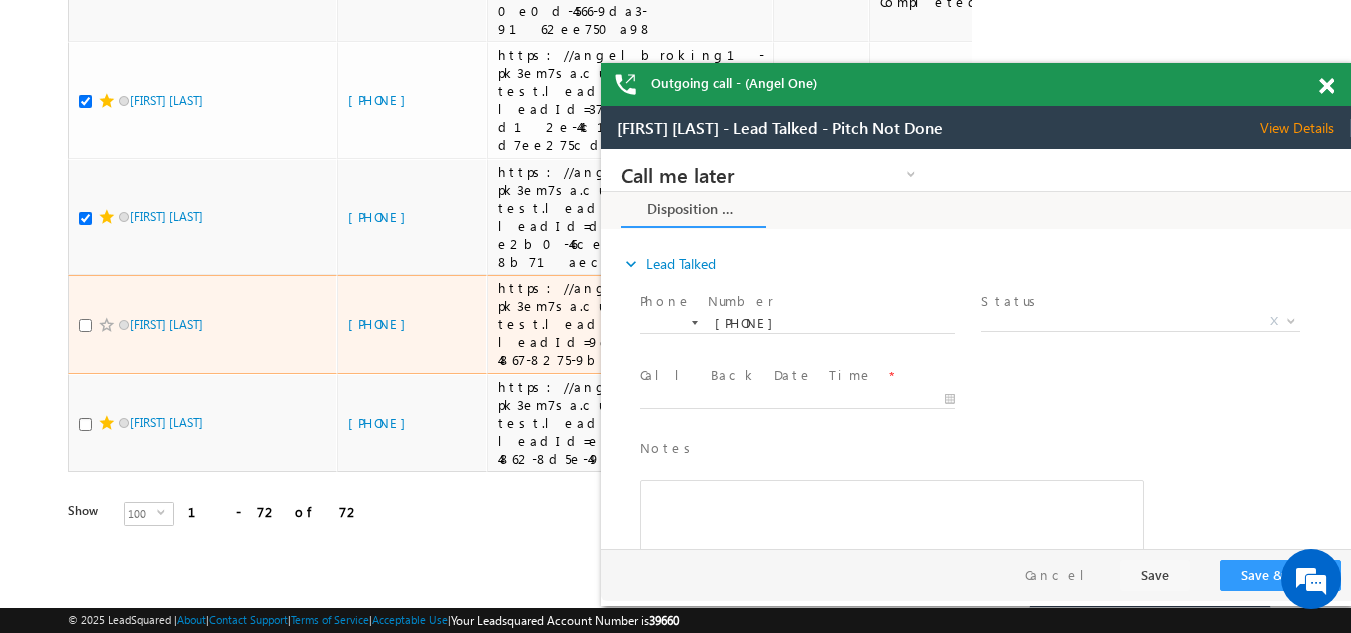 click at bounding box center [85, 325] 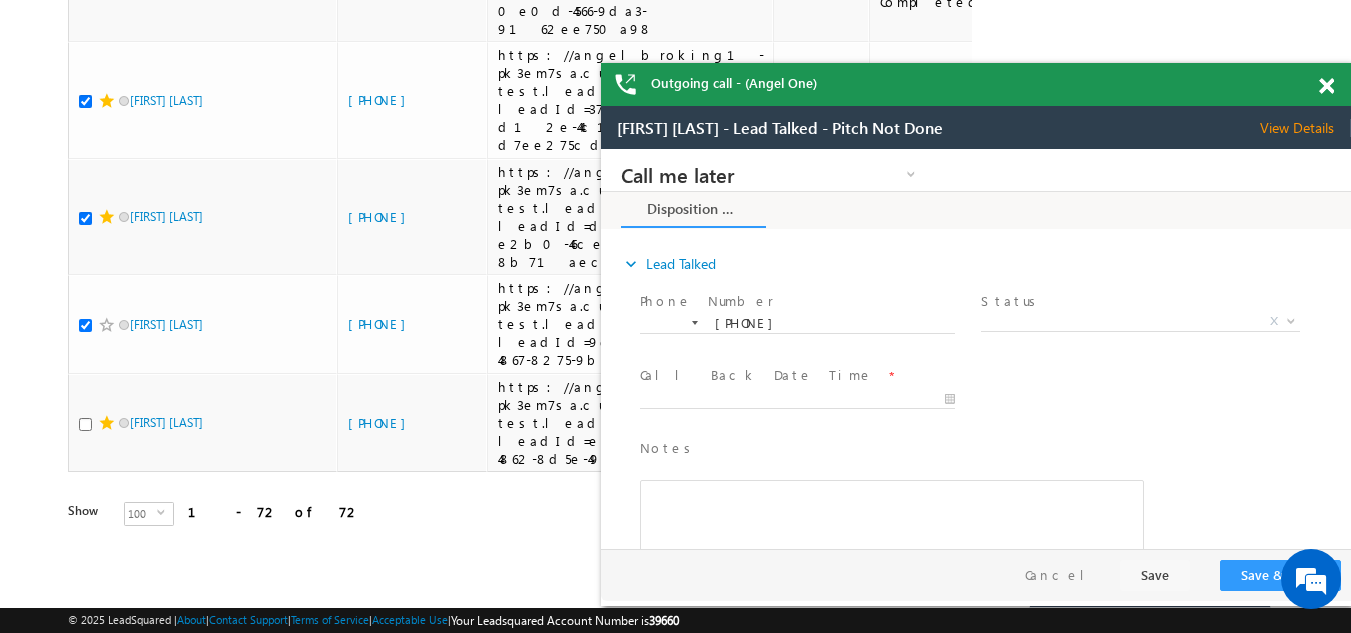 click at bounding box center [1326, 86] 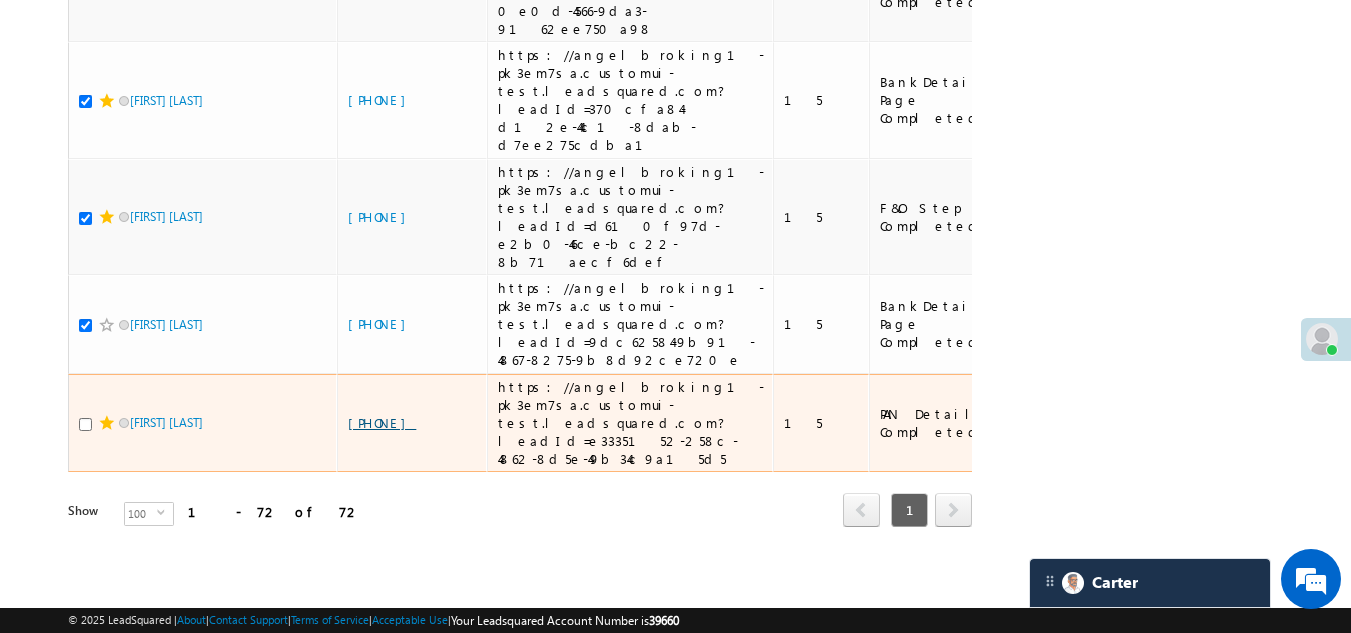 click on "[PHONE]" at bounding box center (382, 422) 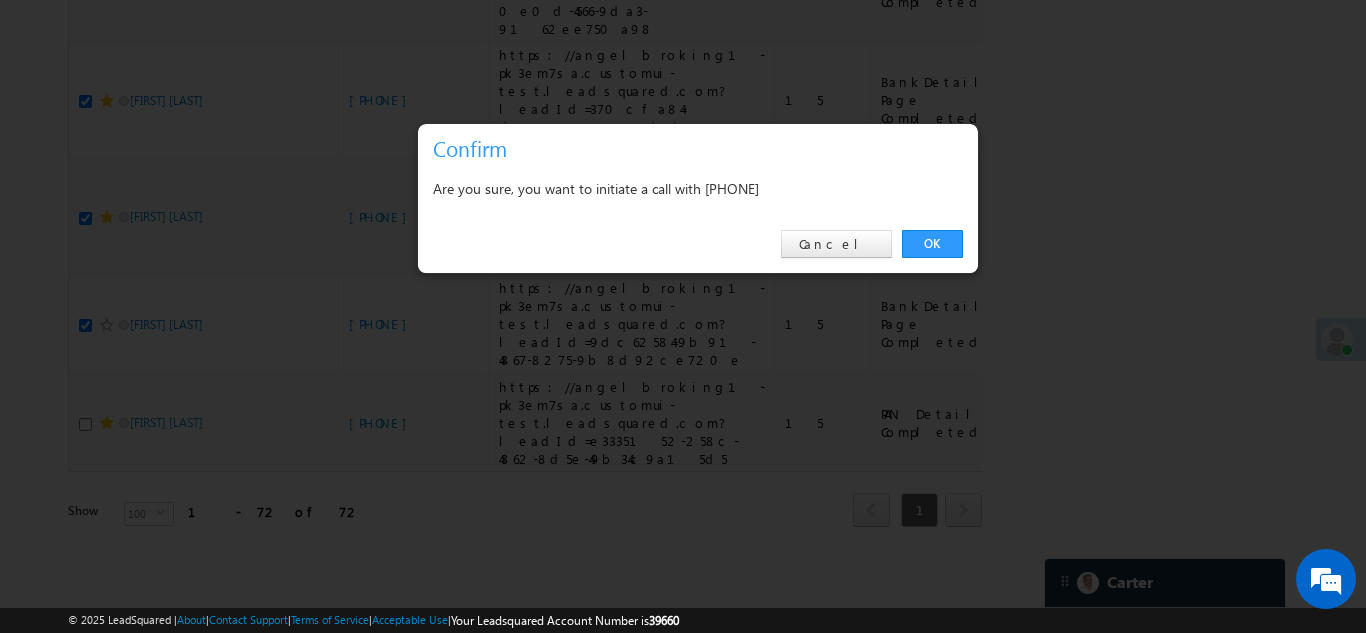 click on "OK" at bounding box center (932, 244) 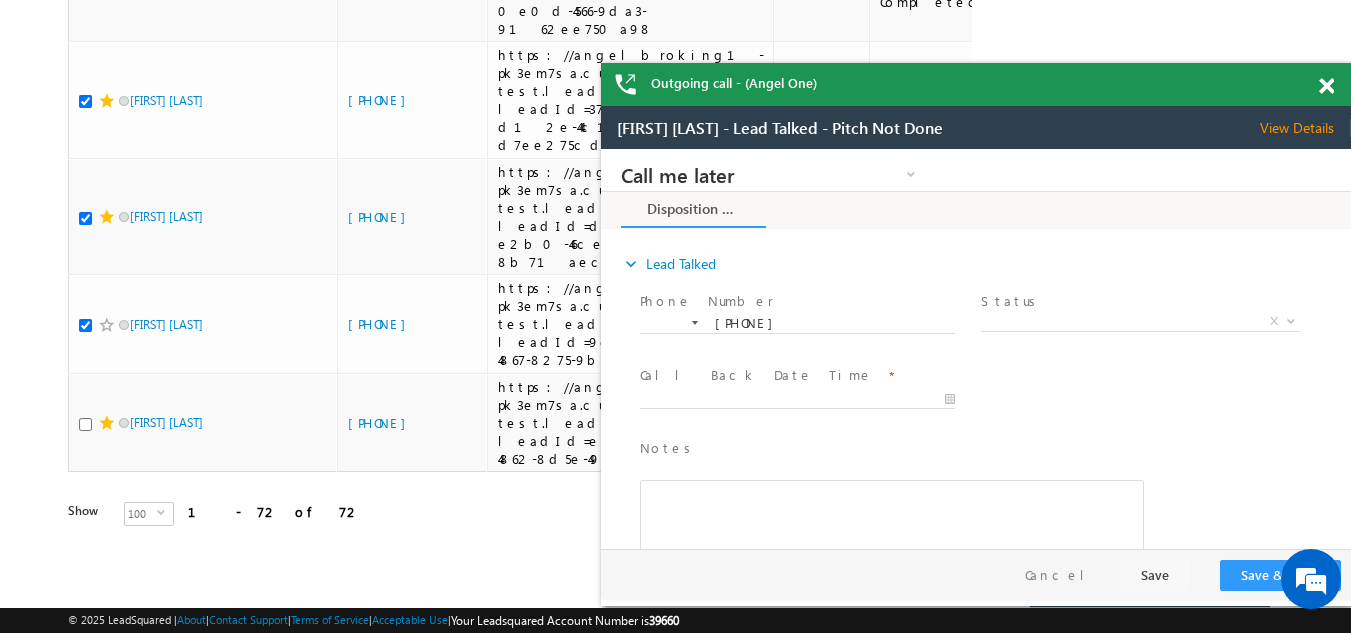 scroll, scrollTop: 0, scrollLeft: 0, axis: both 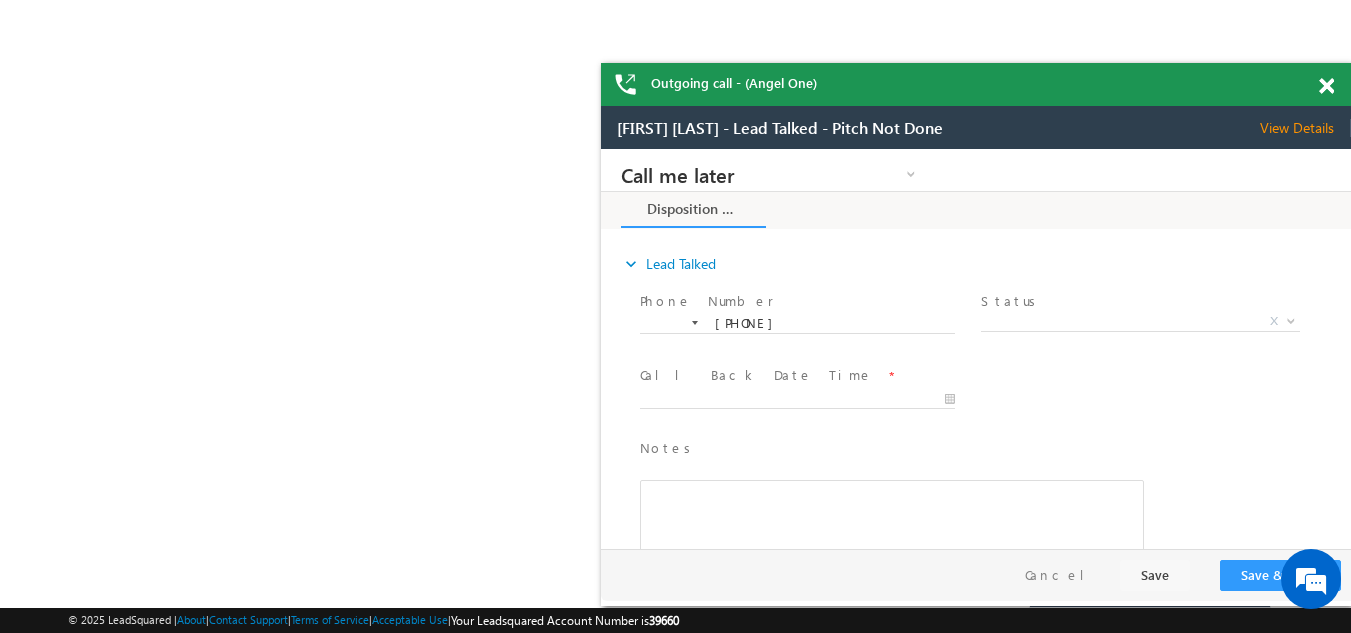 click at bounding box center (1326, 86) 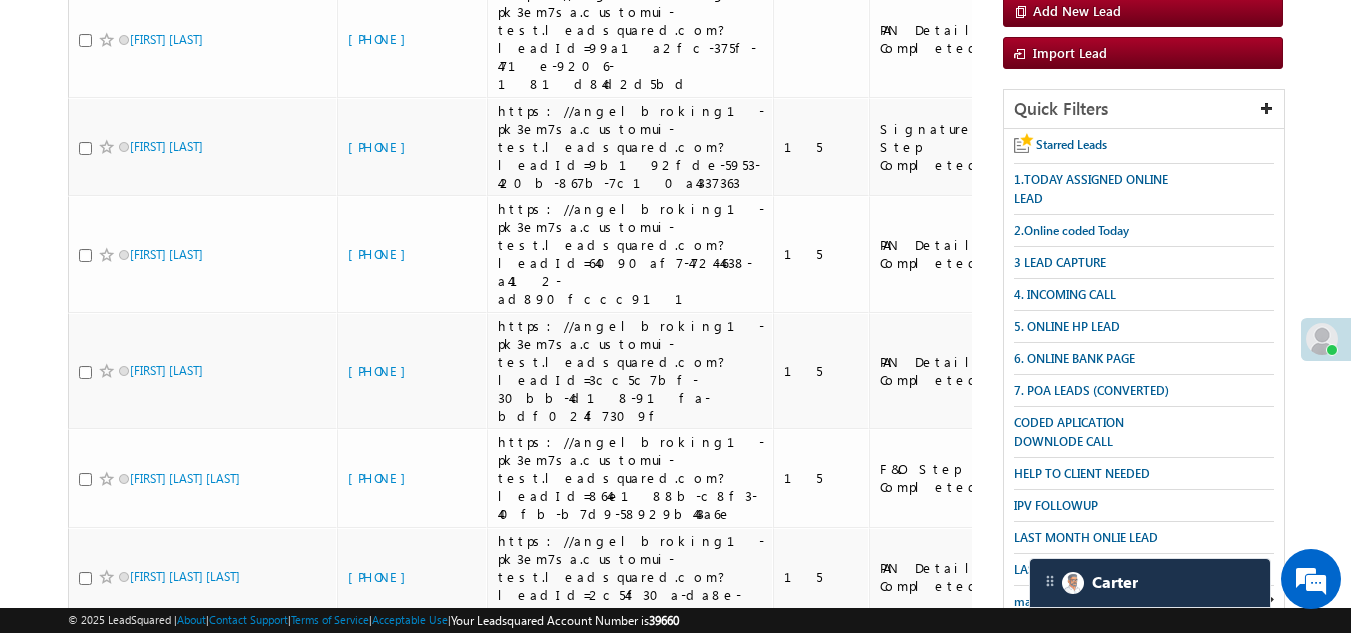 scroll, scrollTop: 0, scrollLeft: 0, axis: both 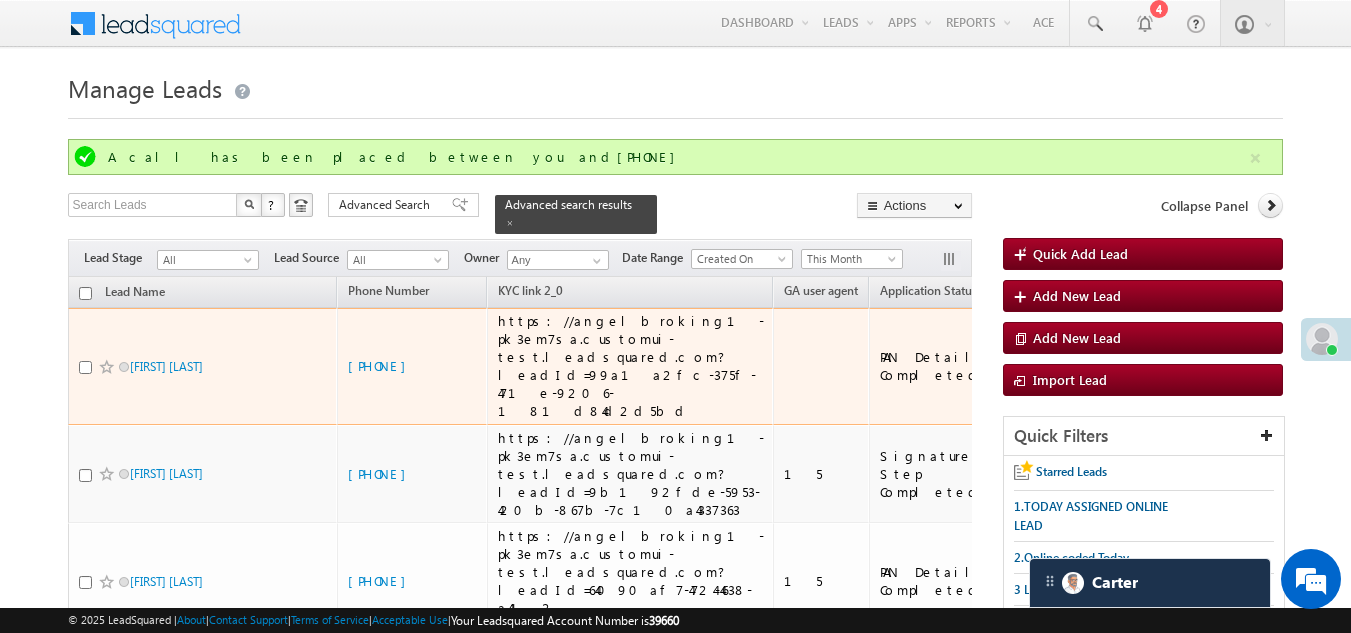click at bounding box center (85, 367) 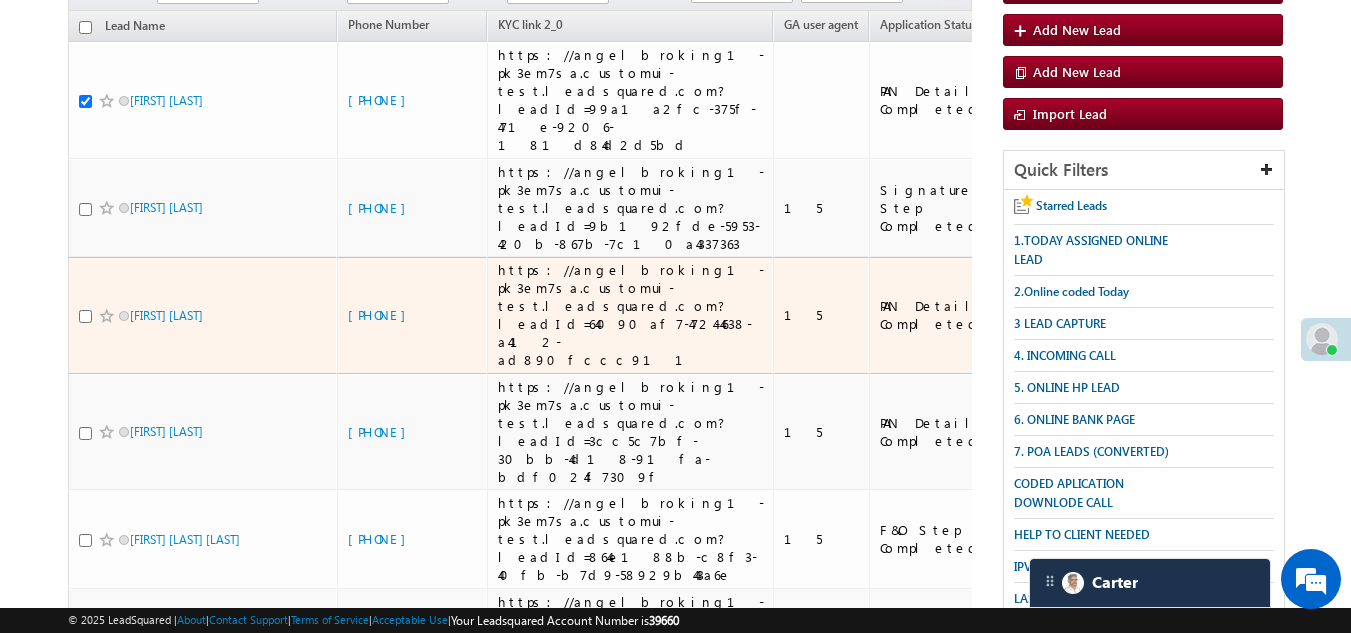 scroll, scrollTop: 300, scrollLeft: 0, axis: vertical 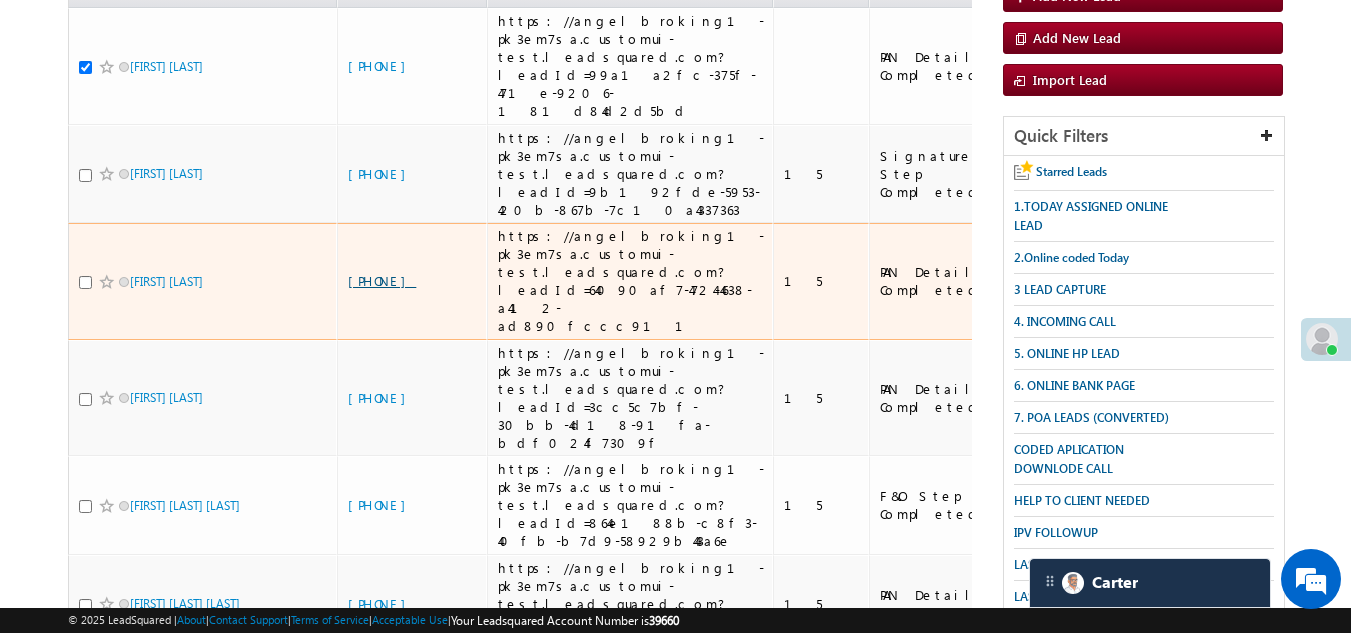 click on "[PHONE]" at bounding box center (382, 280) 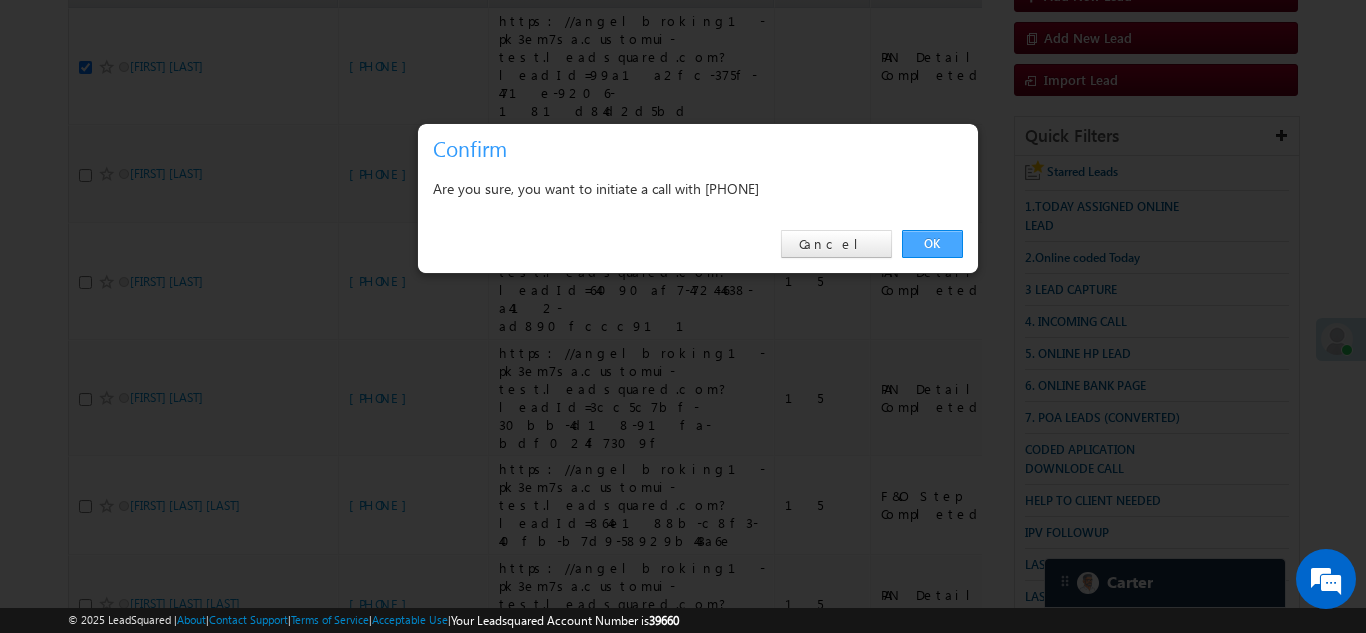click on "OK" at bounding box center [932, 244] 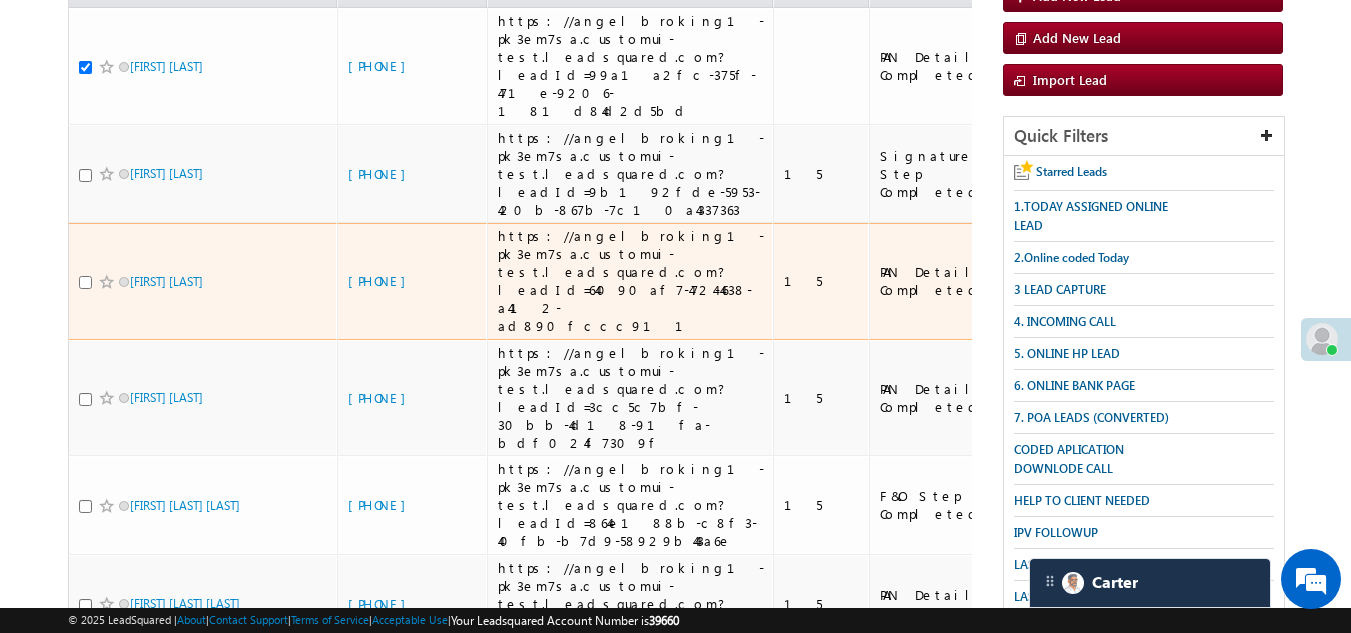 click at bounding box center [85, 282] 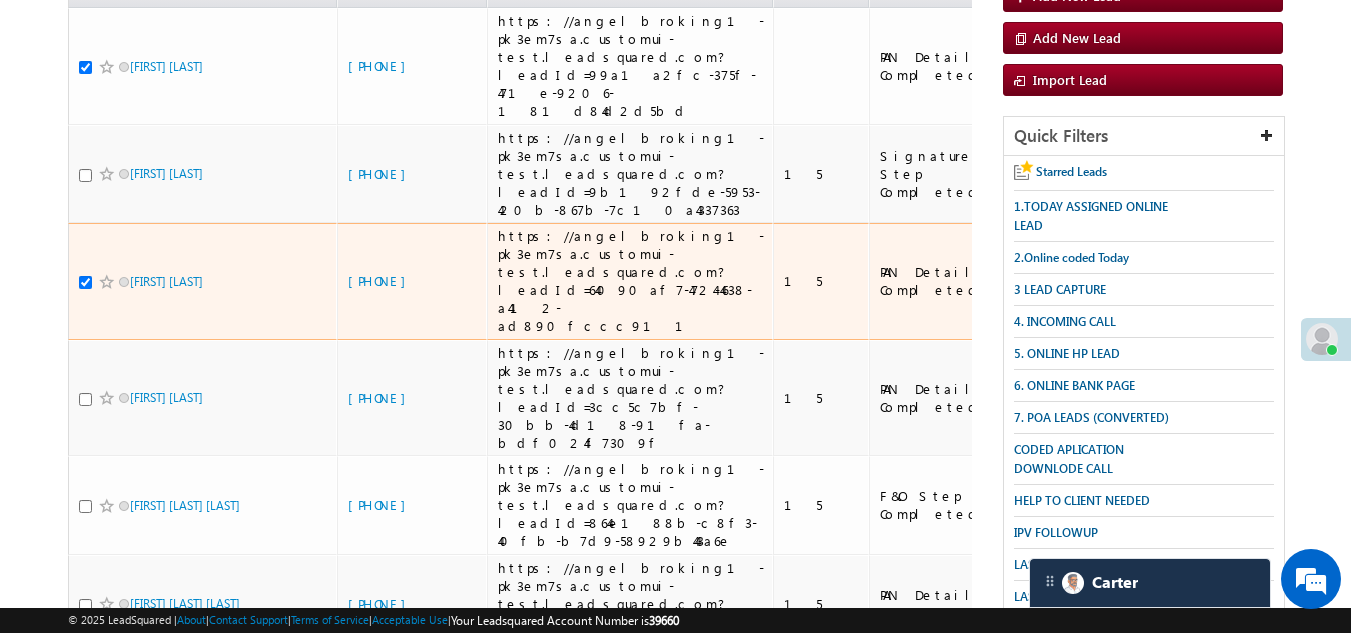 drag, startPoint x: 97, startPoint y: 286, endPoint x: 501, endPoint y: 443, distance: 433.43396 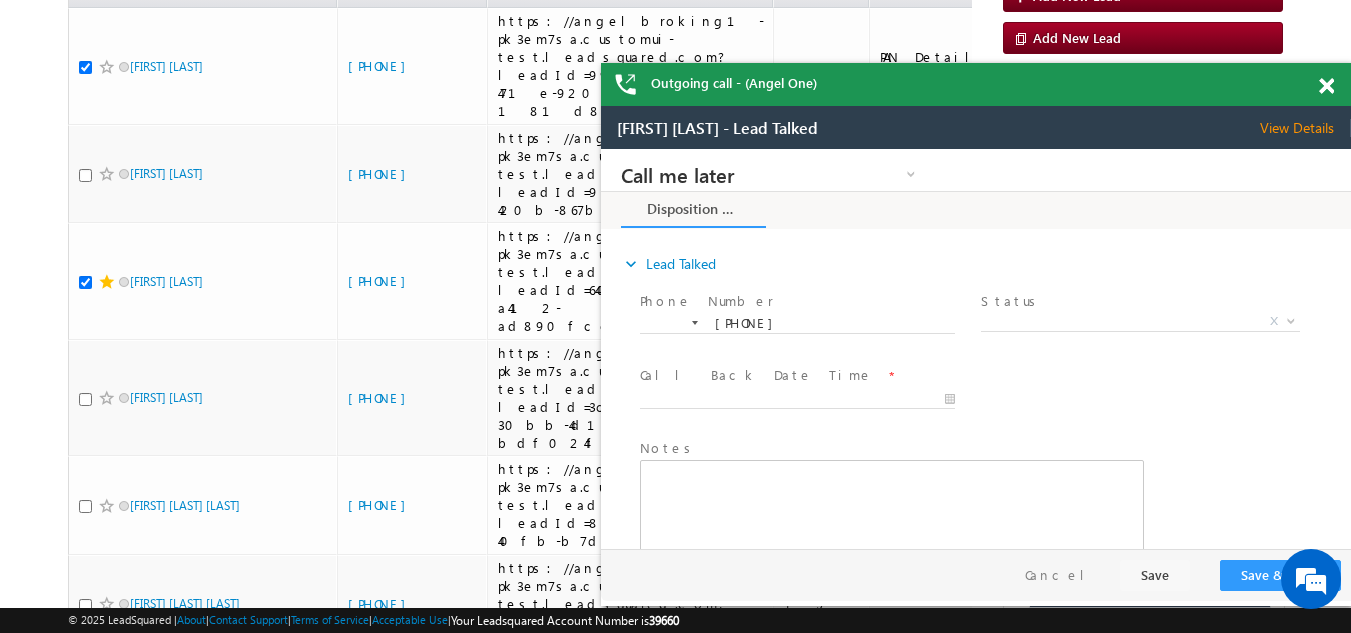 scroll, scrollTop: 0, scrollLeft: 0, axis: both 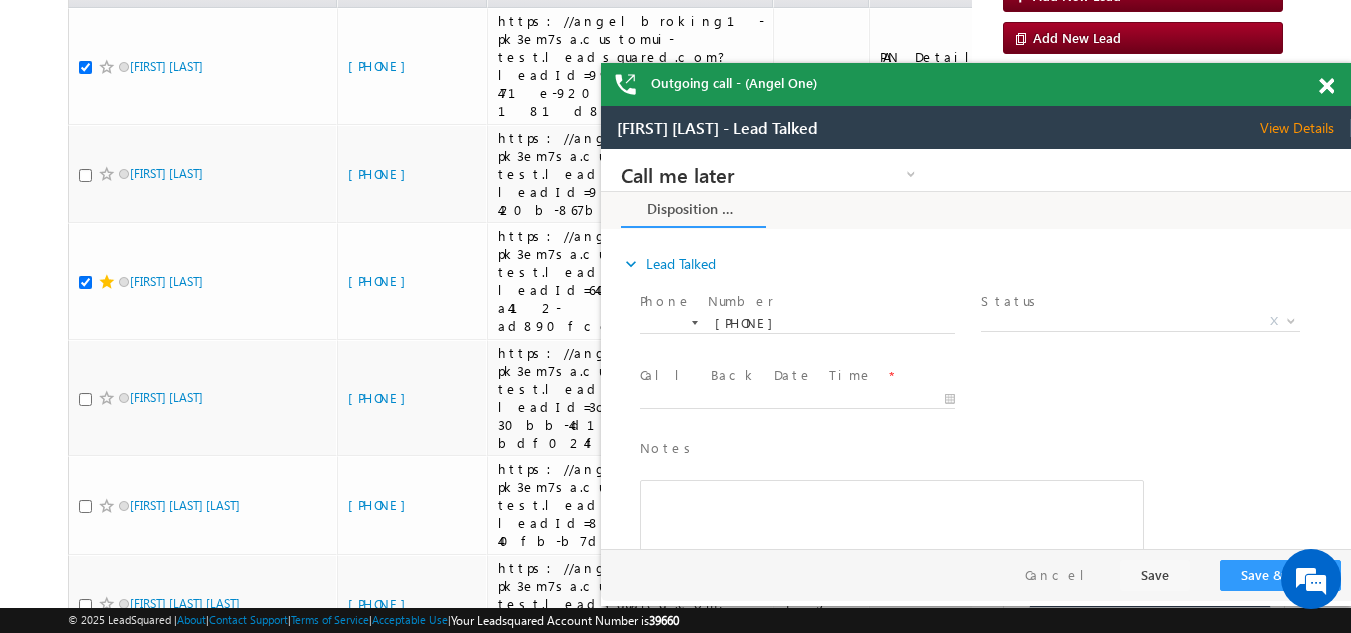 click on "View Details" at bounding box center [1305, 128] 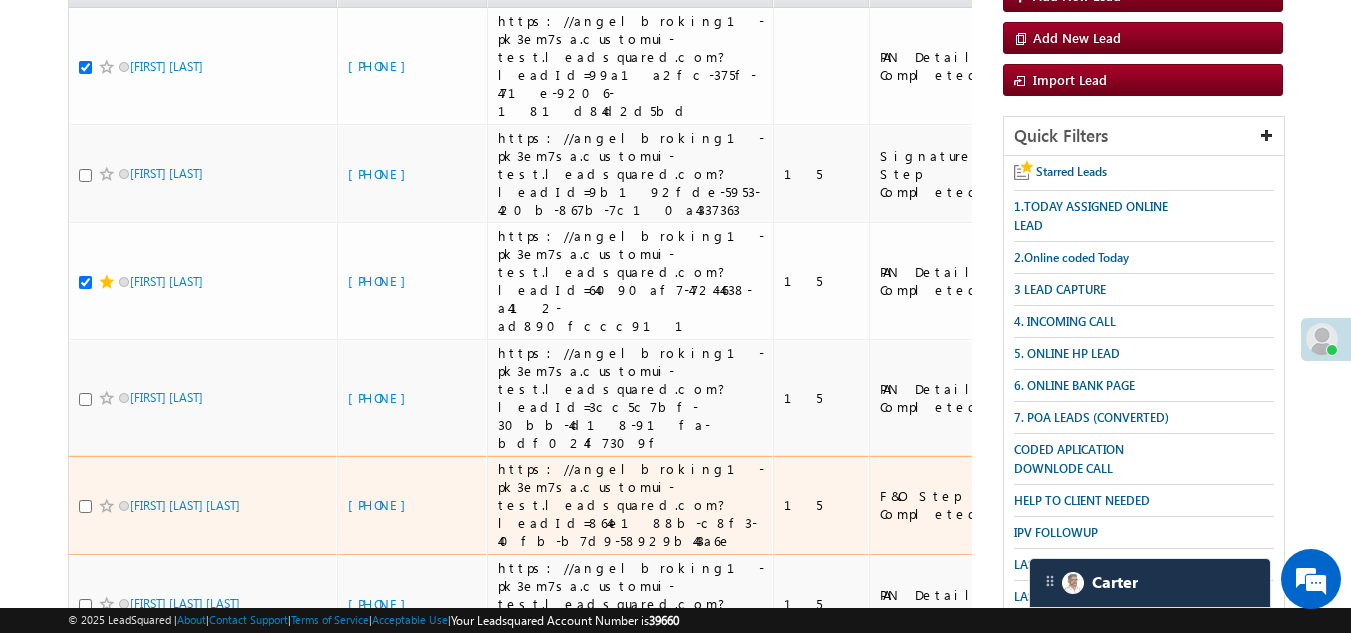 scroll, scrollTop: 500, scrollLeft: 0, axis: vertical 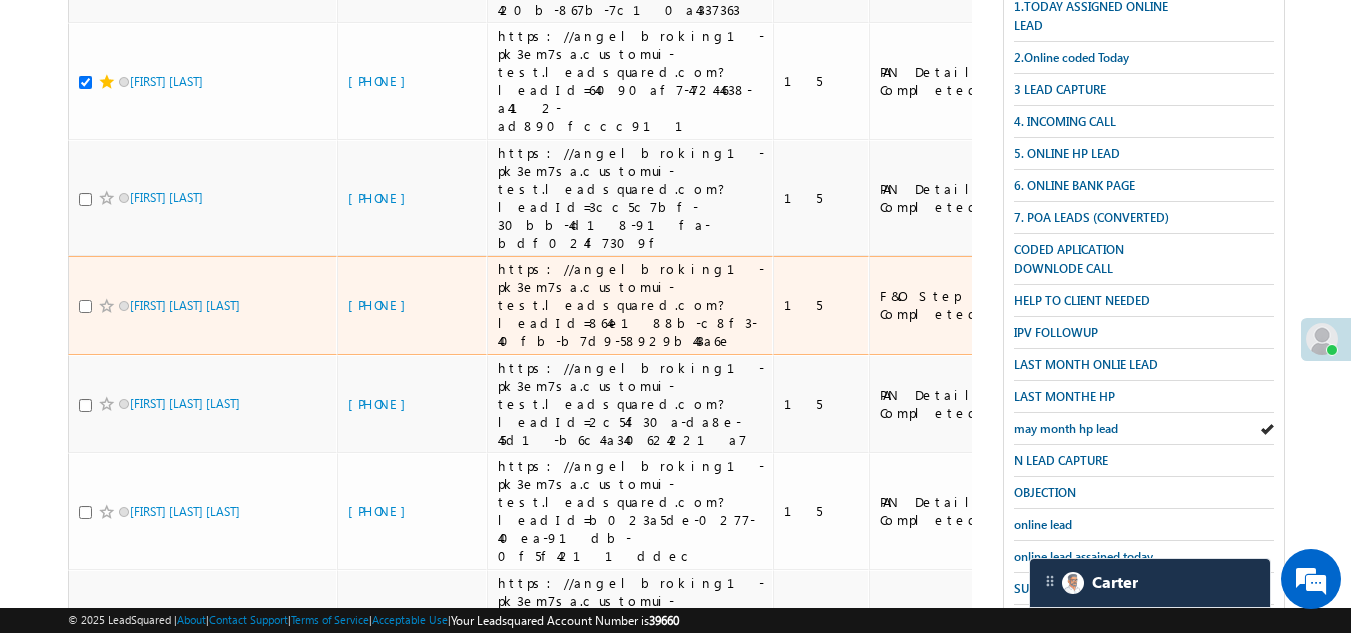 click at bounding box center (85, 306) 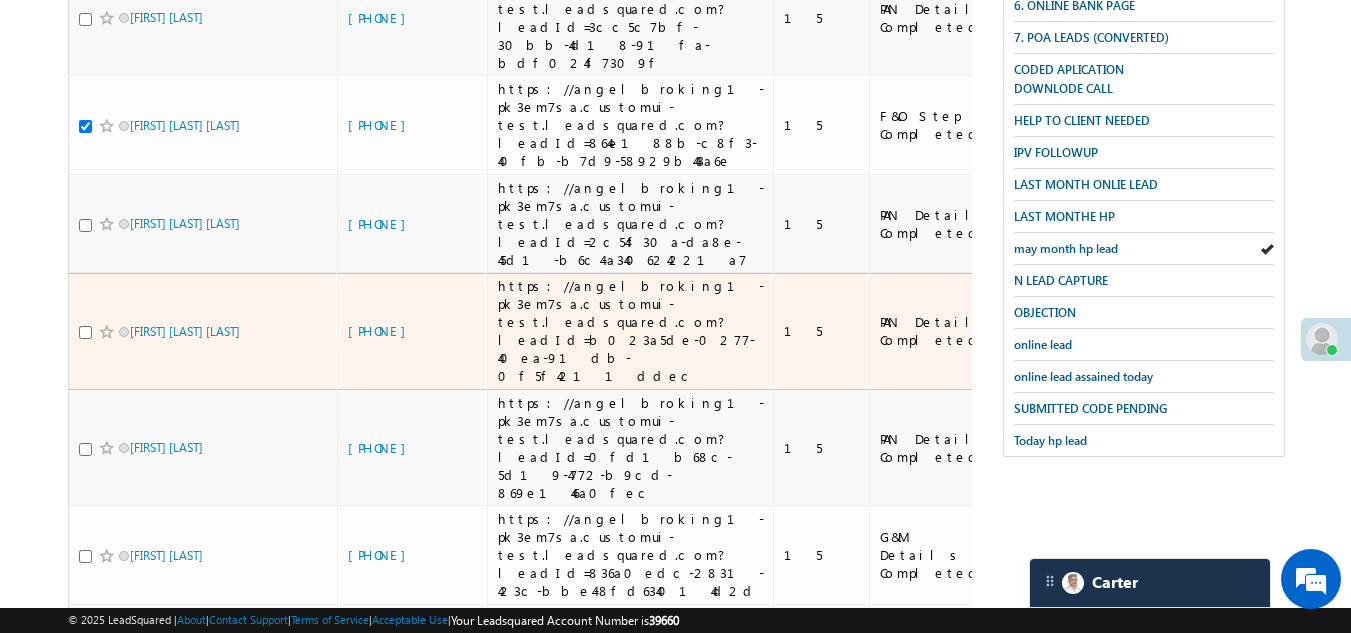 scroll, scrollTop: 700, scrollLeft: 0, axis: vertical 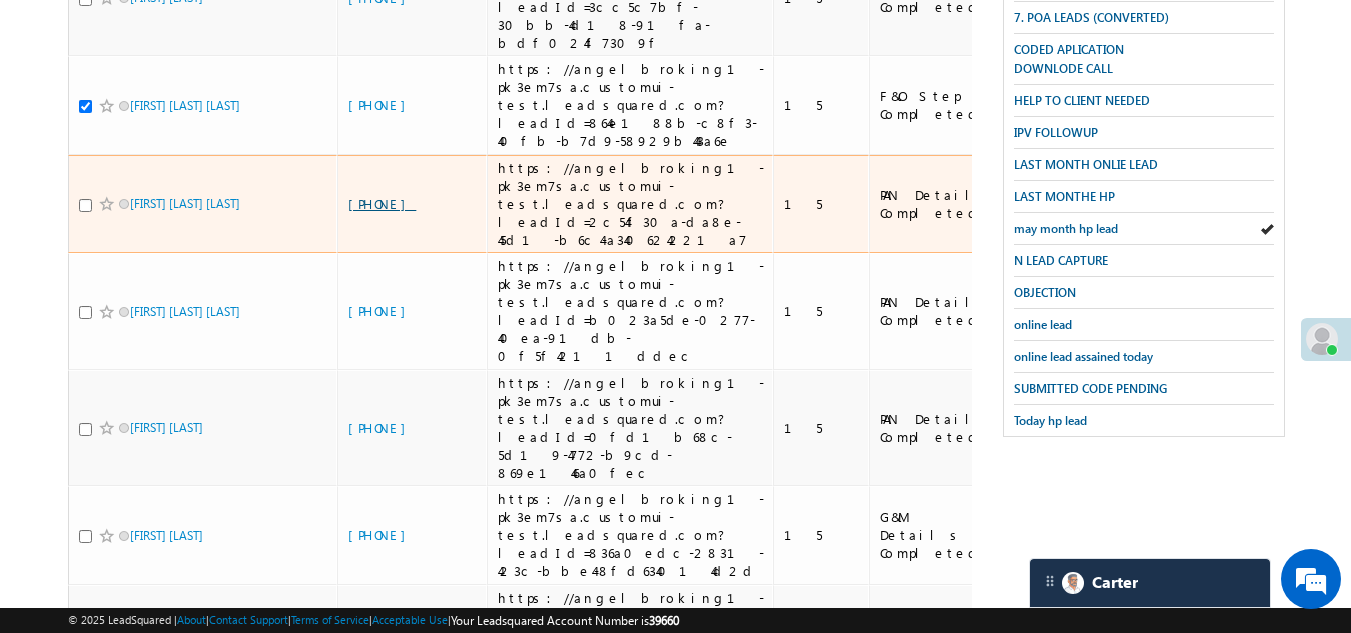 click on "[PHONE]" at bounding box center (382, 203) 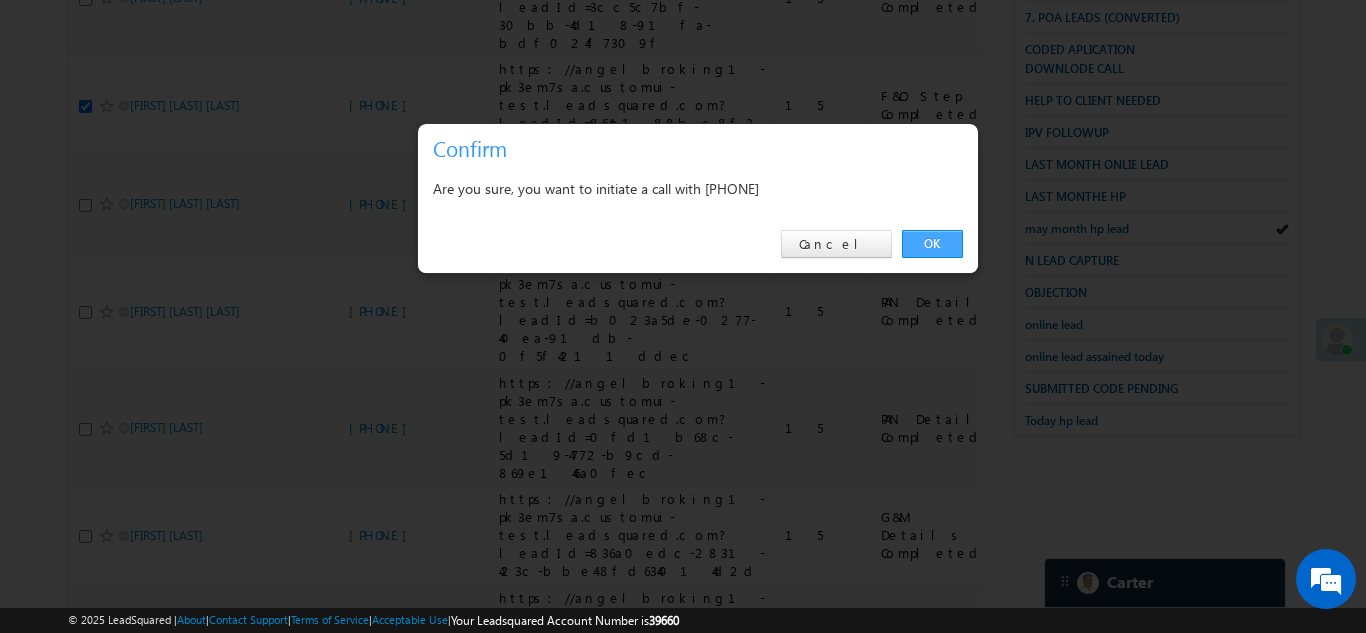 click on "OK" at bounding box center [932, 244] 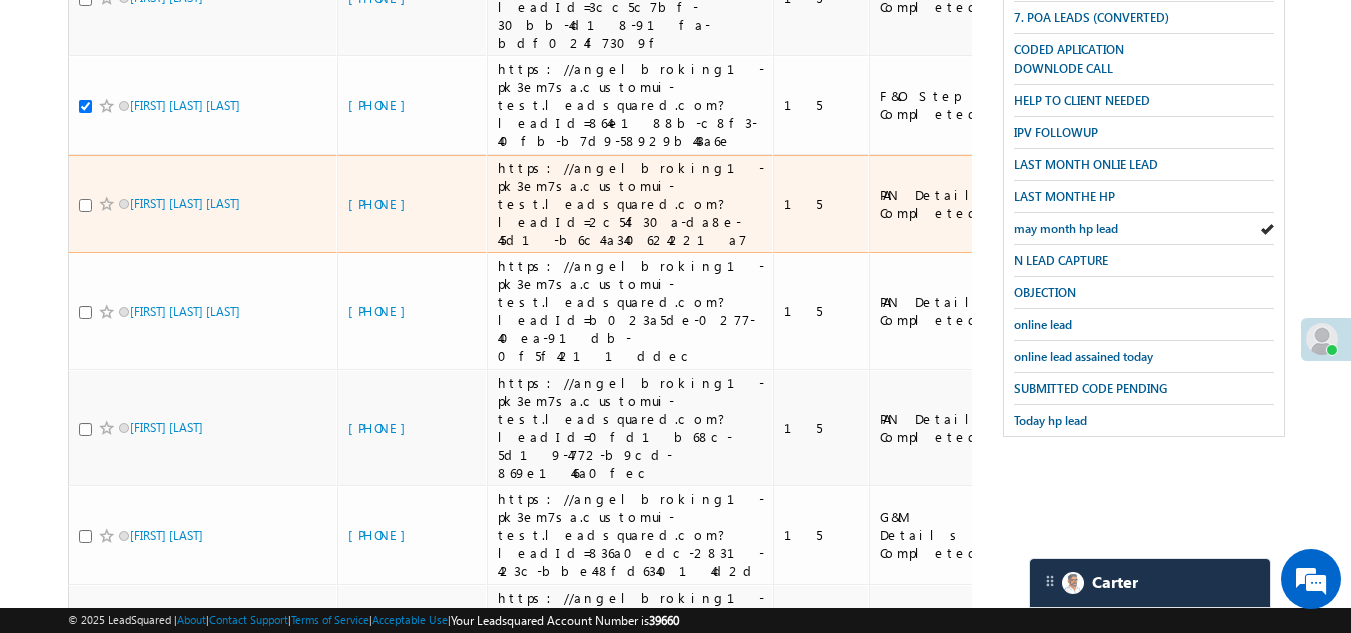 click at bounding box center (85, 205) 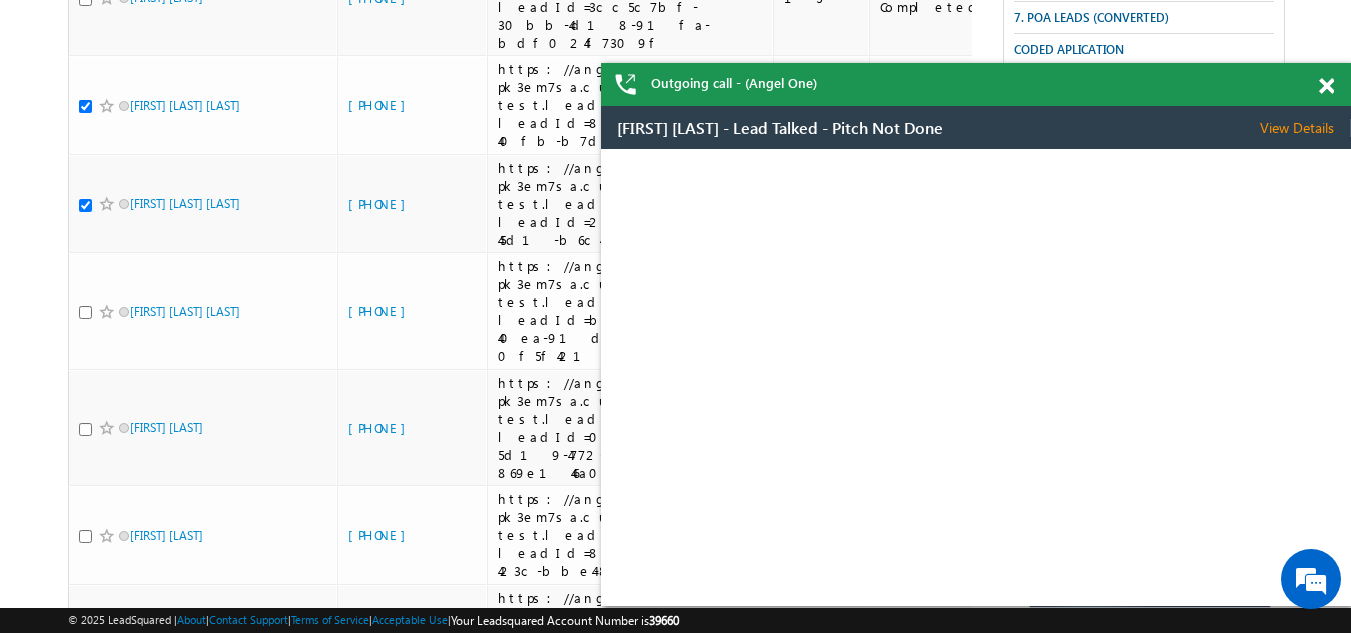 scroll, scrollTop: 0, scrollLeft: 0, axis: both 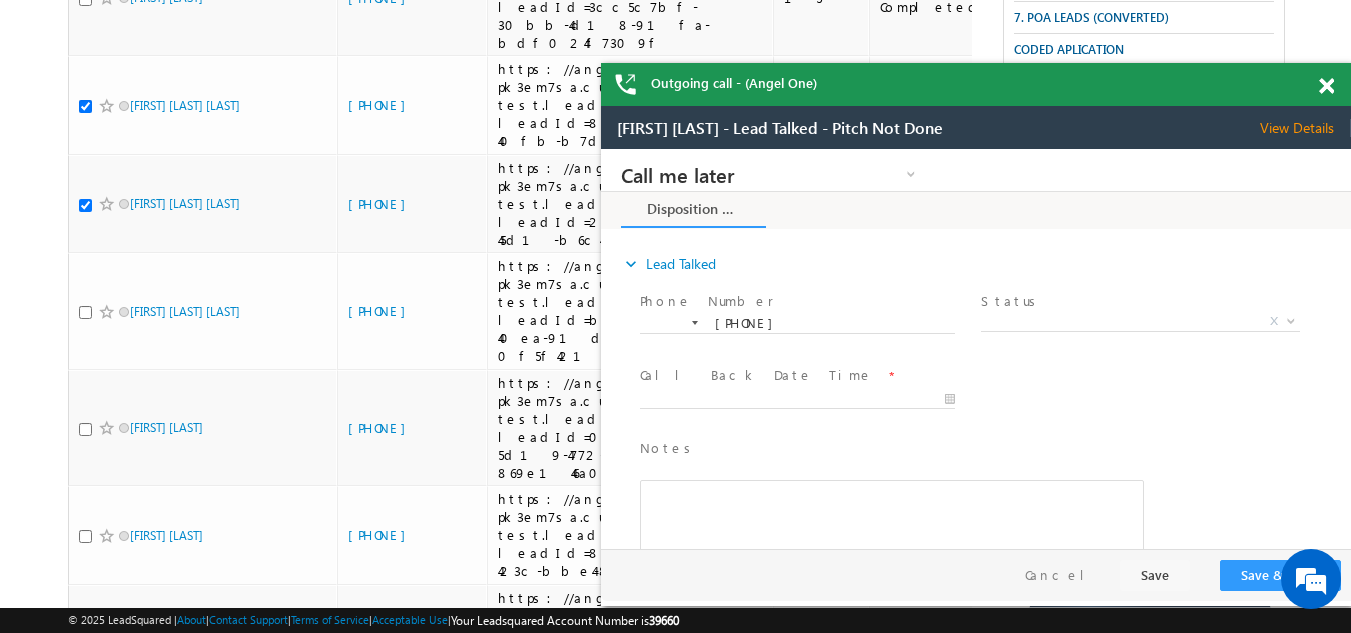 click at bounding box center (1326, 86) 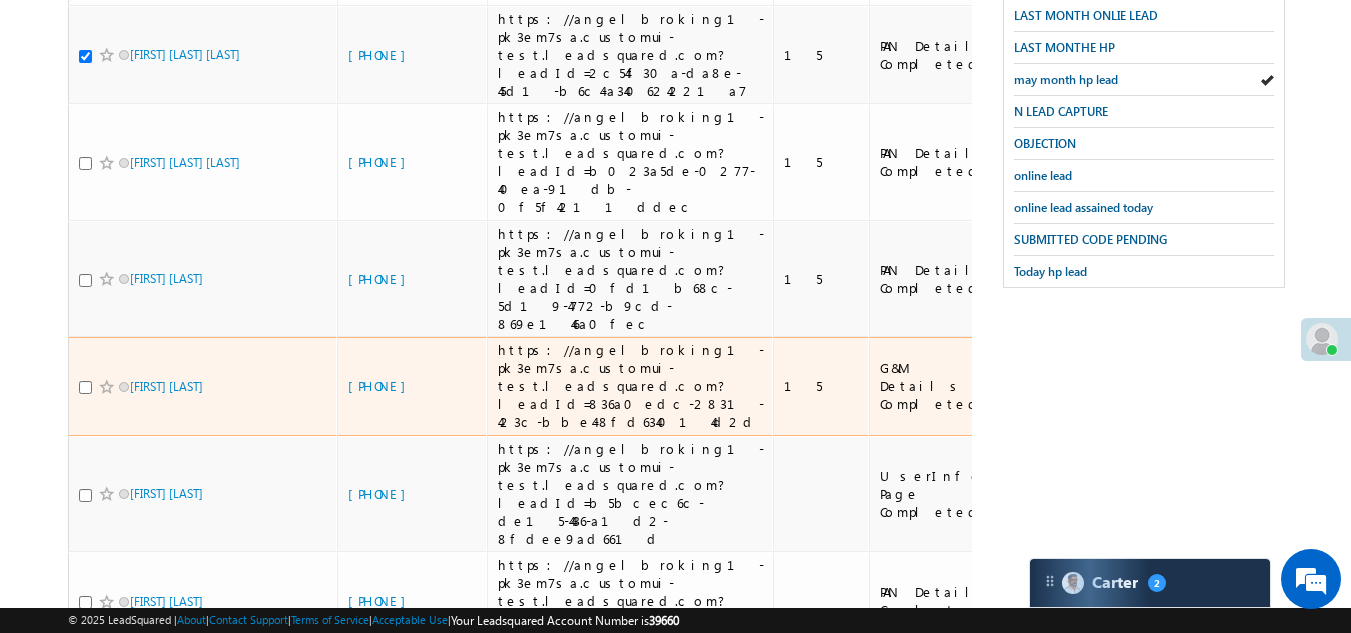 scroll, scrollTop: 900, scrollLeft: 0, axis: vertical 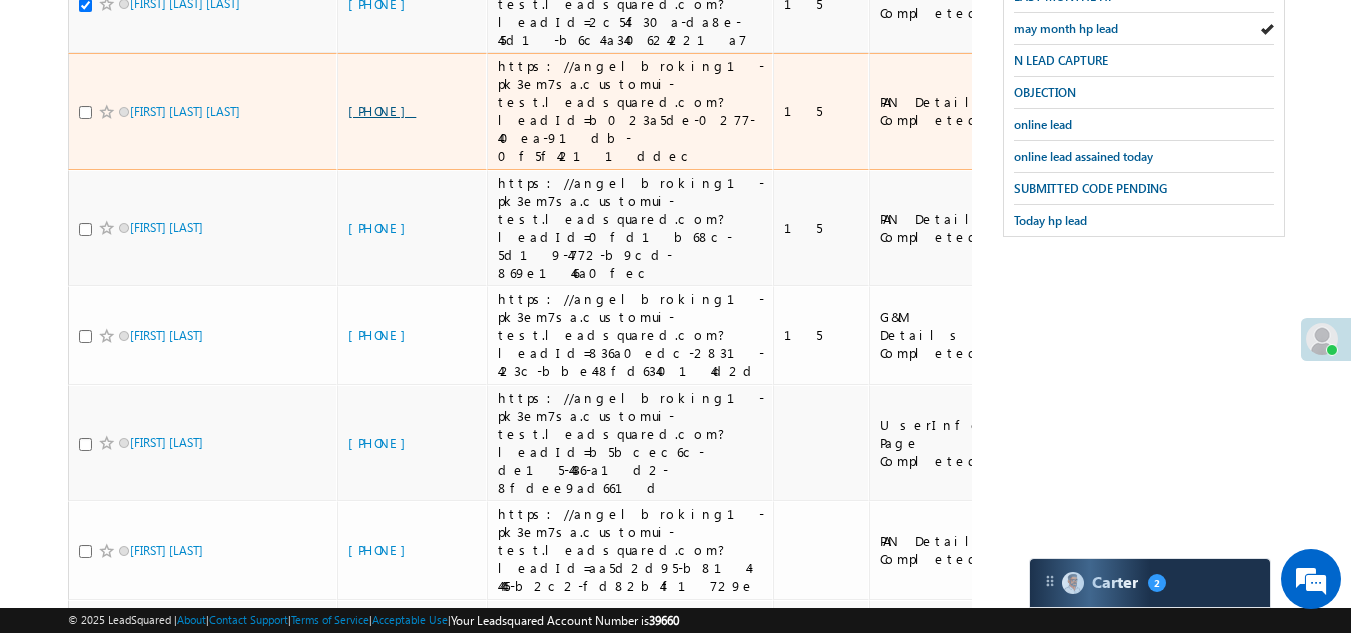 click on "[PHONE]" at bounding box center (382, 110) 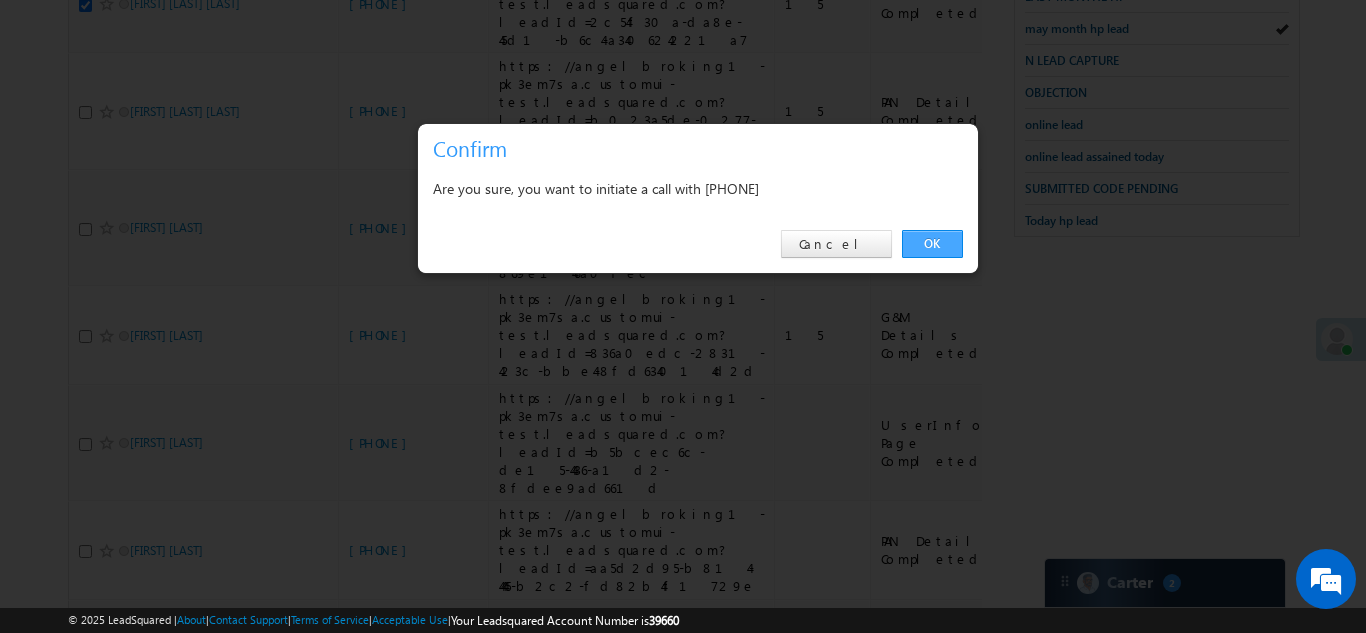 click on "OK" at bounding box center (932, 244) 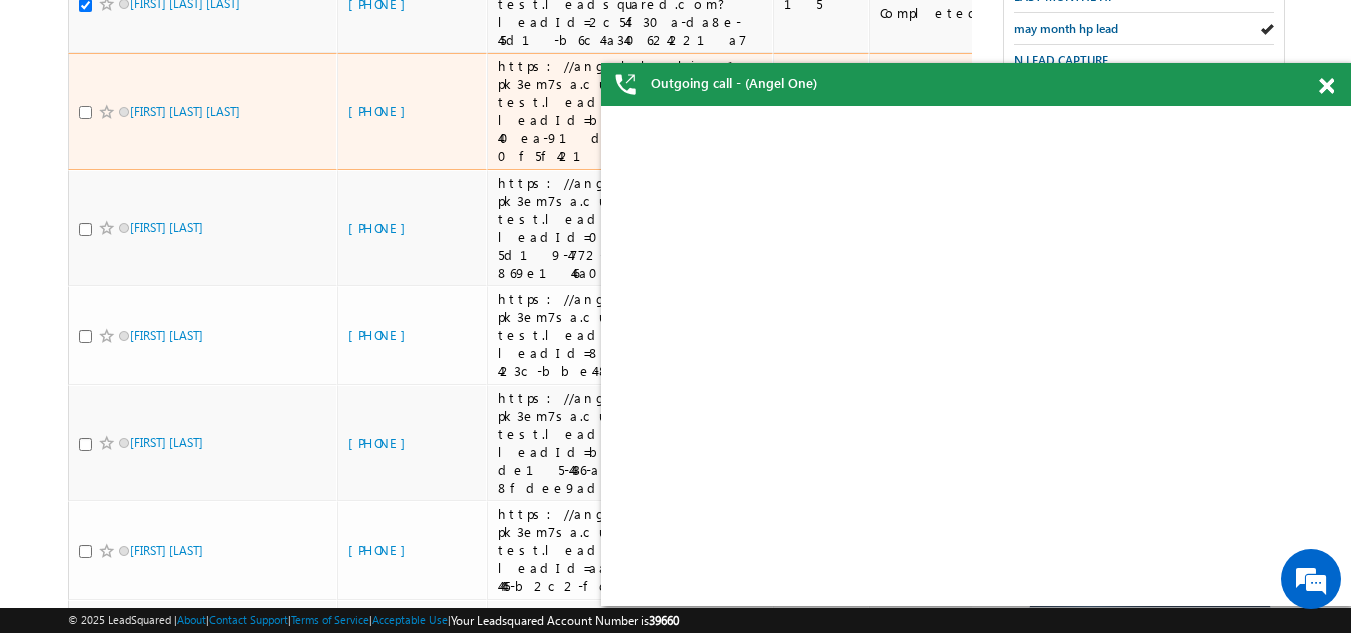 click at bounding box center [85, 112] 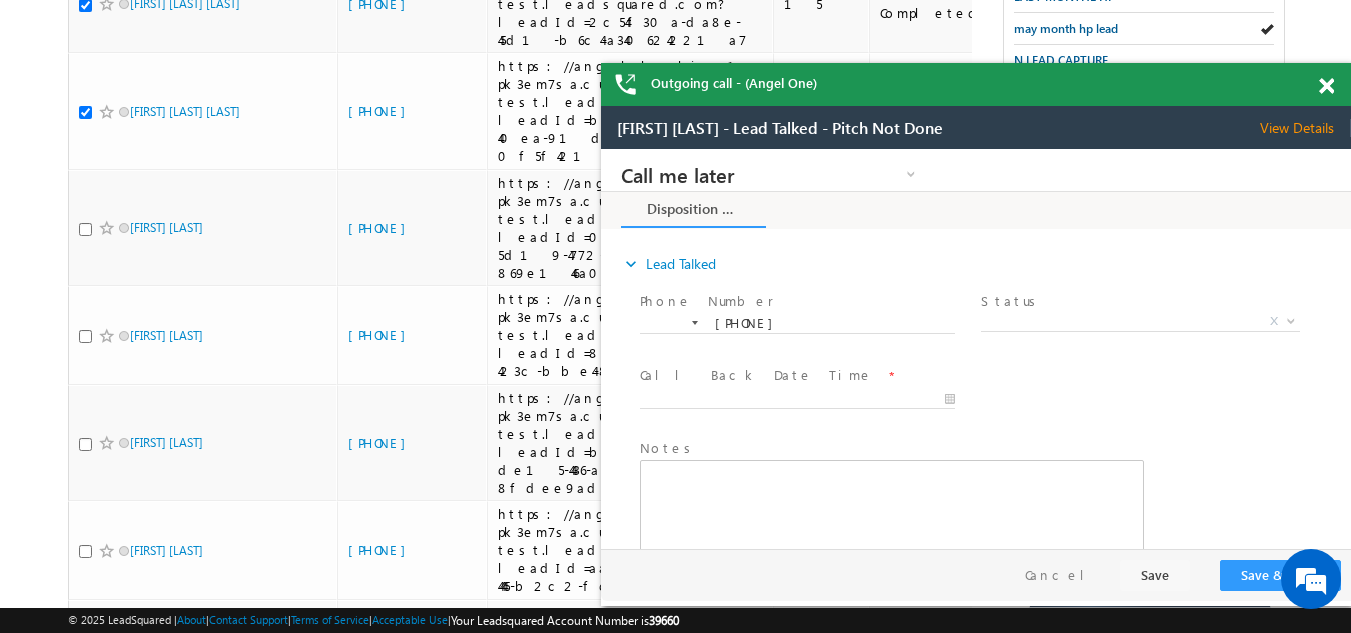 scroll, scrollTop: 0, scrollLeft: 0, axis: both 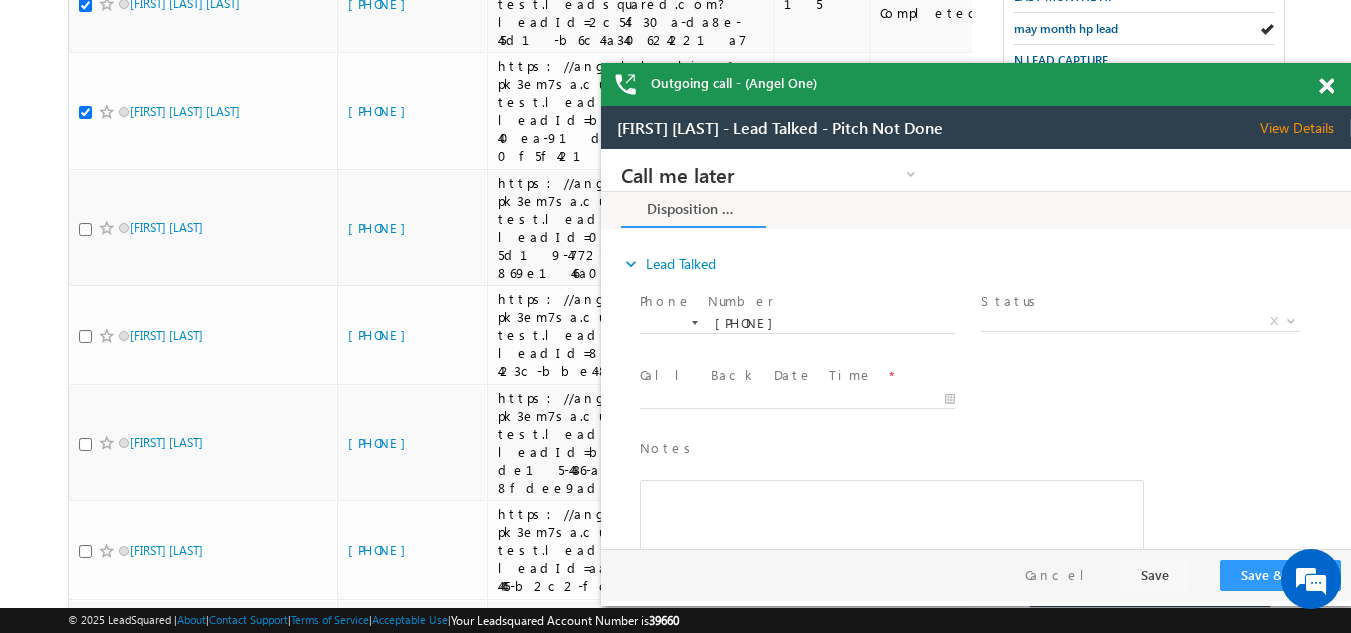 click at bounding box center (1326, 86) 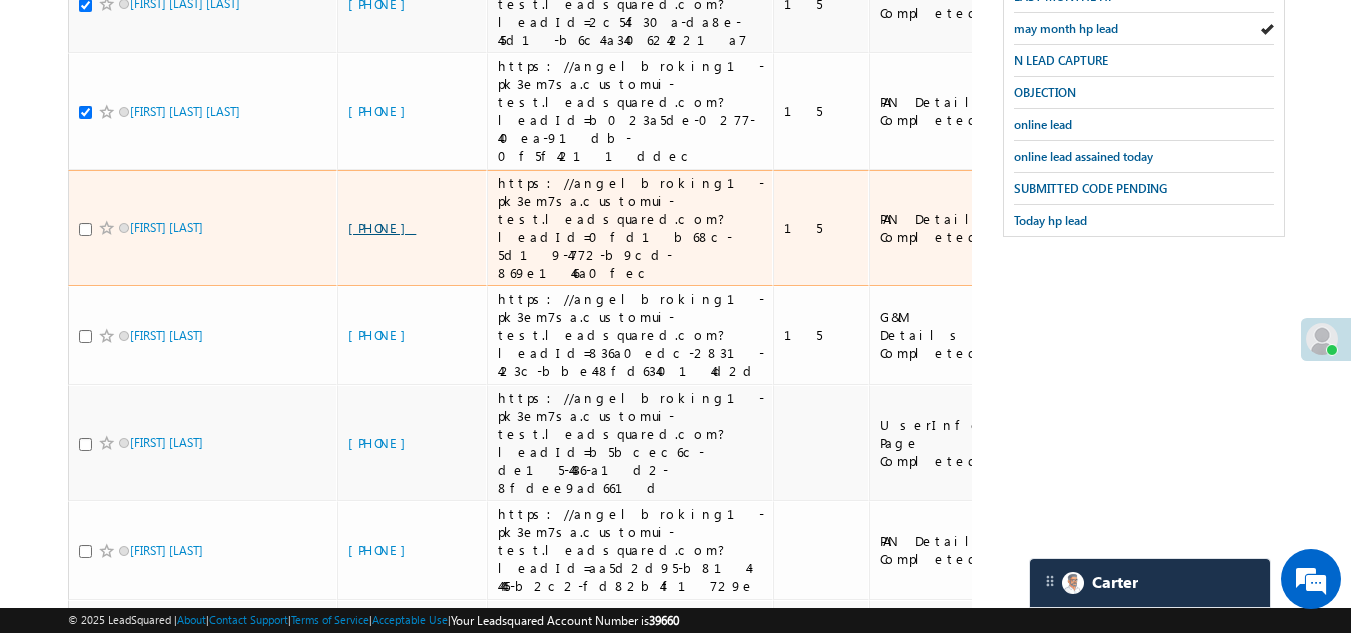 click on "[PHONE]" at bounding box center (382, 227) 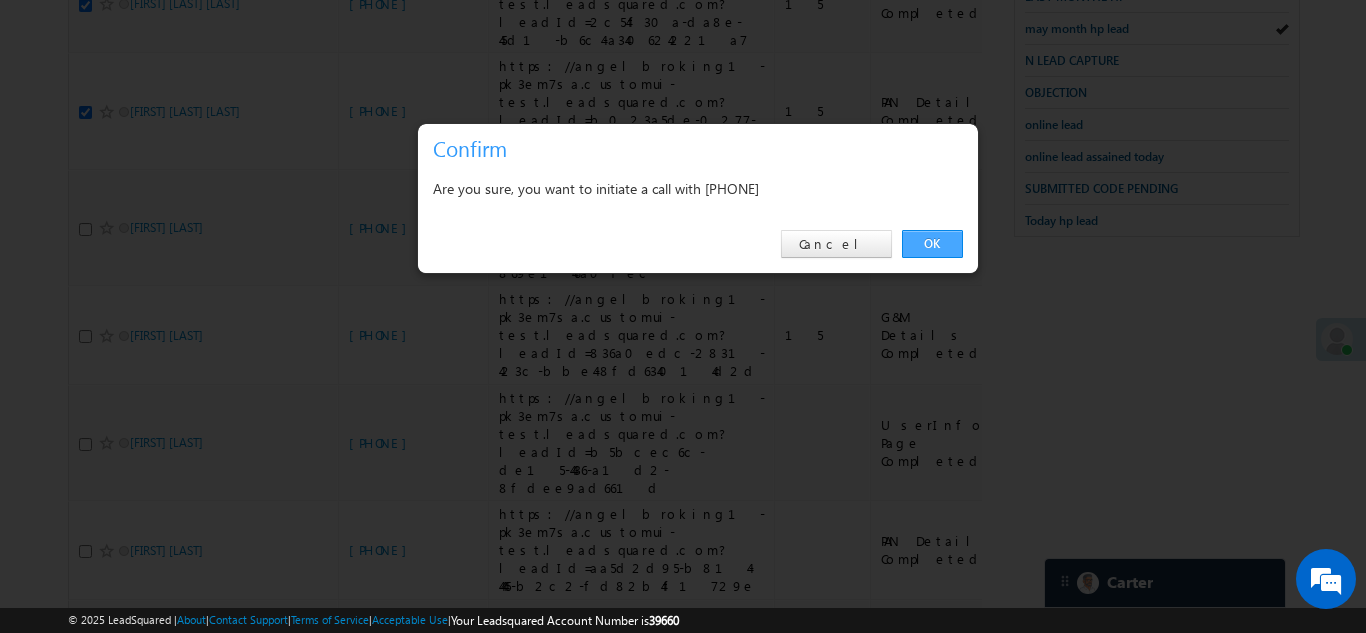 click on "OK" at bounding box center (932, 244) 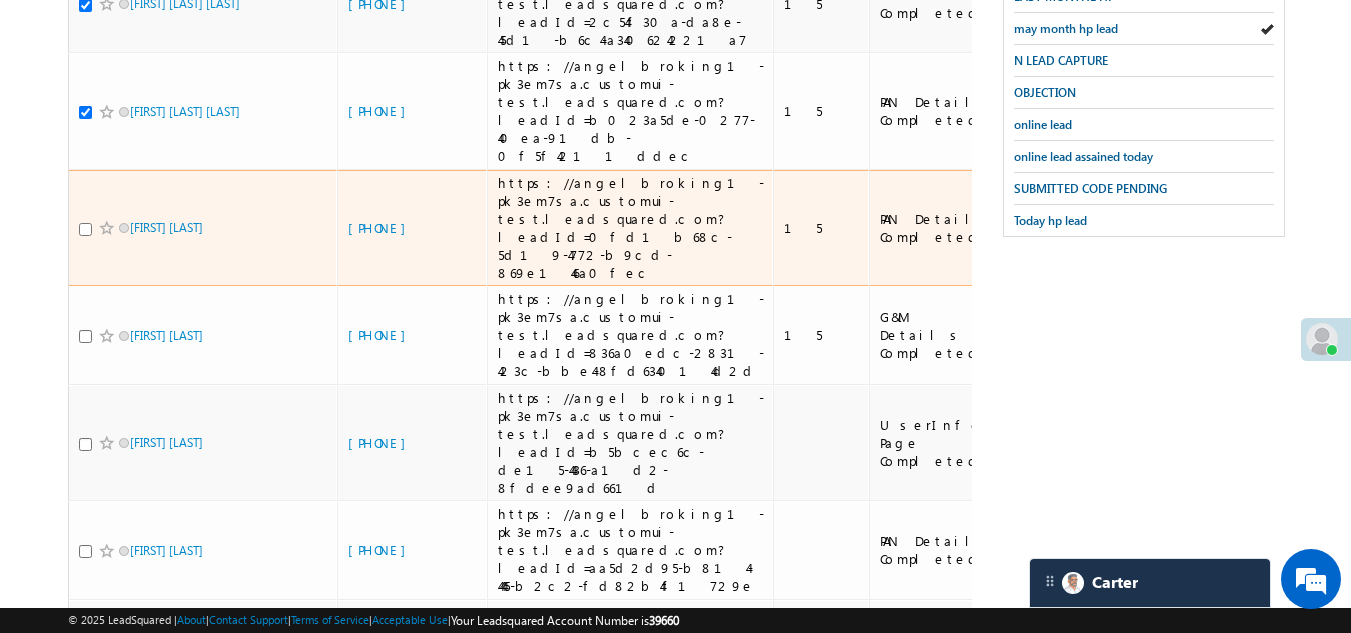 click at bounding box center (85, 229) 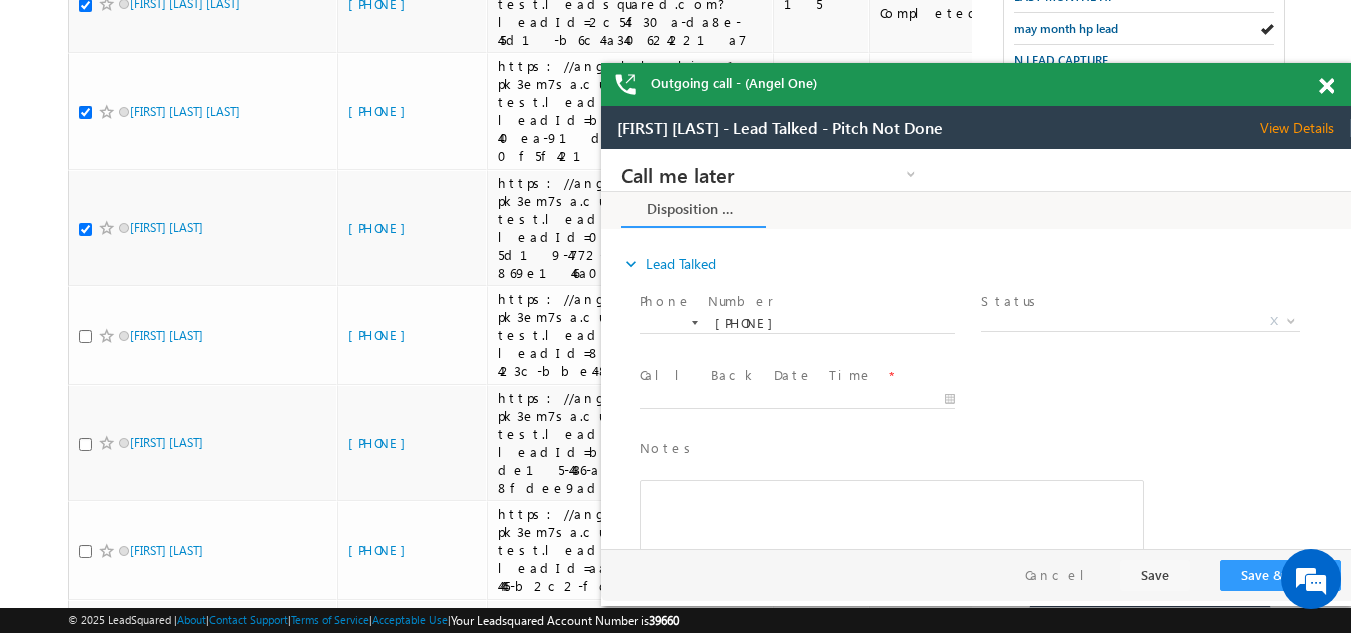 scroll, scrollTop: 0, scrollLeft: 0, axis: both 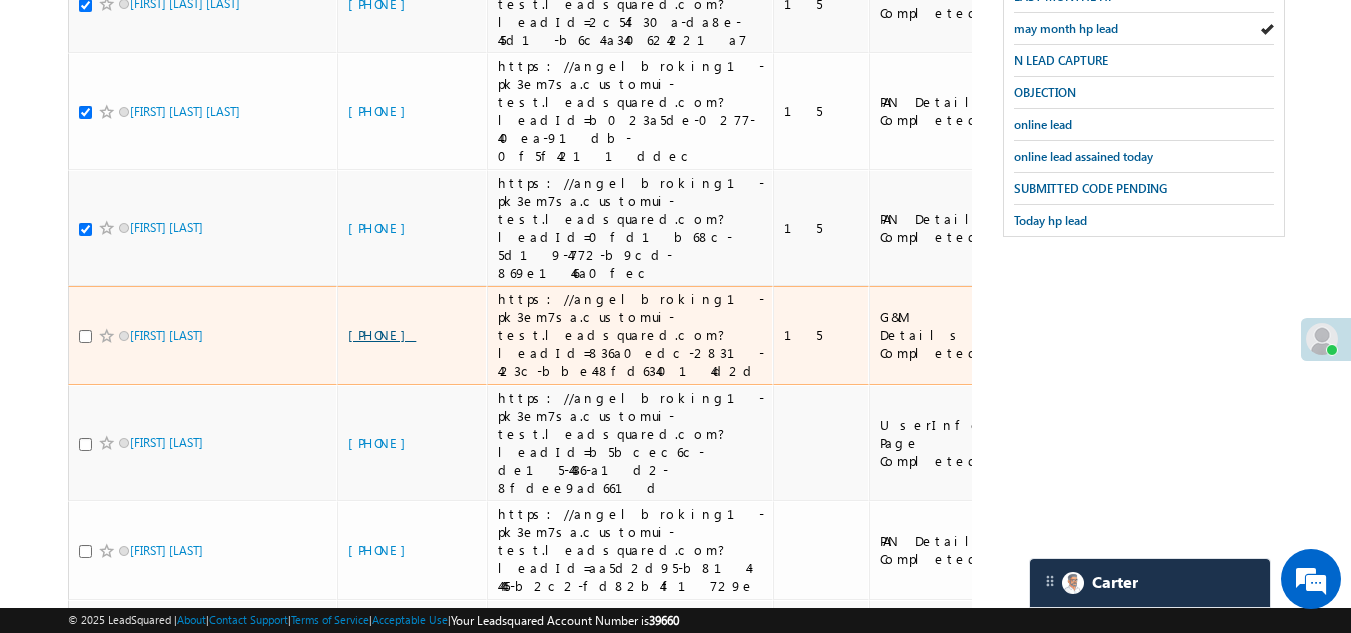click on "[PHONE]" at bounding box center (382, 334) 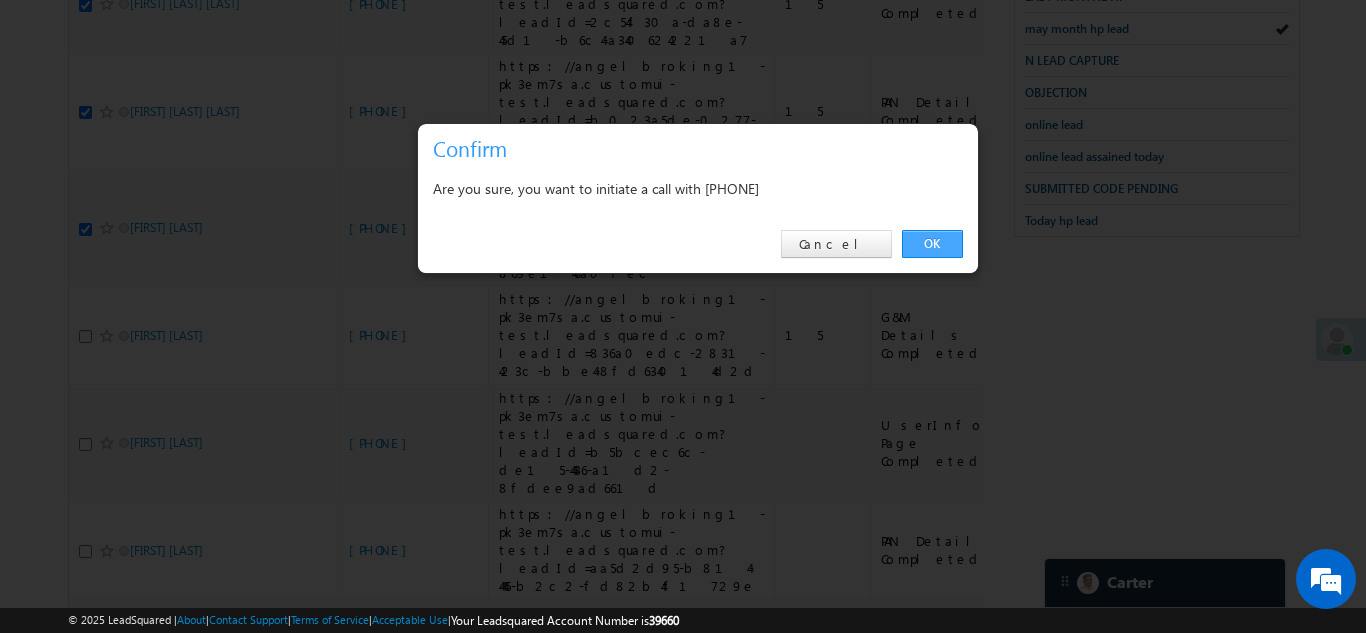 click on "OK" at bounding box center (932, 244) 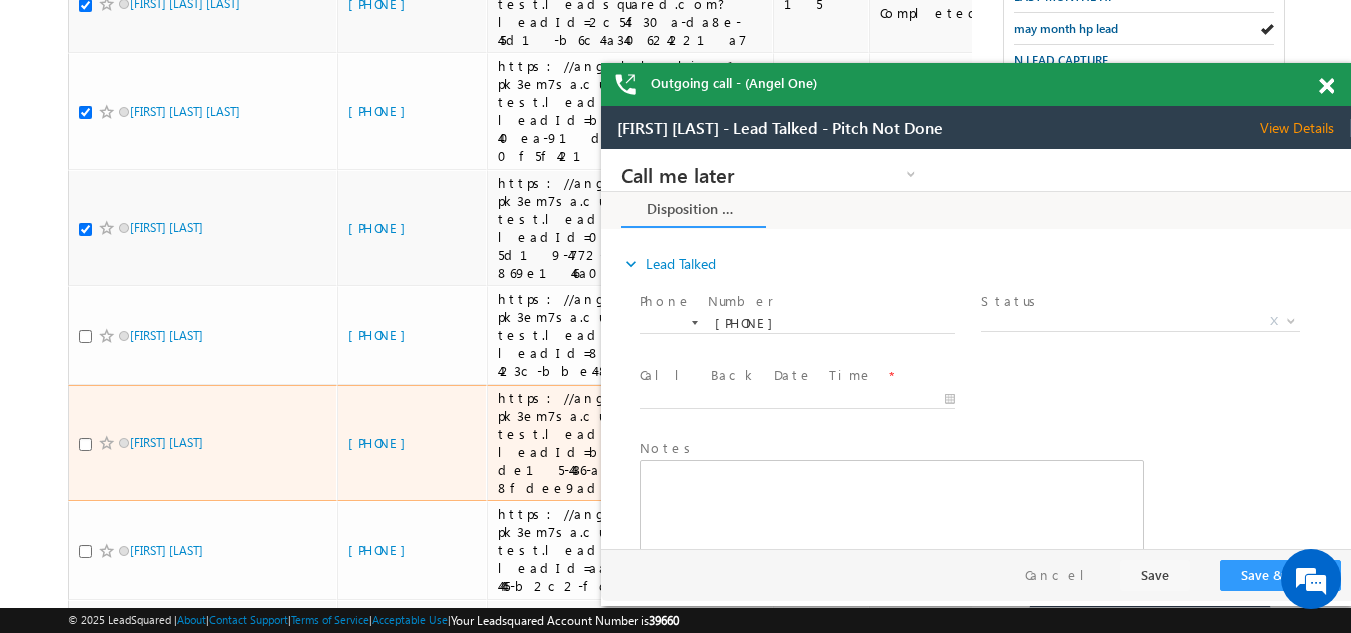 scroll, scrollTop: 0, scrollLeft: 0, axis: both 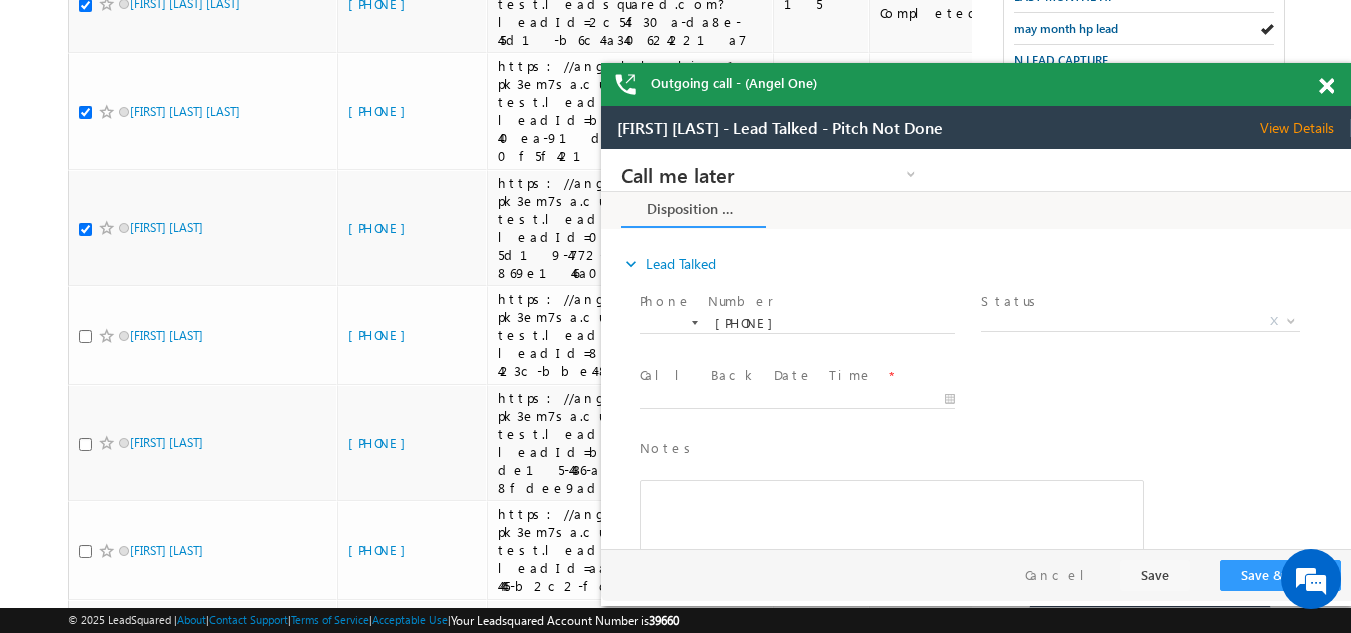 click at bounding box center [1326, 86] 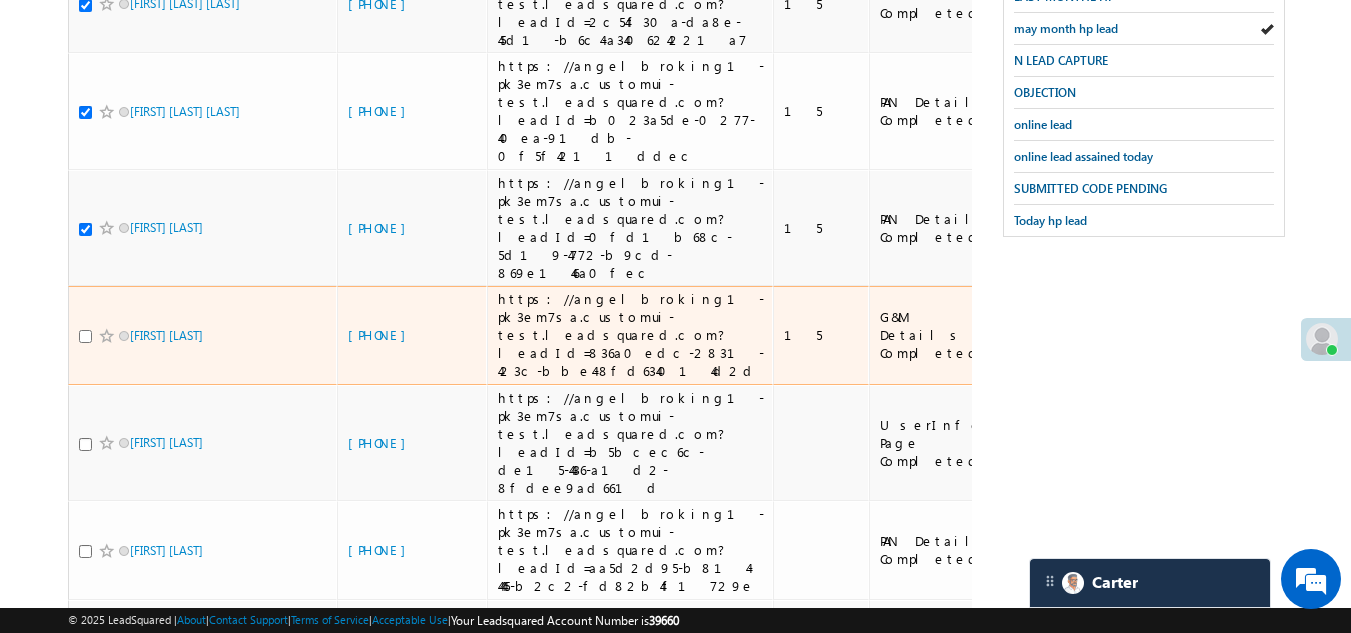 click at bounding box center [85, 336] 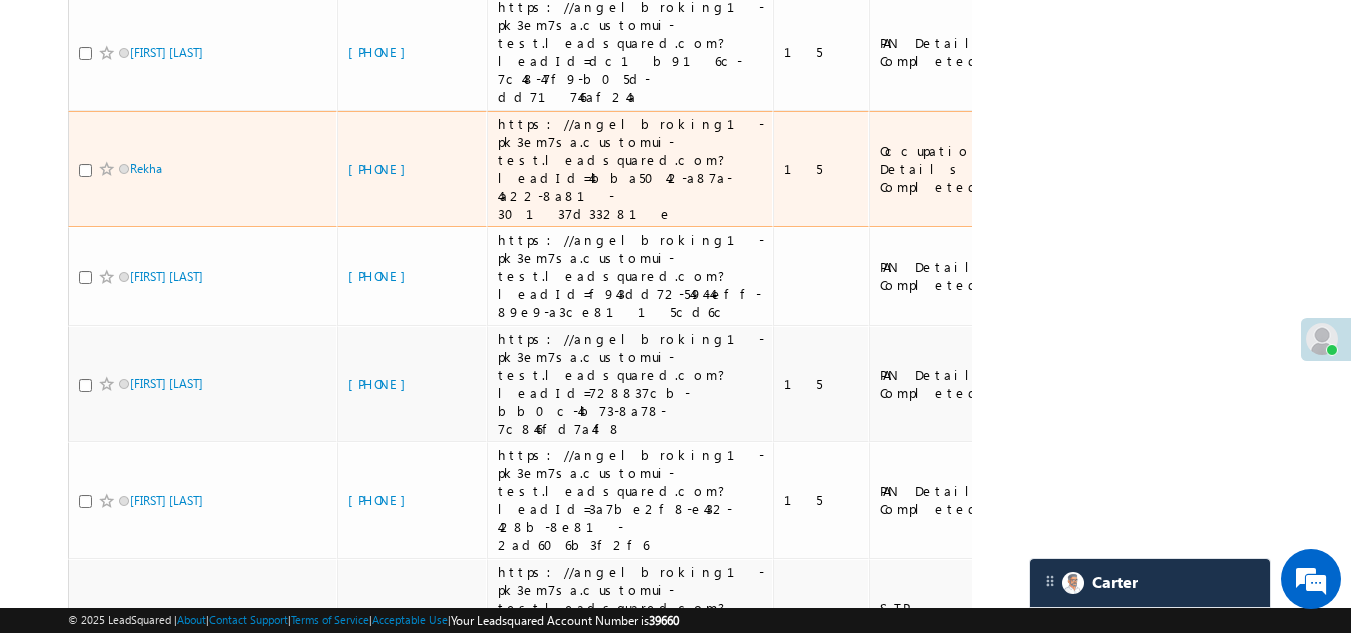scroll, scrollTop: 2000, scrollLeft: 0, axis: vertical 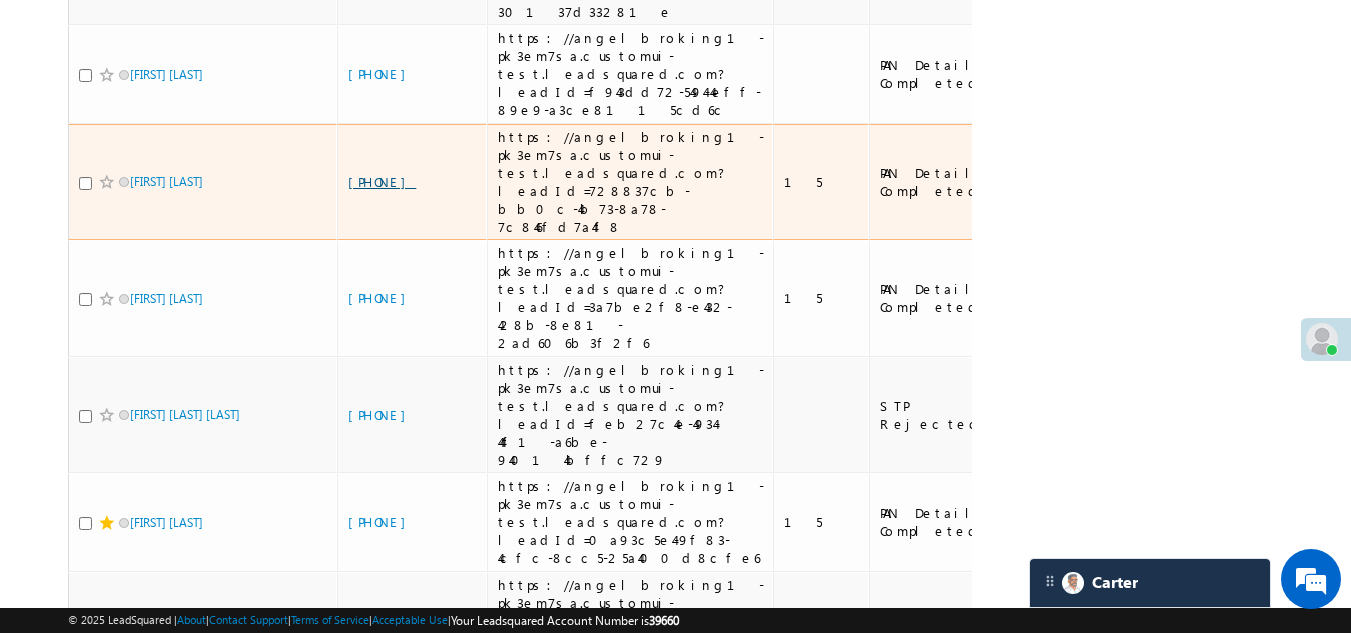 click on "[PHONE]" at bounding box center [382, 181] 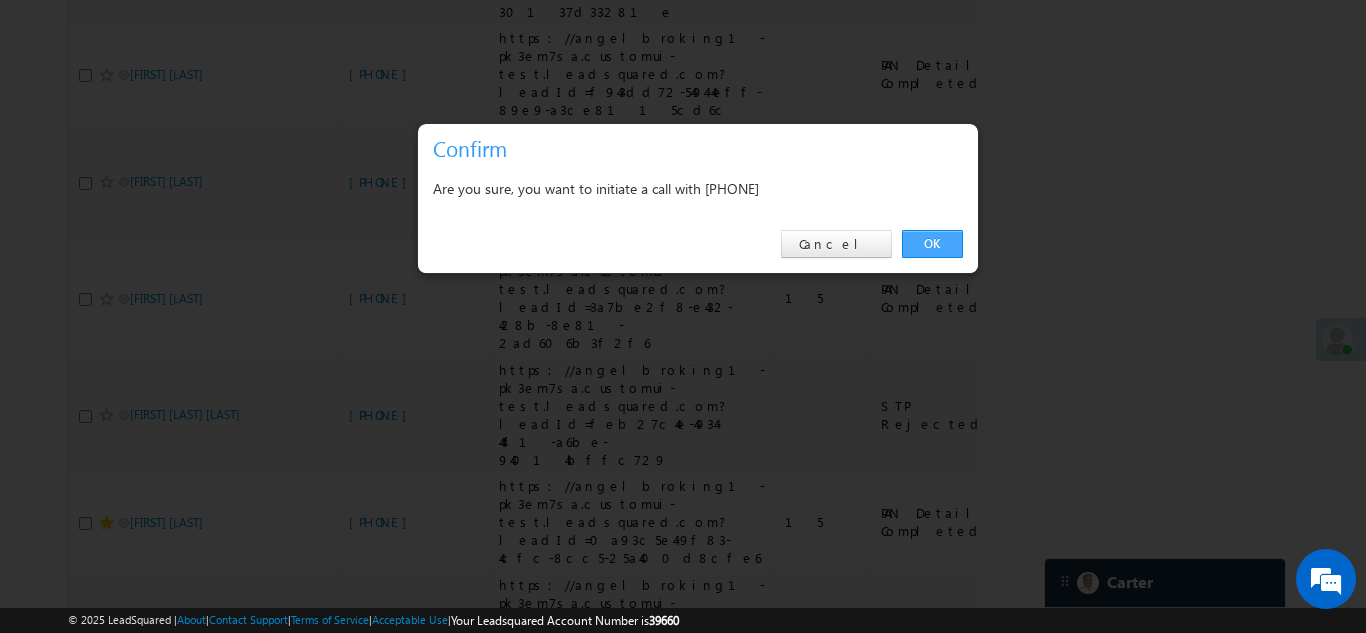 click on "OK" at bounding box center (932, 244) 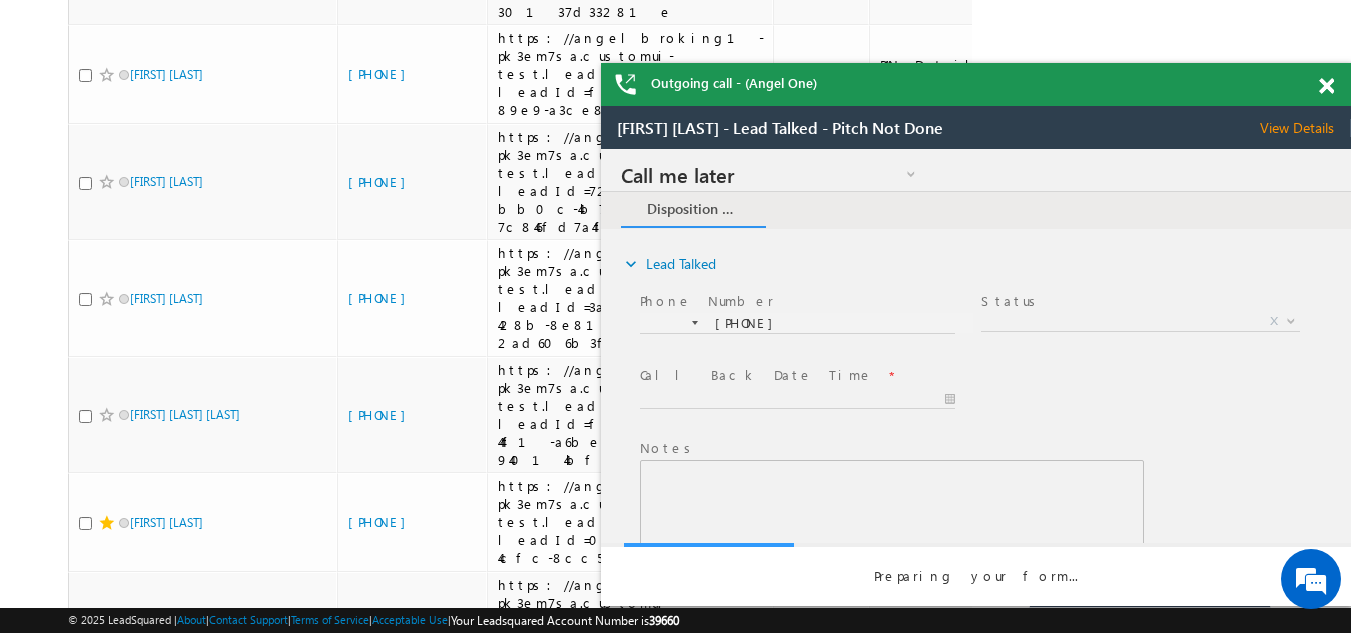 scroll, scrollTop: 0, scrollLeft: 0, axis: both 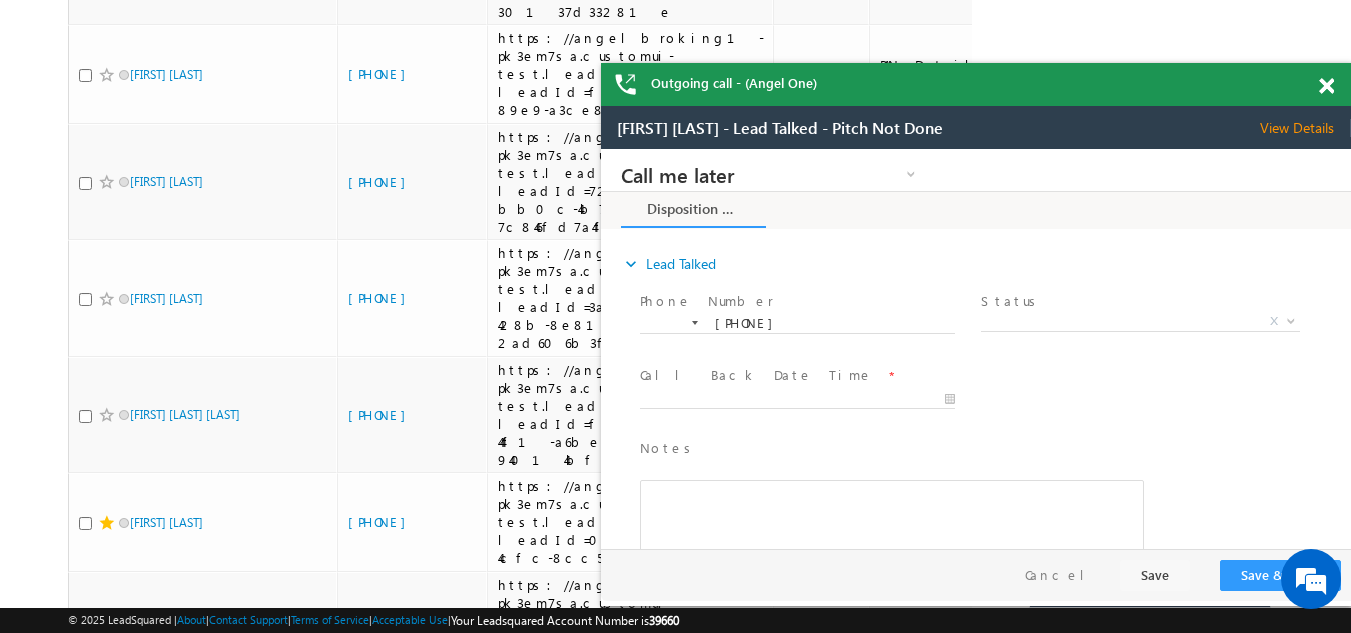 click at bounding box center (1326, 86) 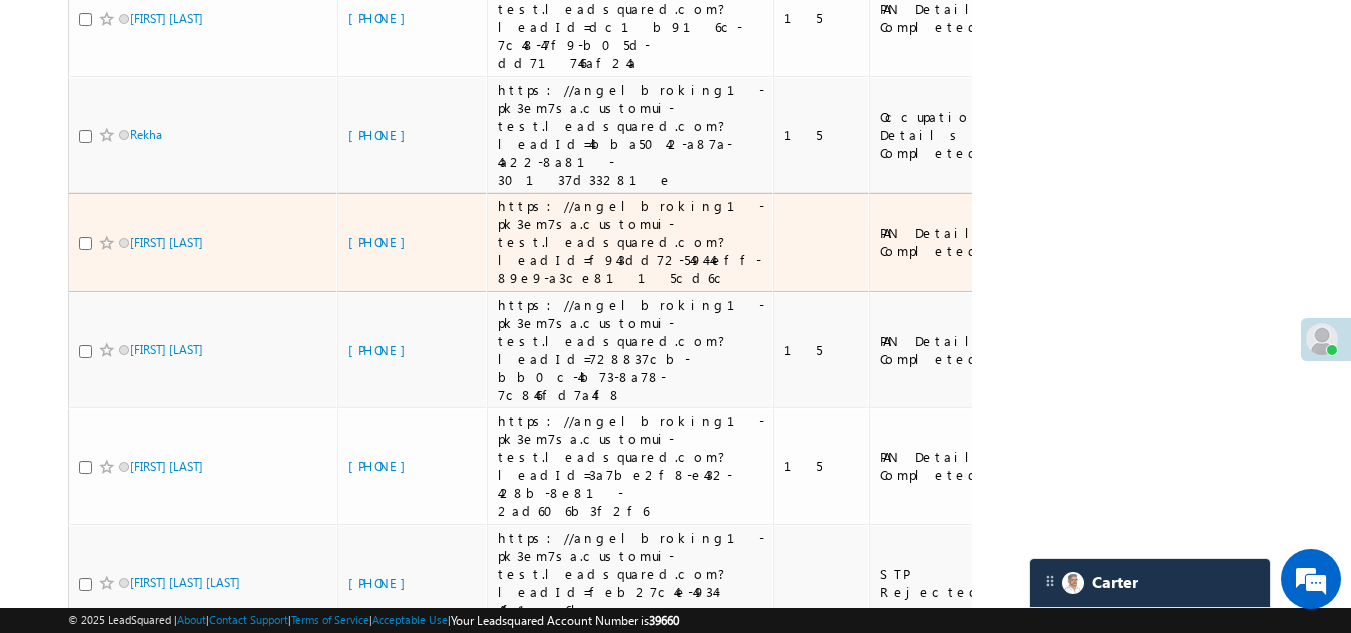 scroll, scrollTop: 2000, scrollLeft: 0, axis: vertical 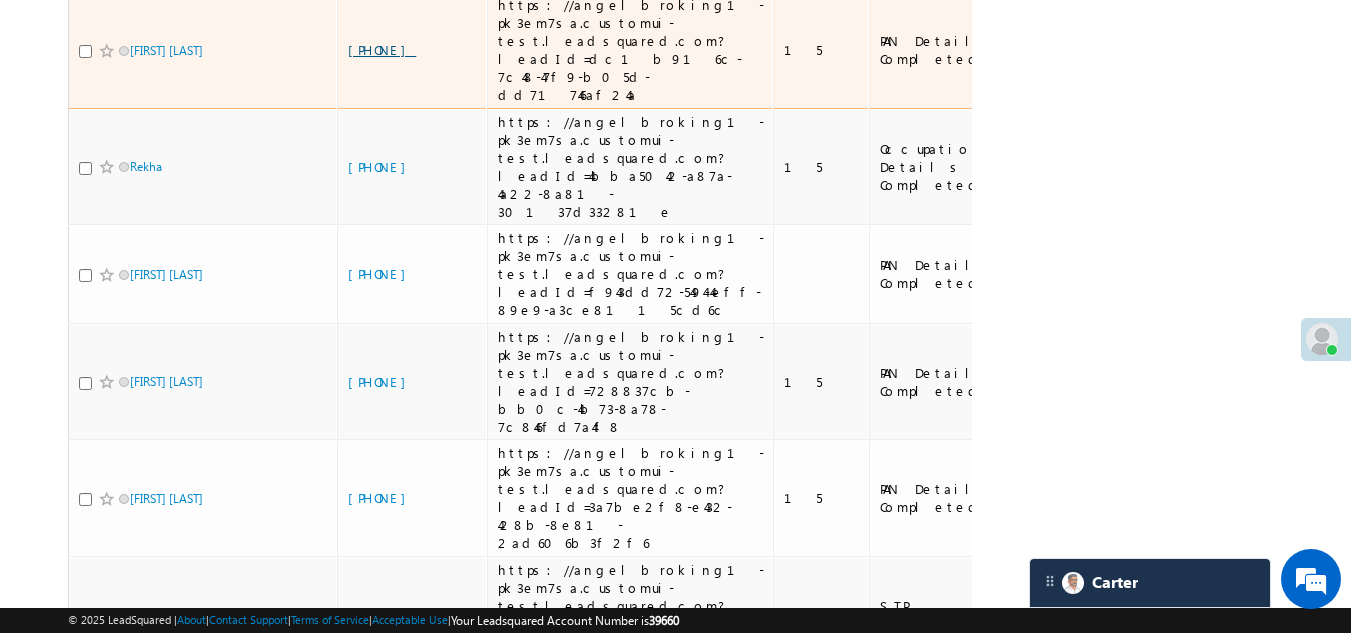 click on "[PHONE]" at bounding box center [382, 49] 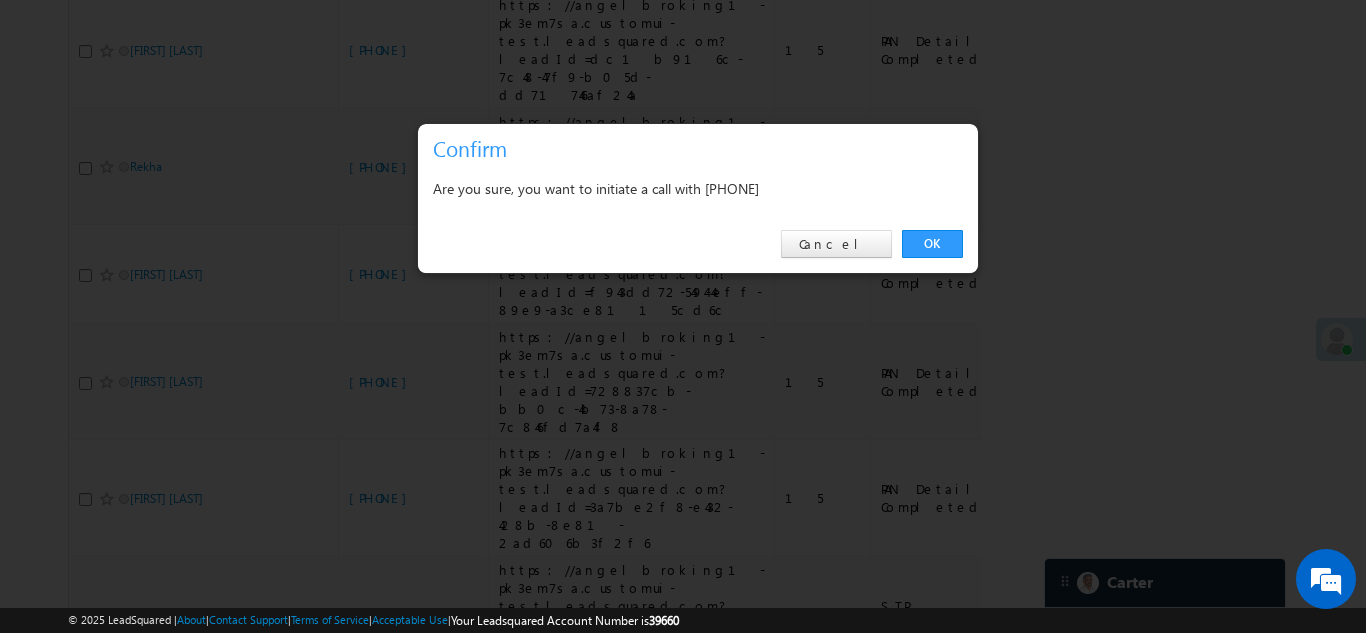 click on "OK" at bounding box center [932, 244] 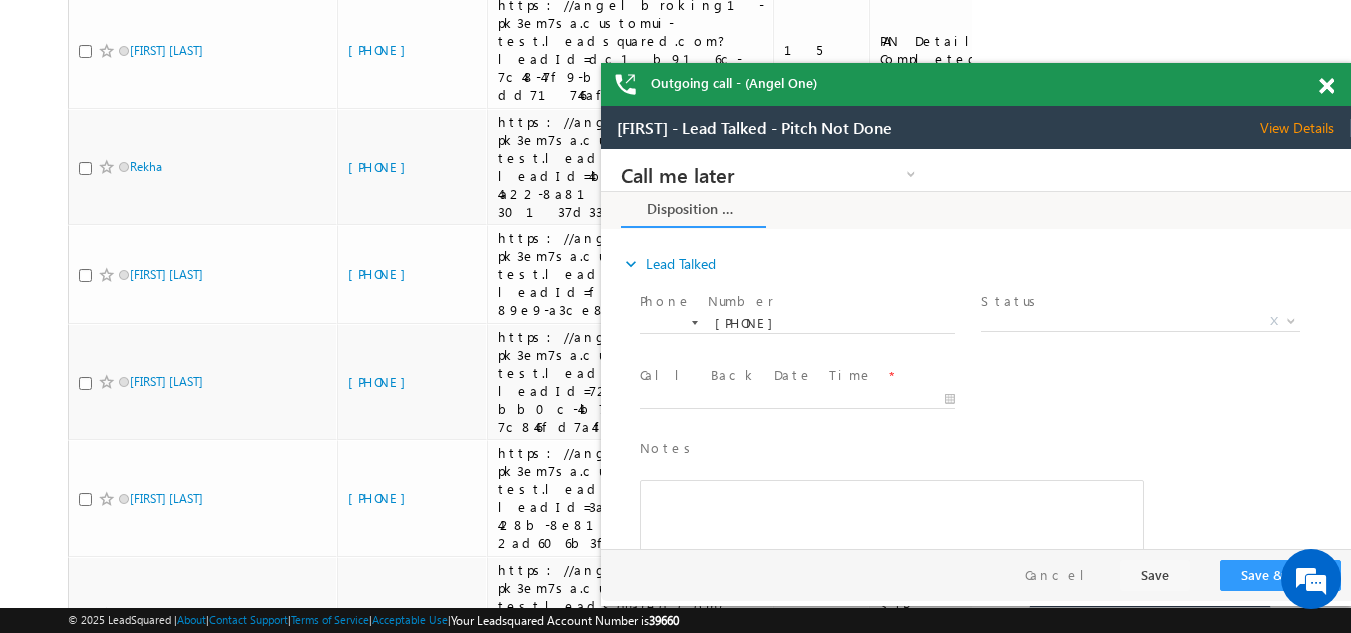scroll, scrollTop: 0, scrollLeft: 0, axis: both 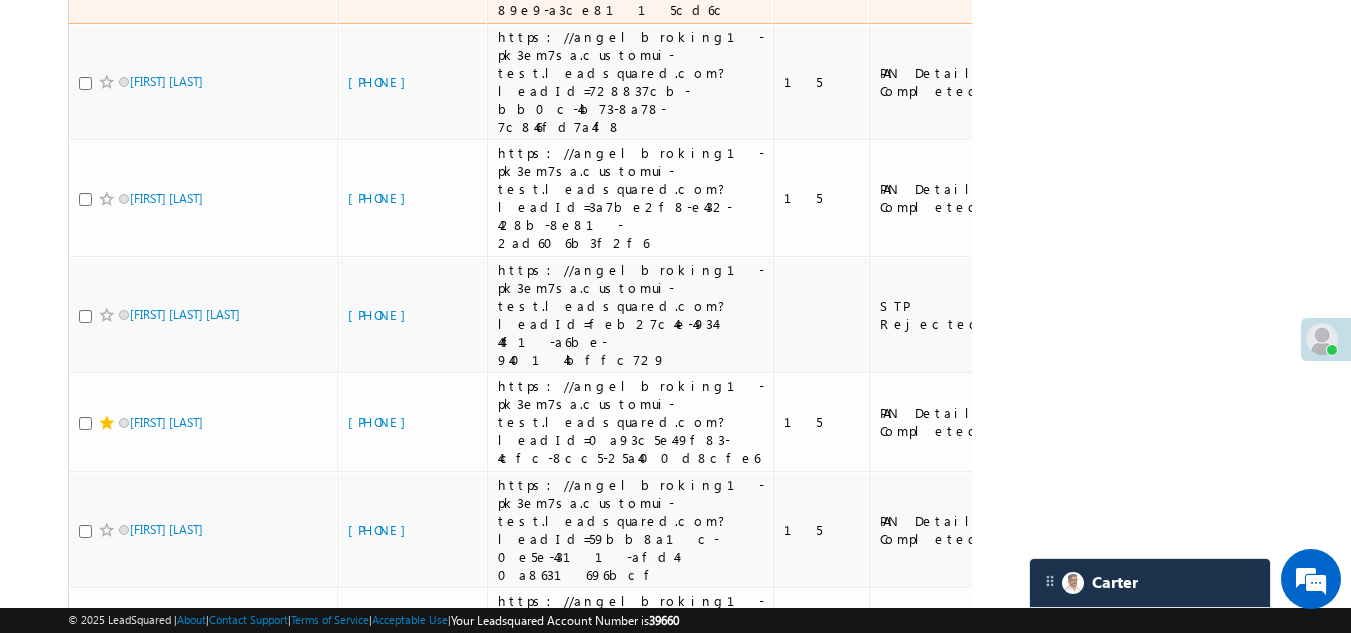 click on "[PHONE]" at bounding box center [412, -26] 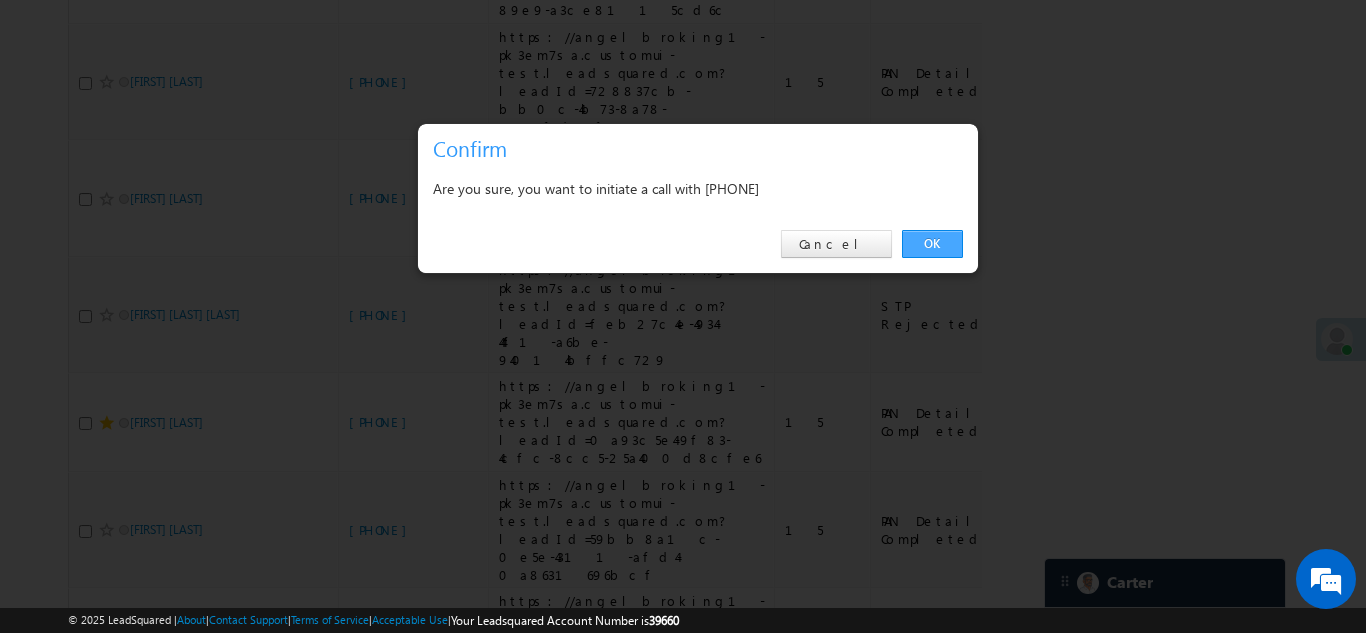 click on "OK" at bounding box center (932, 244) 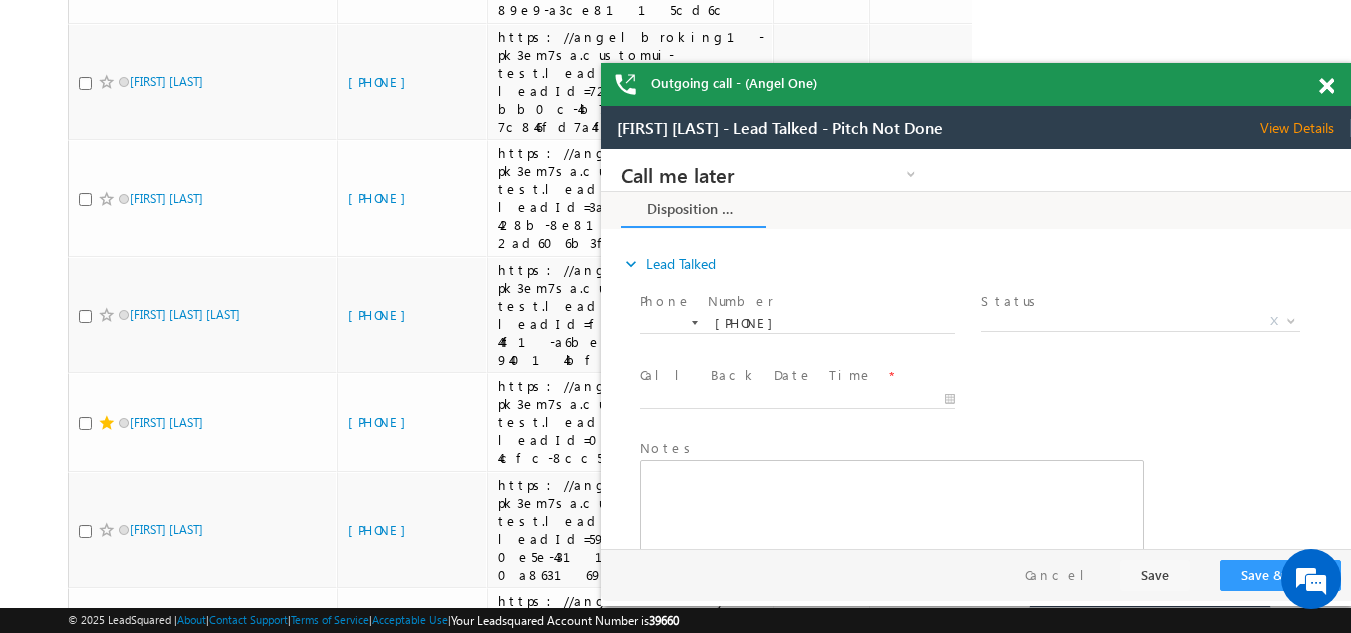 scroll, scrollTop: 0, scrollLeft: 0, axis: both 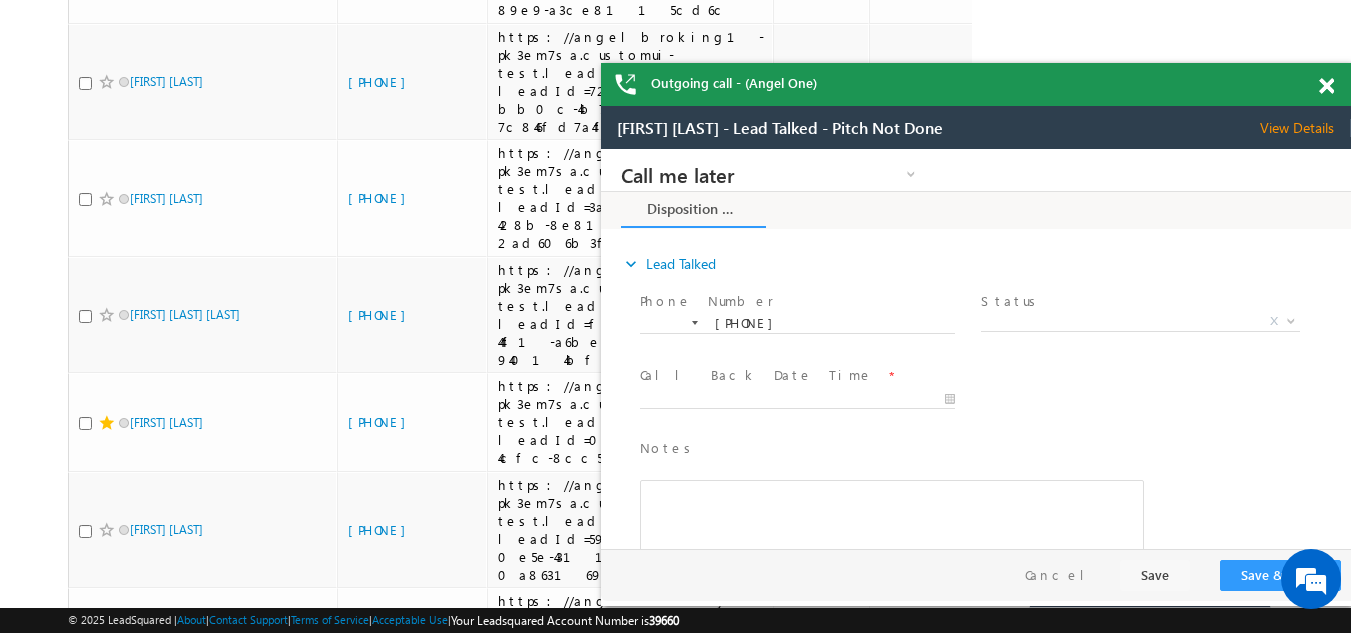 click at bounding box center (1326, 86) 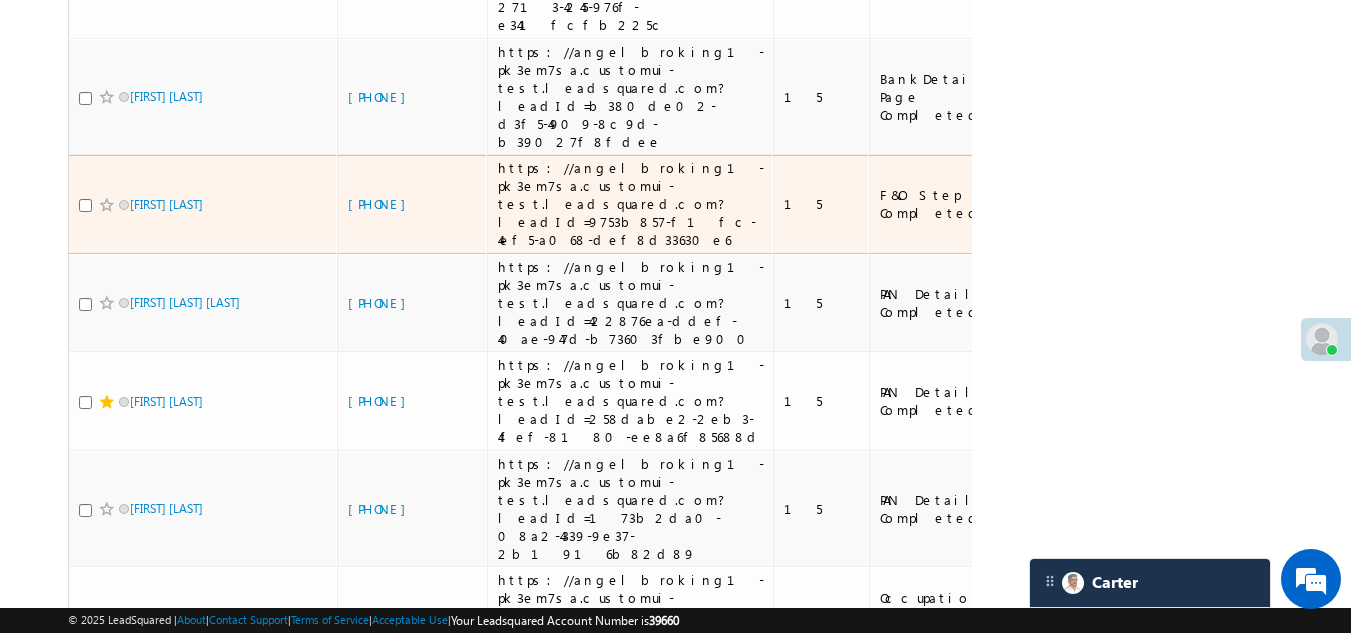 scroll, scrollTop: 3000, scrollLeft: 0, axis: vertical 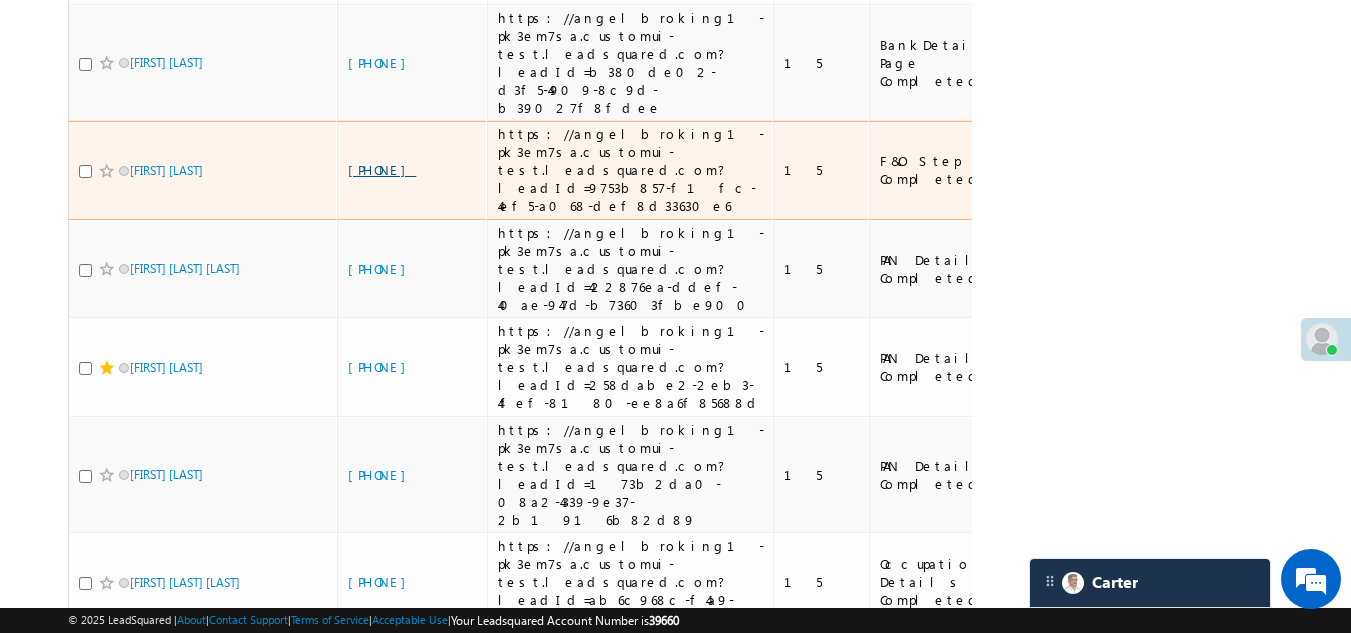 click on "[PHONE]" at bounding box center [382, 169] 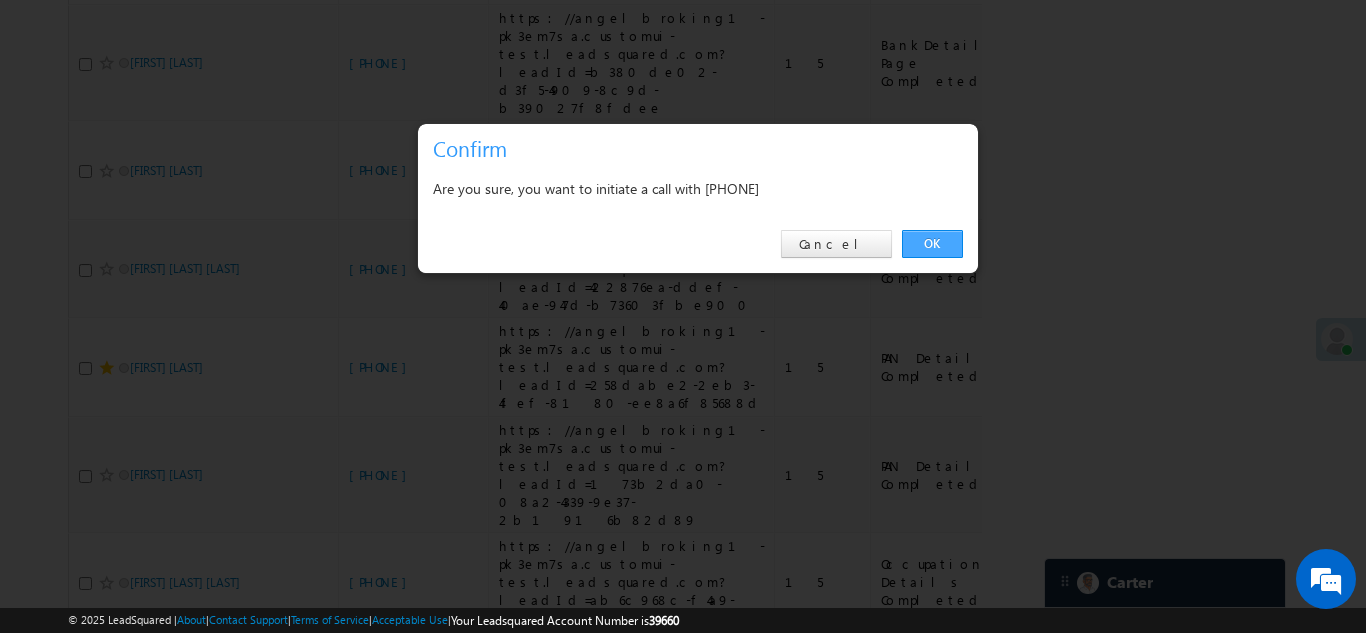 click on "OK" at bounding box center (932, 244) 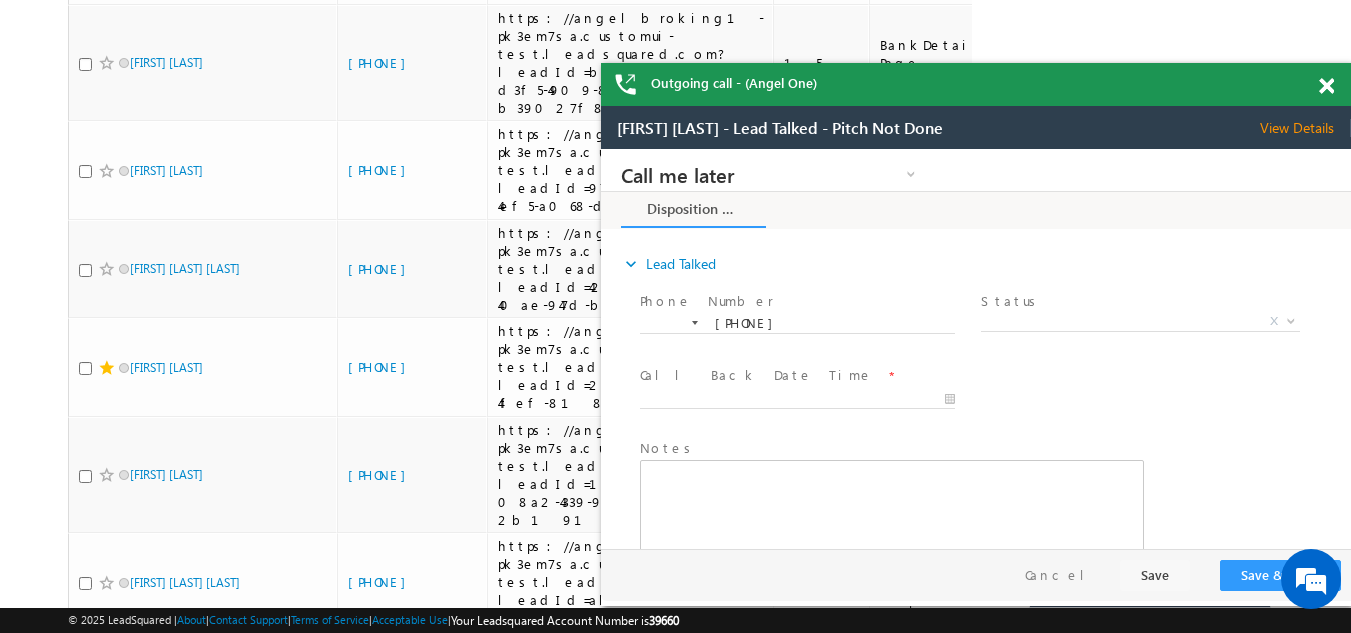scroll, scrollTop: 0, scrollLeft: 0, axis: both 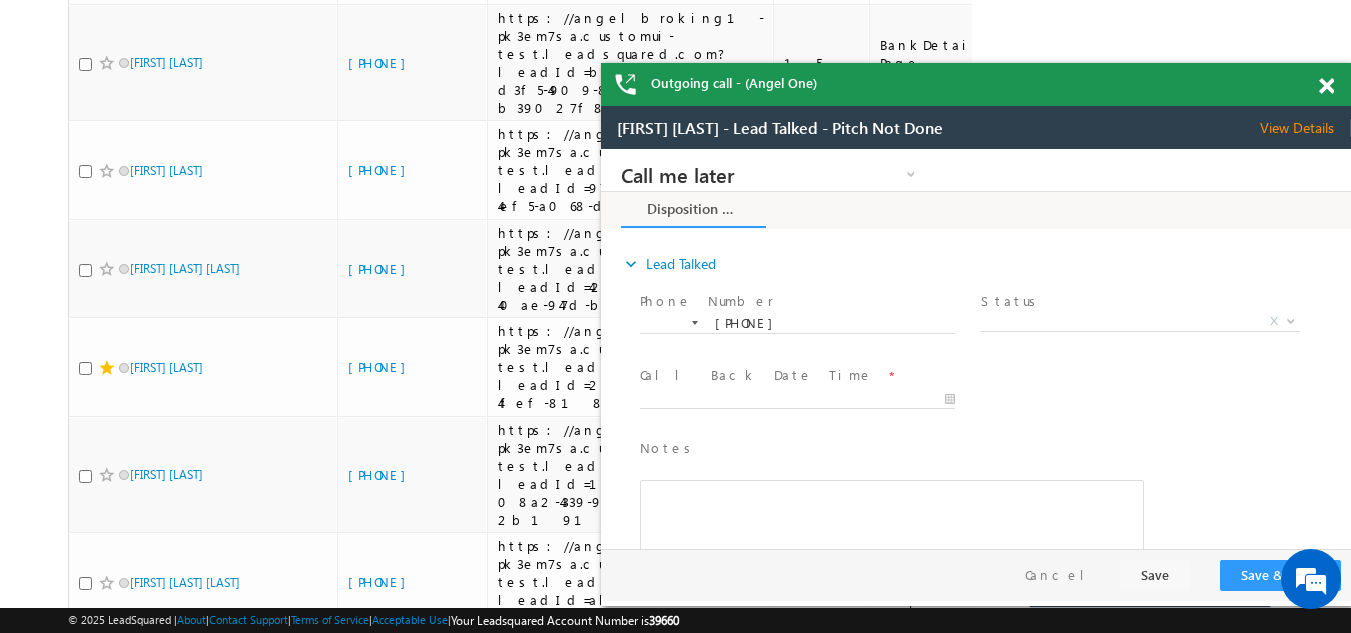 click at bounding box center (1326, 86) 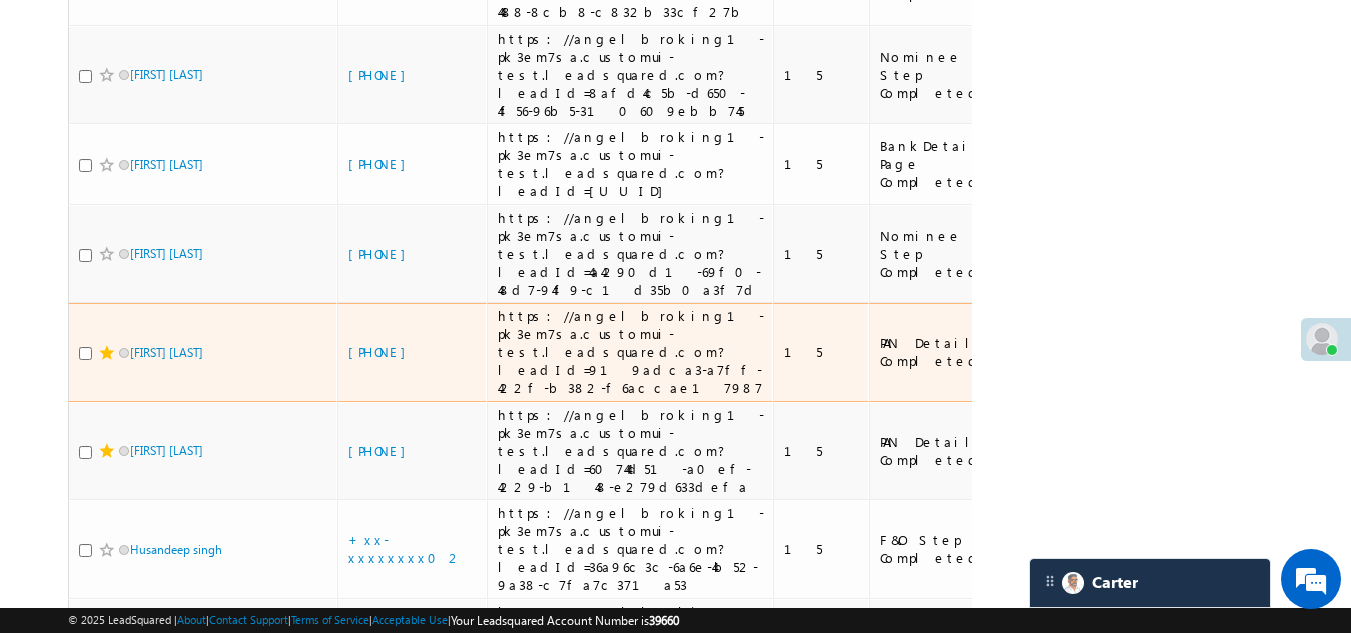 scroll, scrollTop: 3600, scrollLeft: 0, axis: vertical 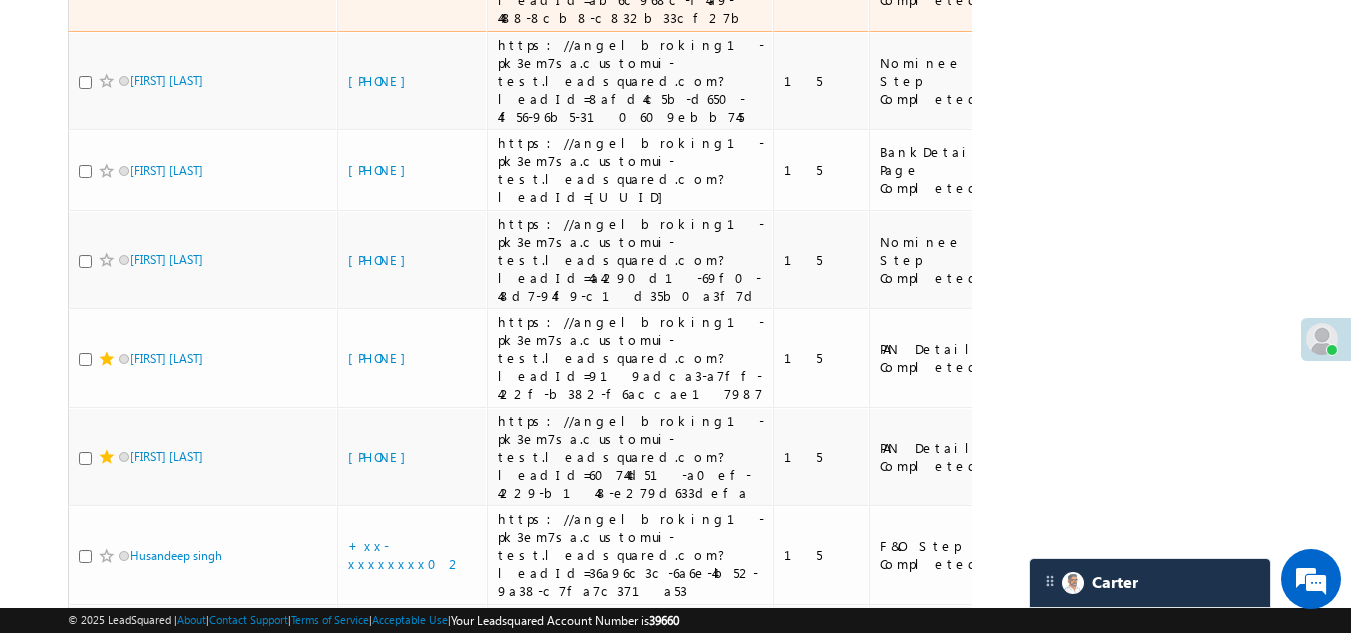 click on "[PHONE]" at bounding box center [382, -19] 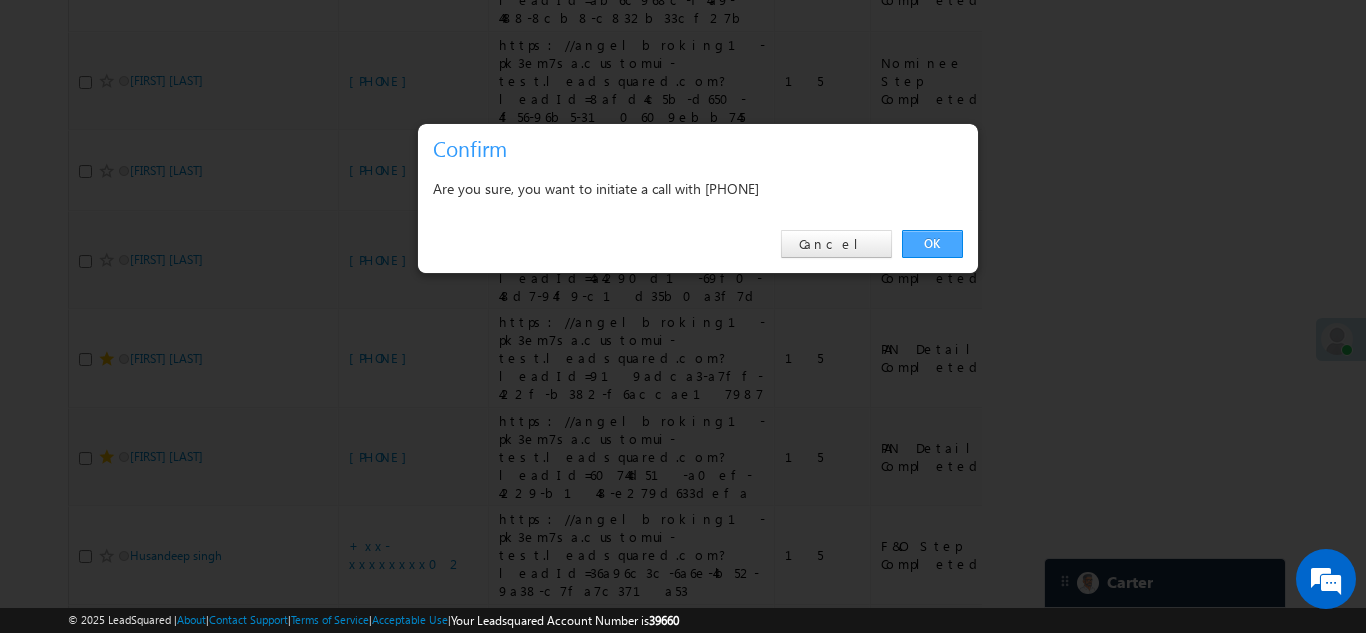 click on "OK" at bounding box center [932, 244] 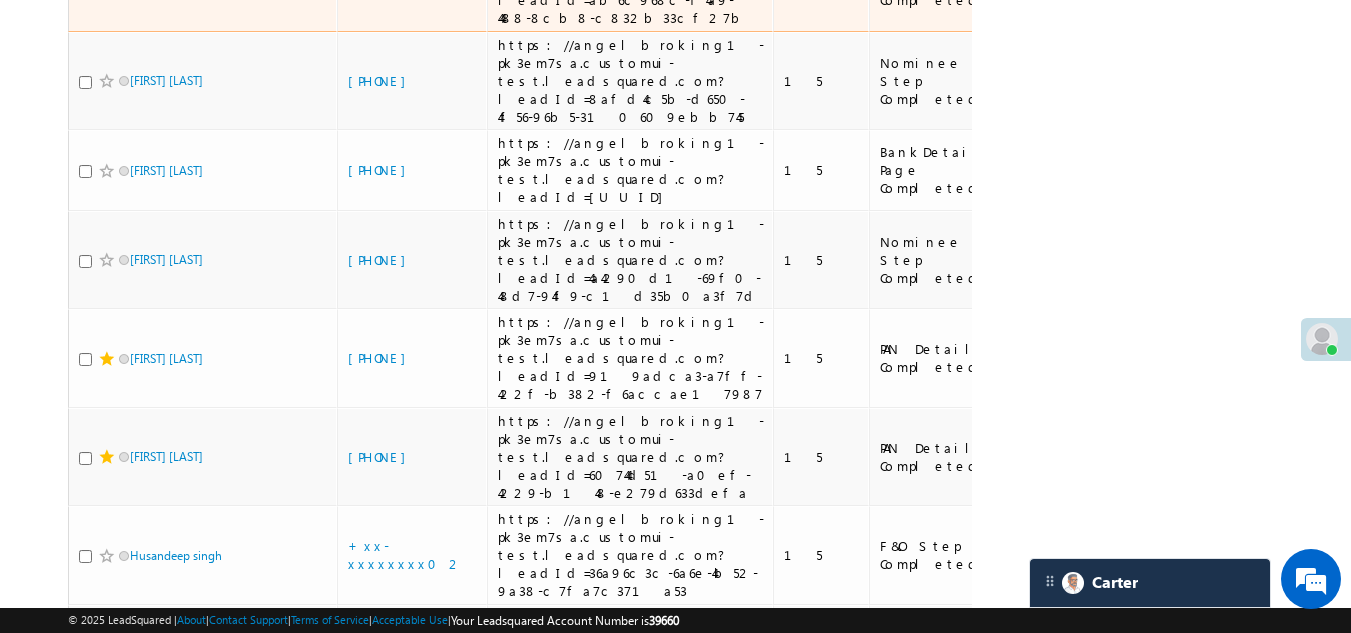click at bounding box center (85, -17) 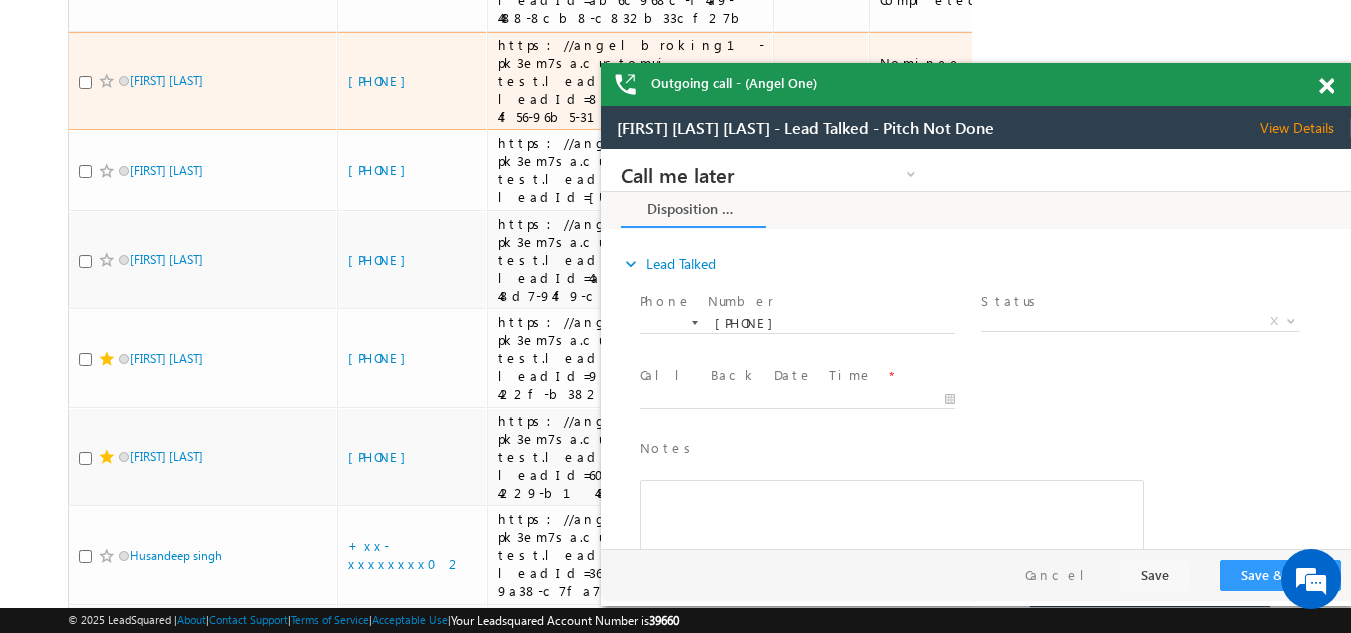 scroll, scrollTop: 0, scrollLeft: 0, axis: both 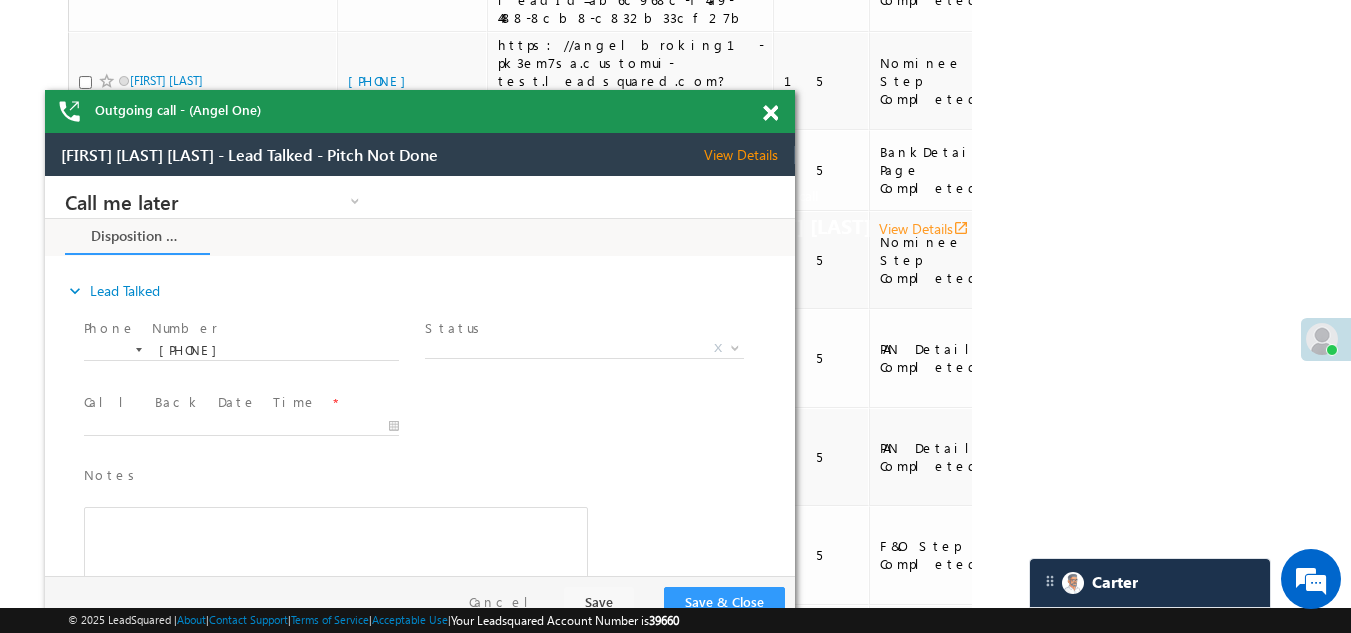 drag, startPoint x: 1180, startPoint y: 218, endPoint x: 436, endPoint y: 133, distance: 748.8398 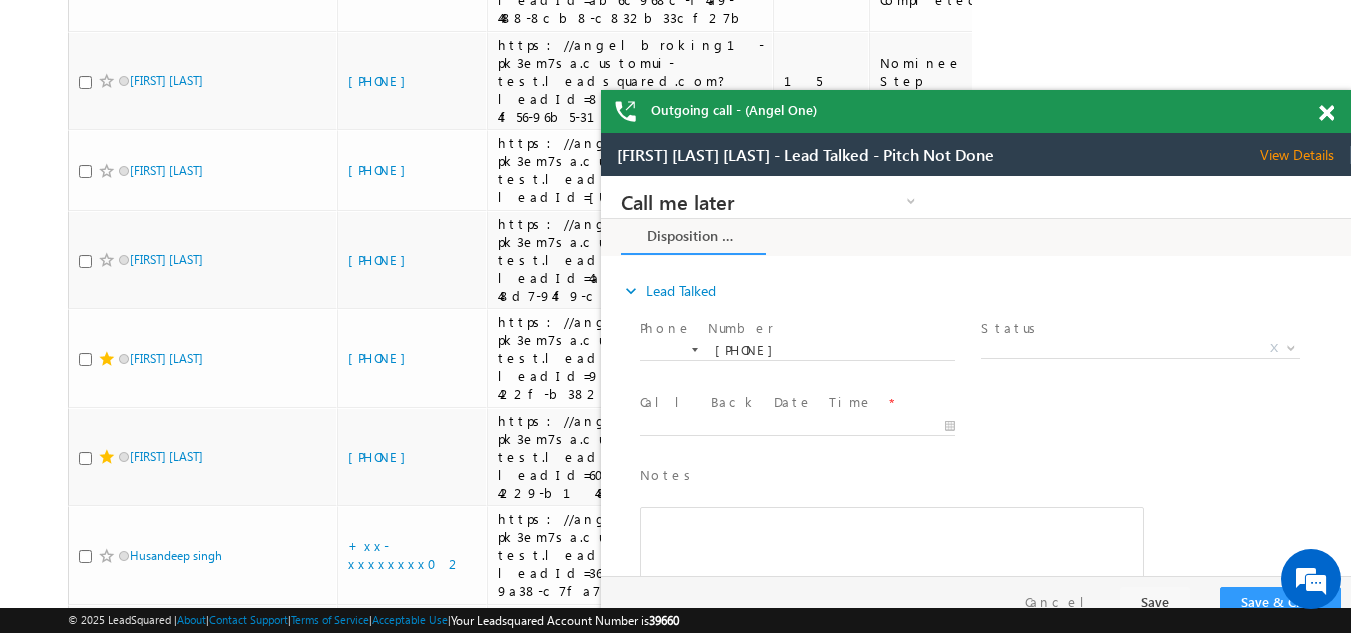 drag, startPoint x: 527, startPoint y: 120, endPoint x: 1144, endPoint y: 108, distance: 617.1167 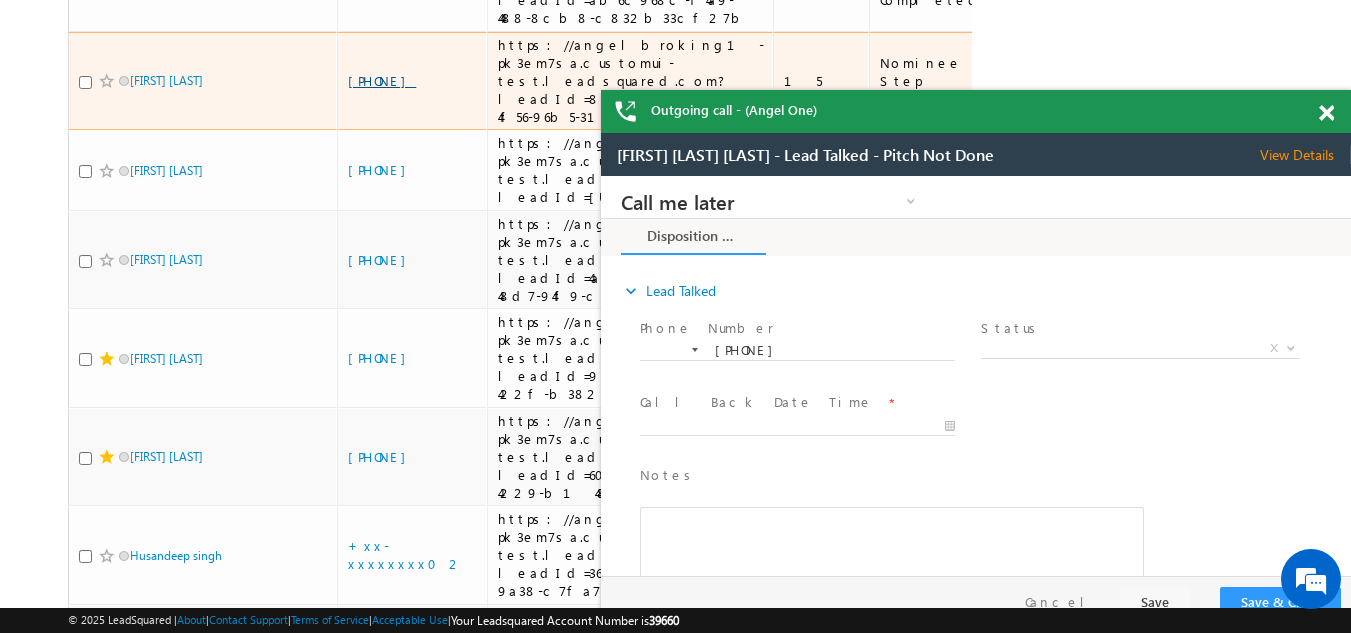 scroll, scrollTop: 3800, scrollLeft: 0, axis: vertical 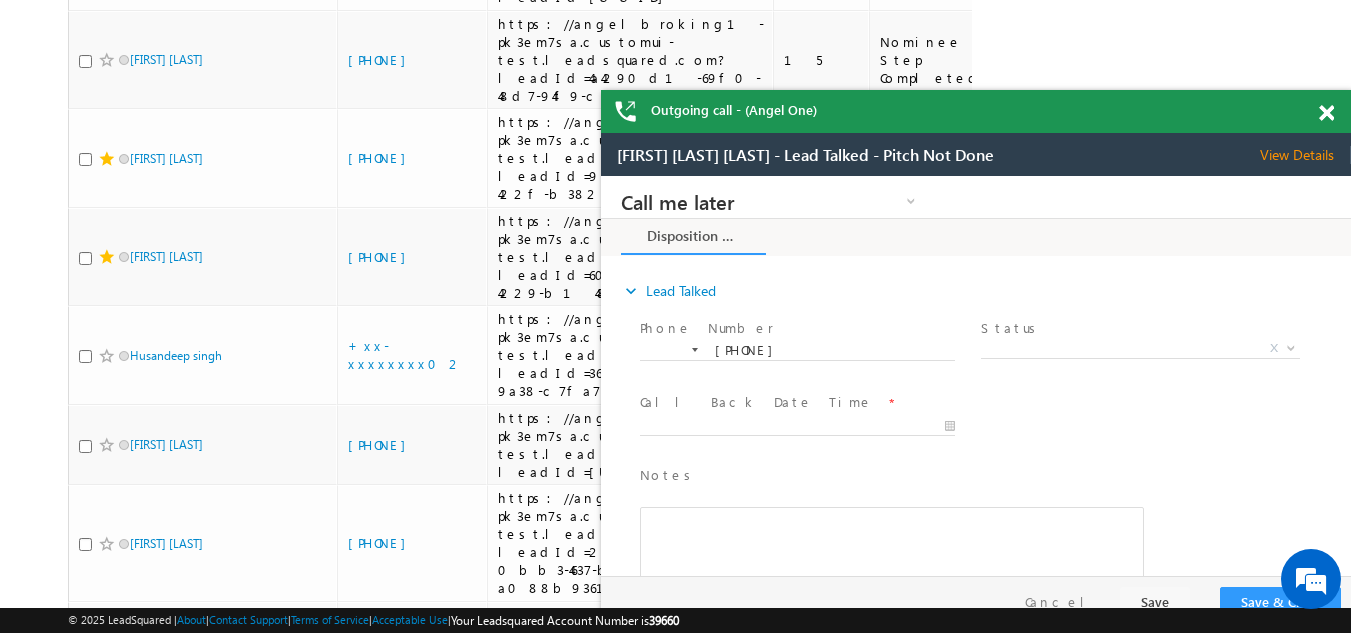 click at bounding box center (1326, 113) 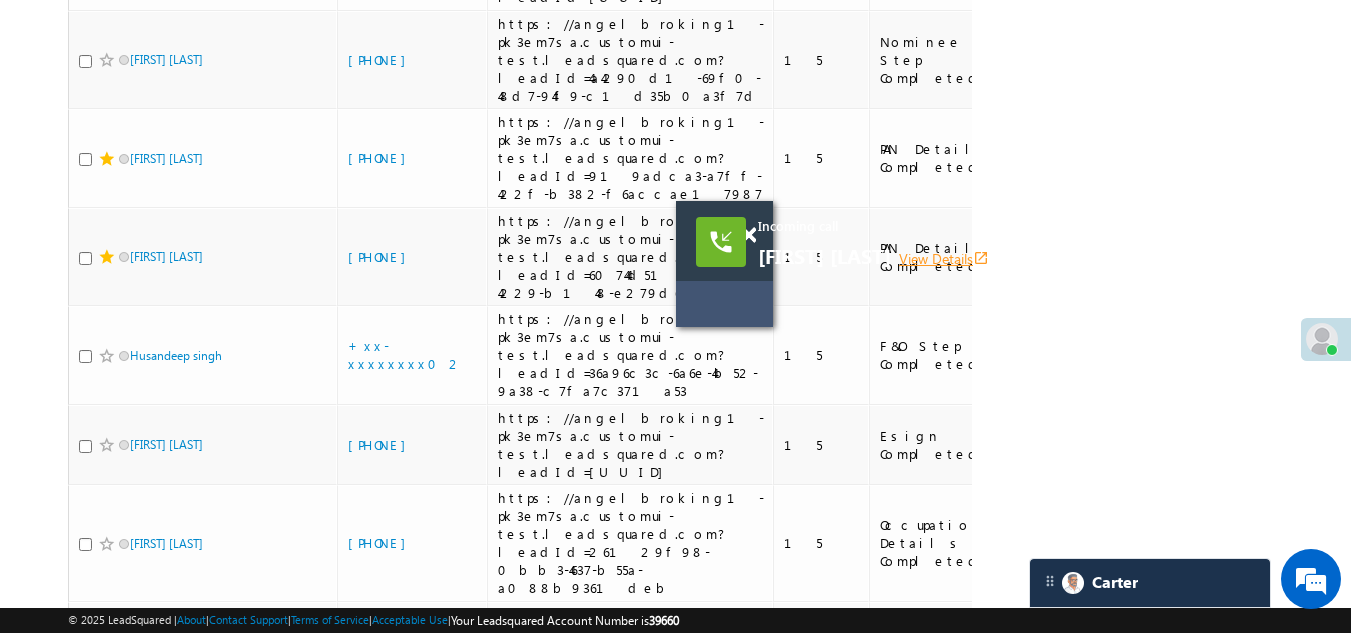 click on "View Details  open_in_new" at bounding box center (944, 258) 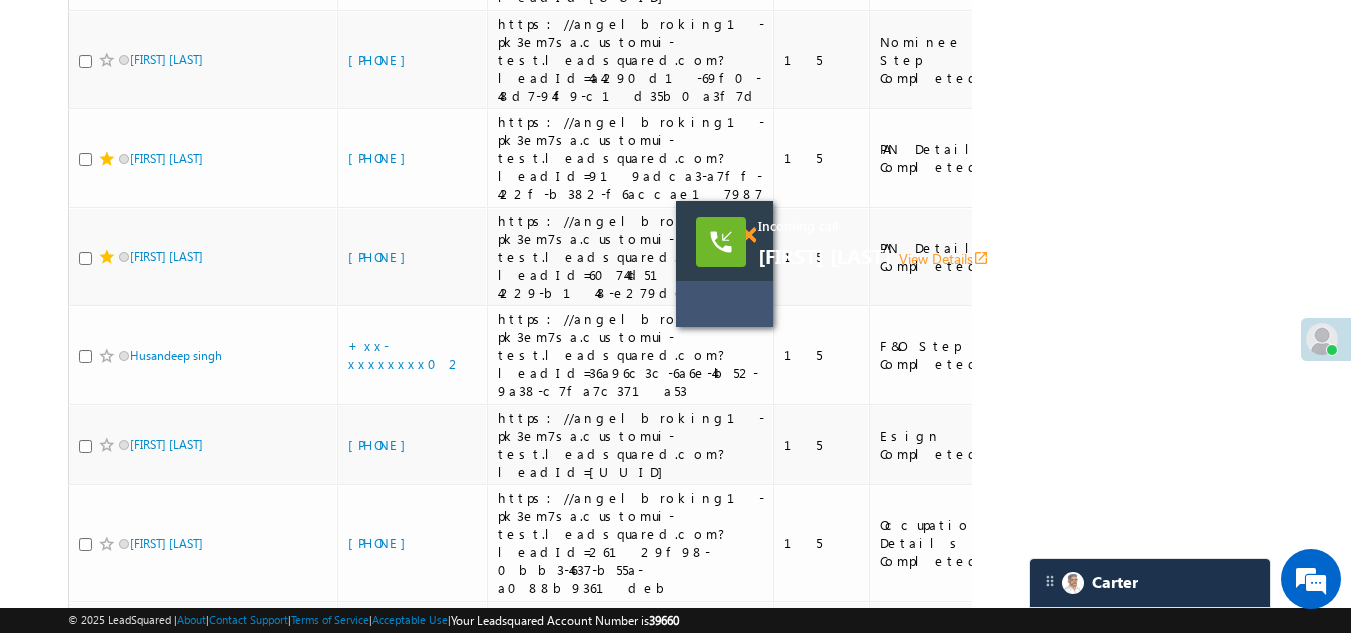 click at bounding box center [748, 235] 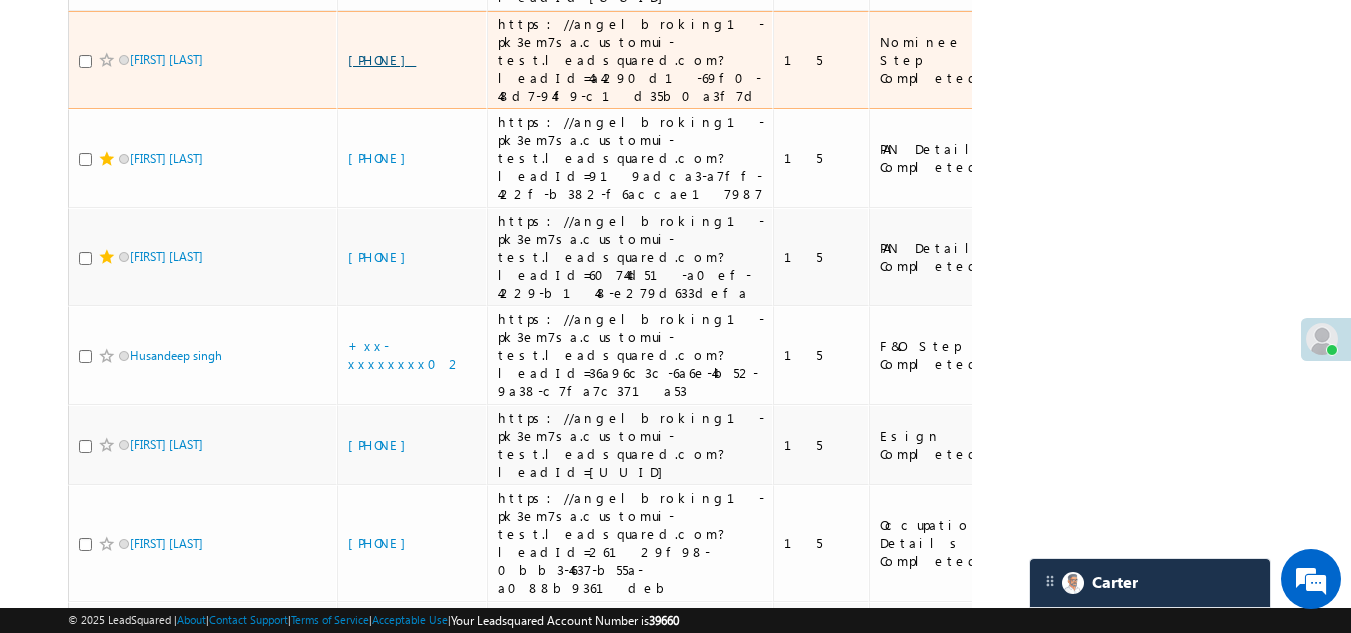 click on "[PHONE]" at bounding box center [382, 59] 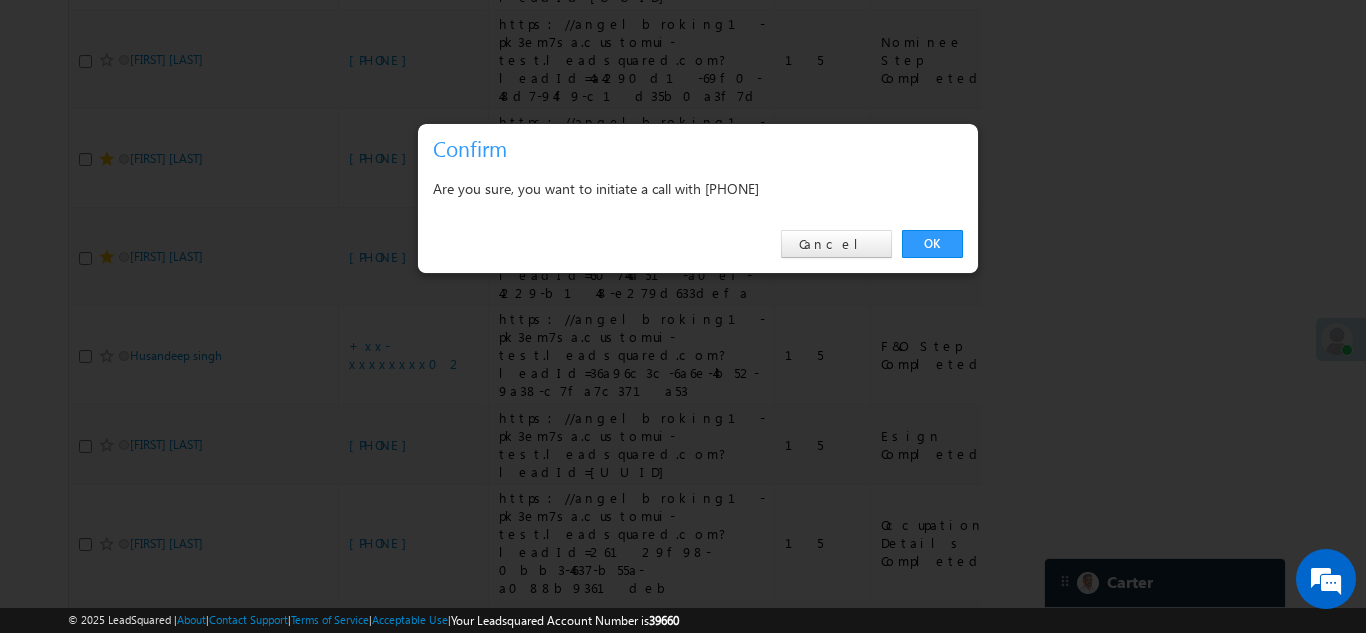 click on "OK" at bounding box center [932, 244] 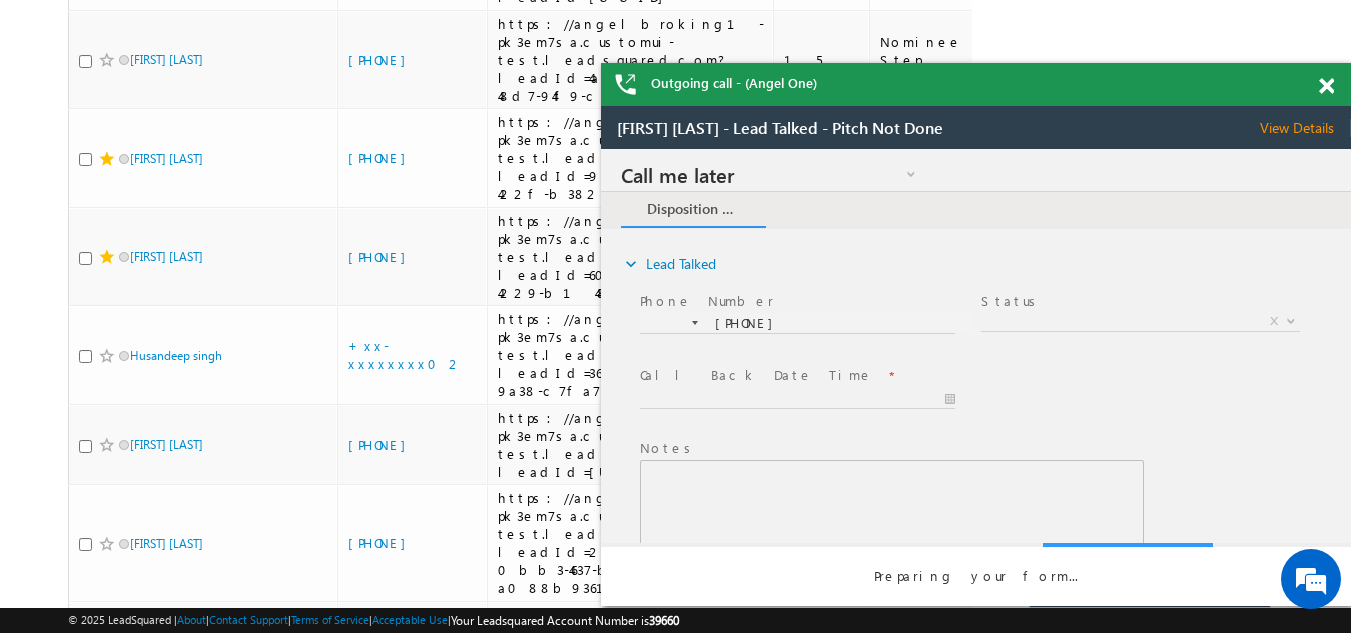 scroll, scrollTop: 0, scrollLeft: 0, axis: both 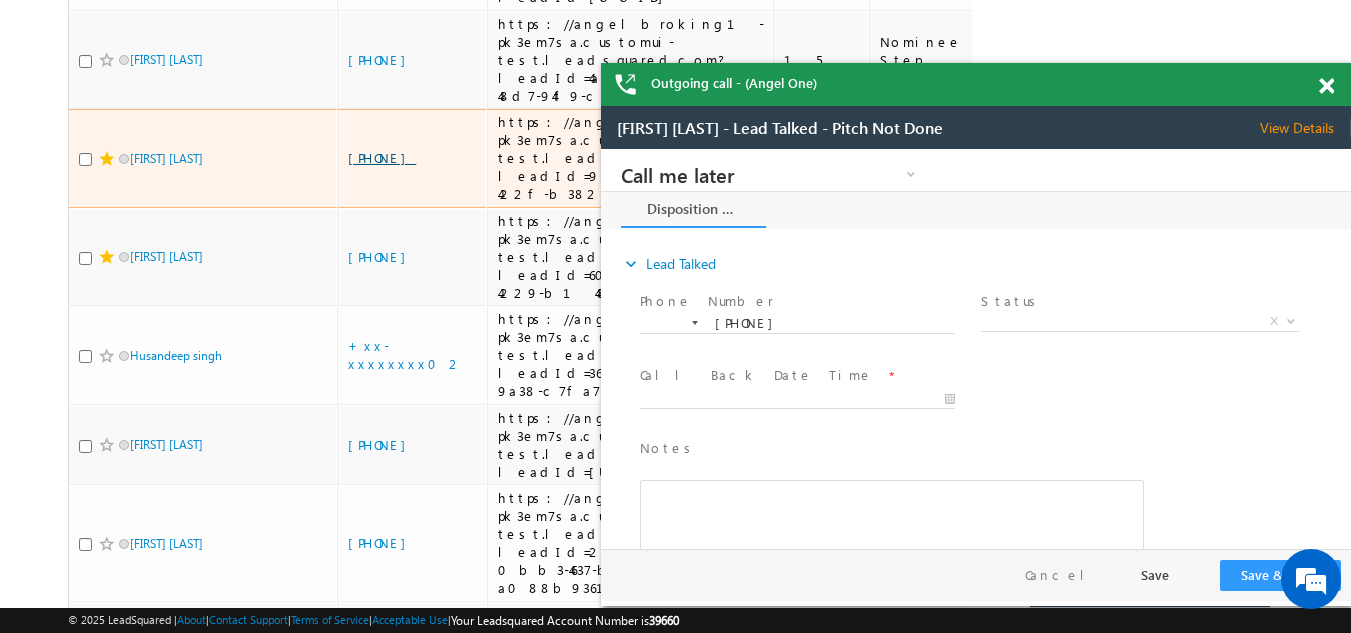 click on "[PHONE]" at bounding box center (382, 157) 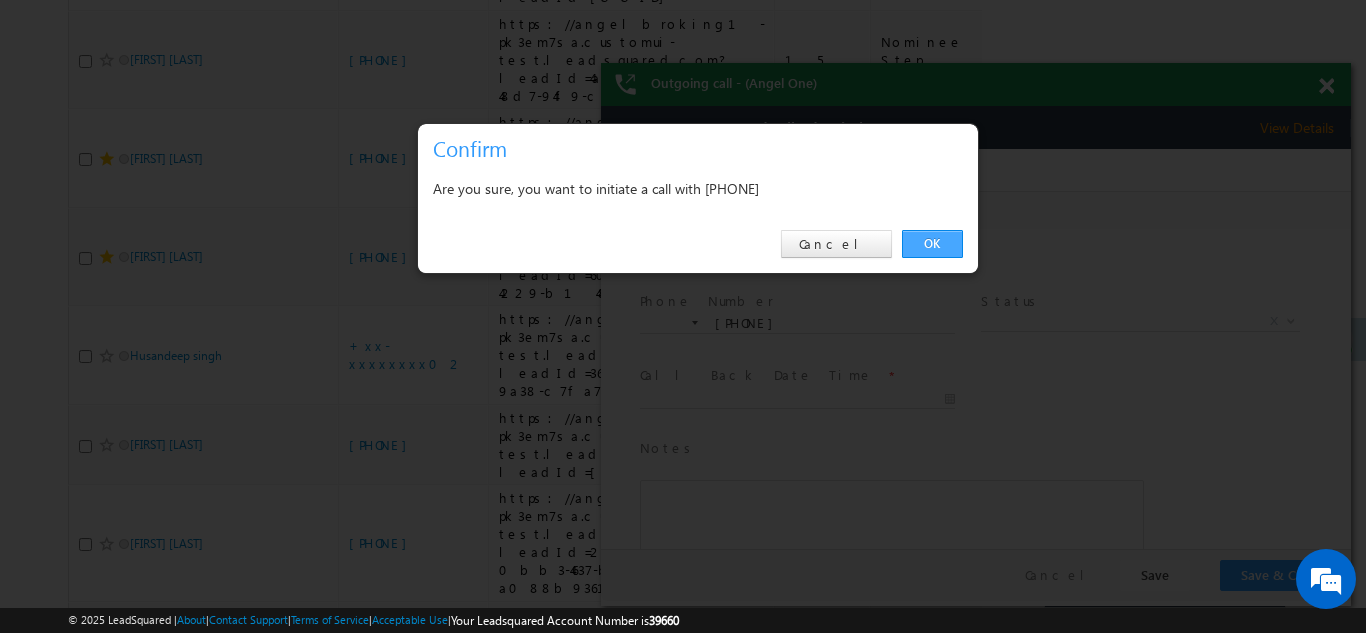drag, startPoint x: 928, startPoint y: 242, endPoint x: 325, endPoint y: 103, distance: 618.81335 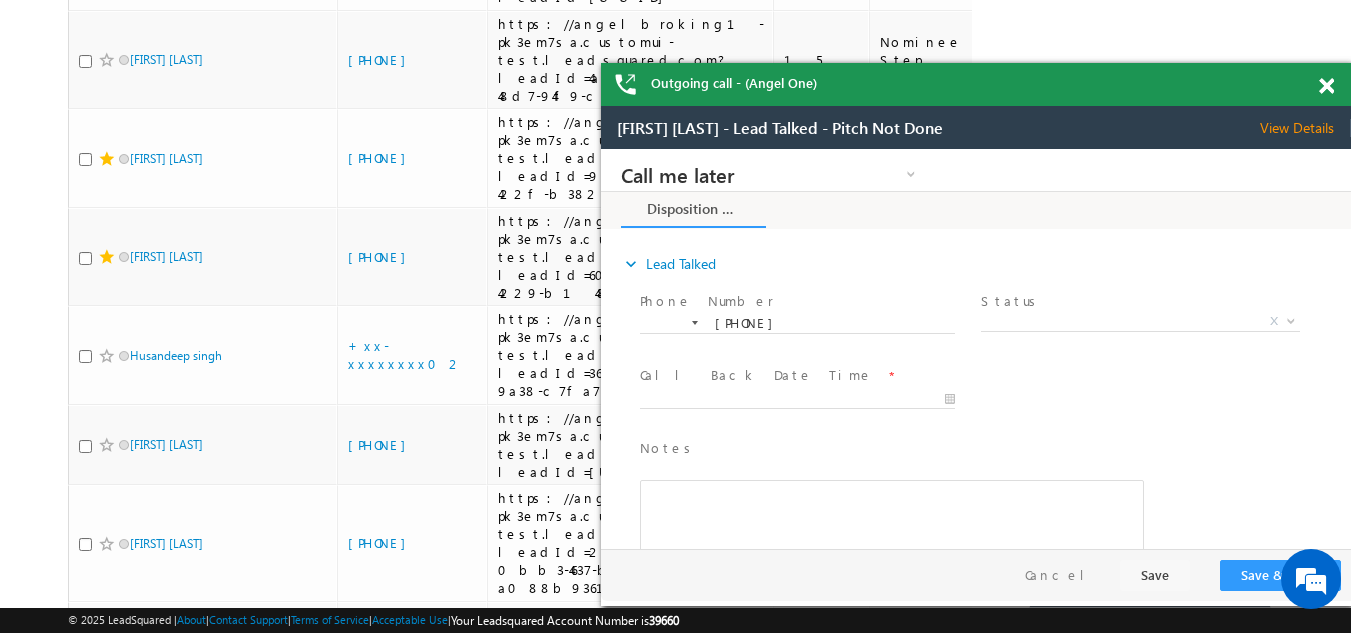 scroll, scrollTop: 0, scrollLeft: 0, axis: both 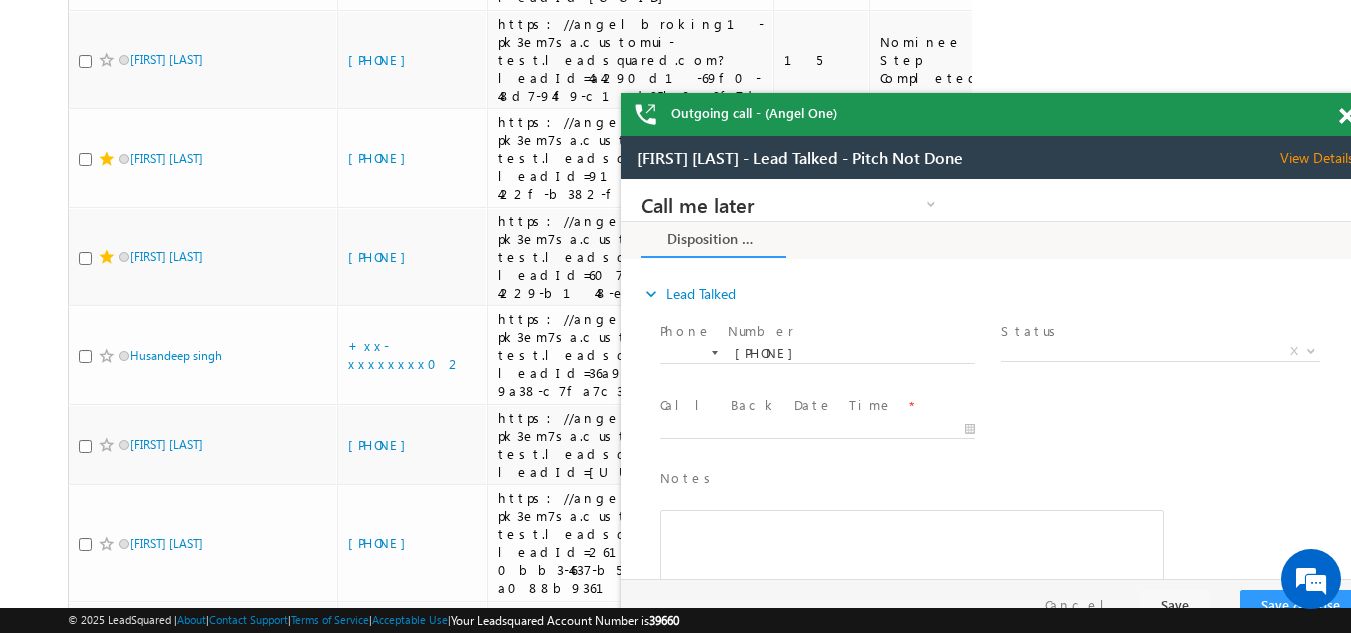 click at bounding box center (1346, 116) 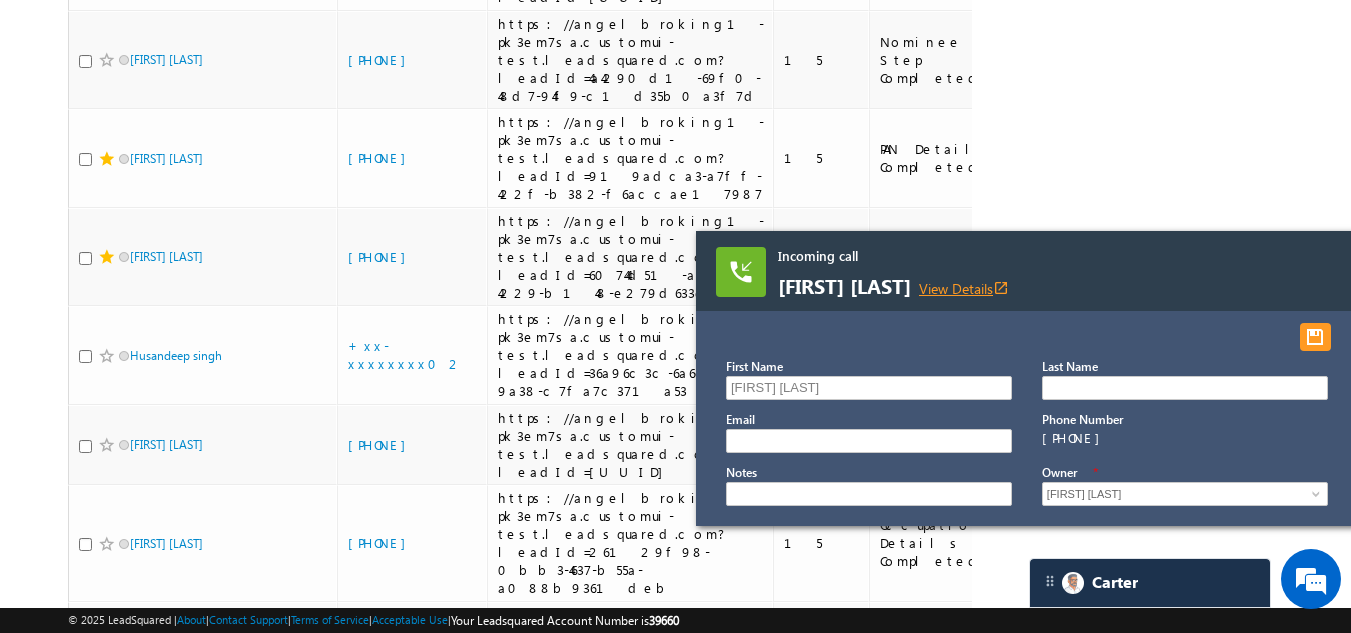 click on "View Details  open_in_new" at bounding box center (964, 288) 